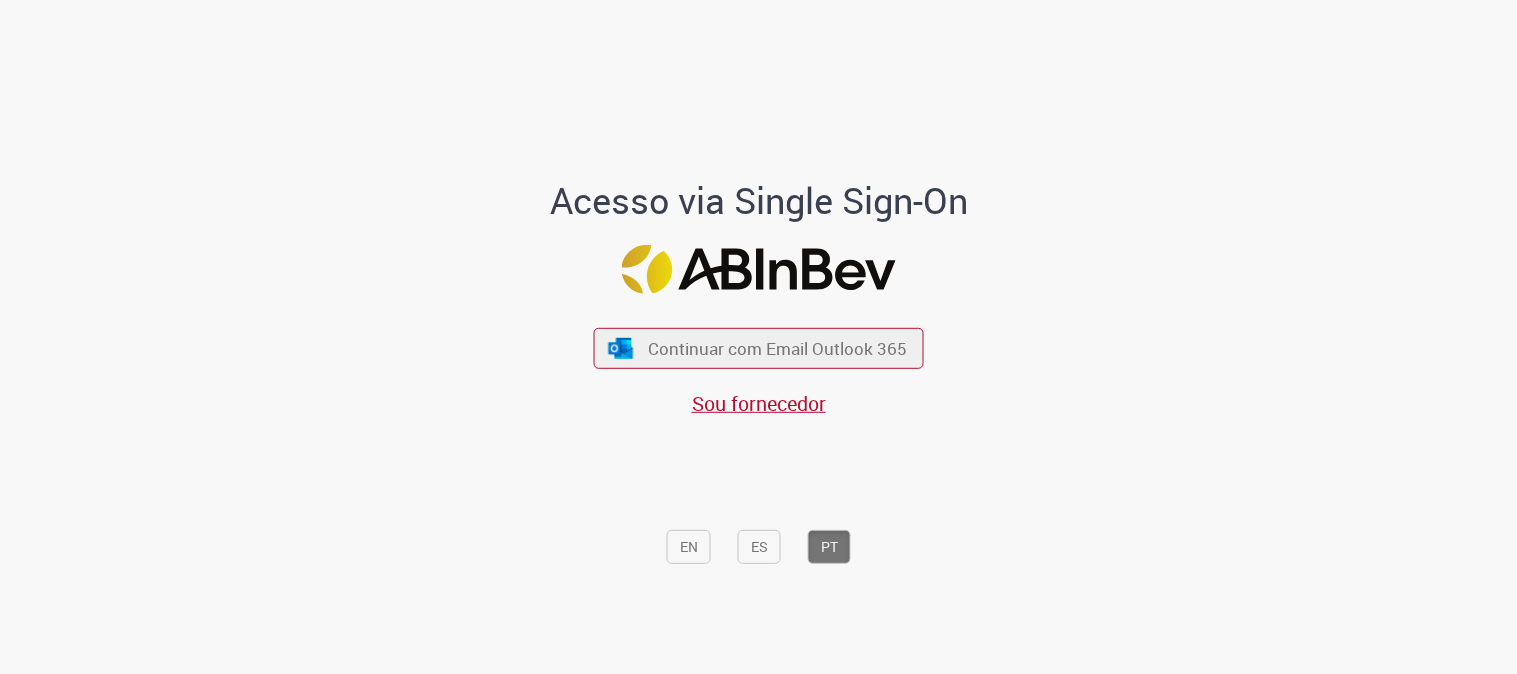 scroll, scrollTop: 0, scrollLeft: 0, axis: both 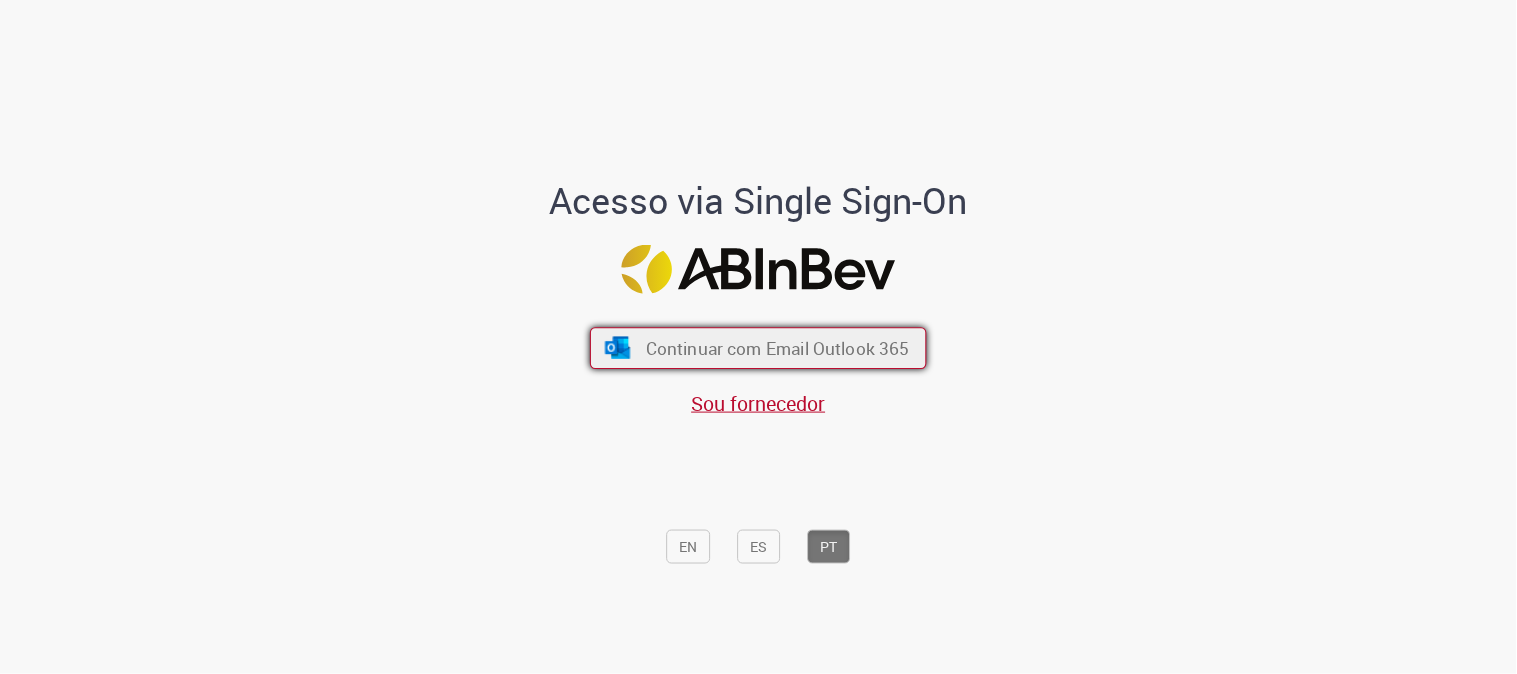 click on "Continuar com Email Outlook 365" at bounding box center [778, 348] 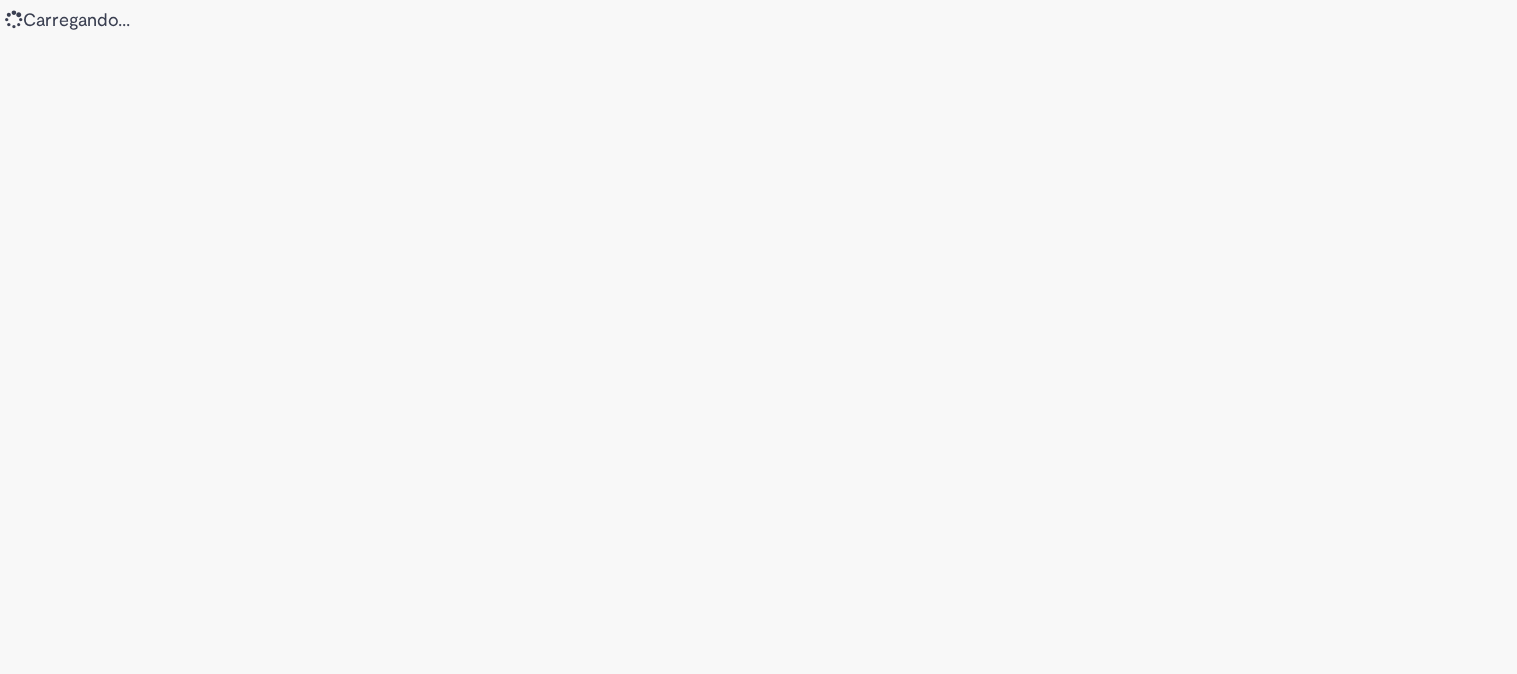 scroll, scrollTop: 0, scrollLeft: 0, axis: both 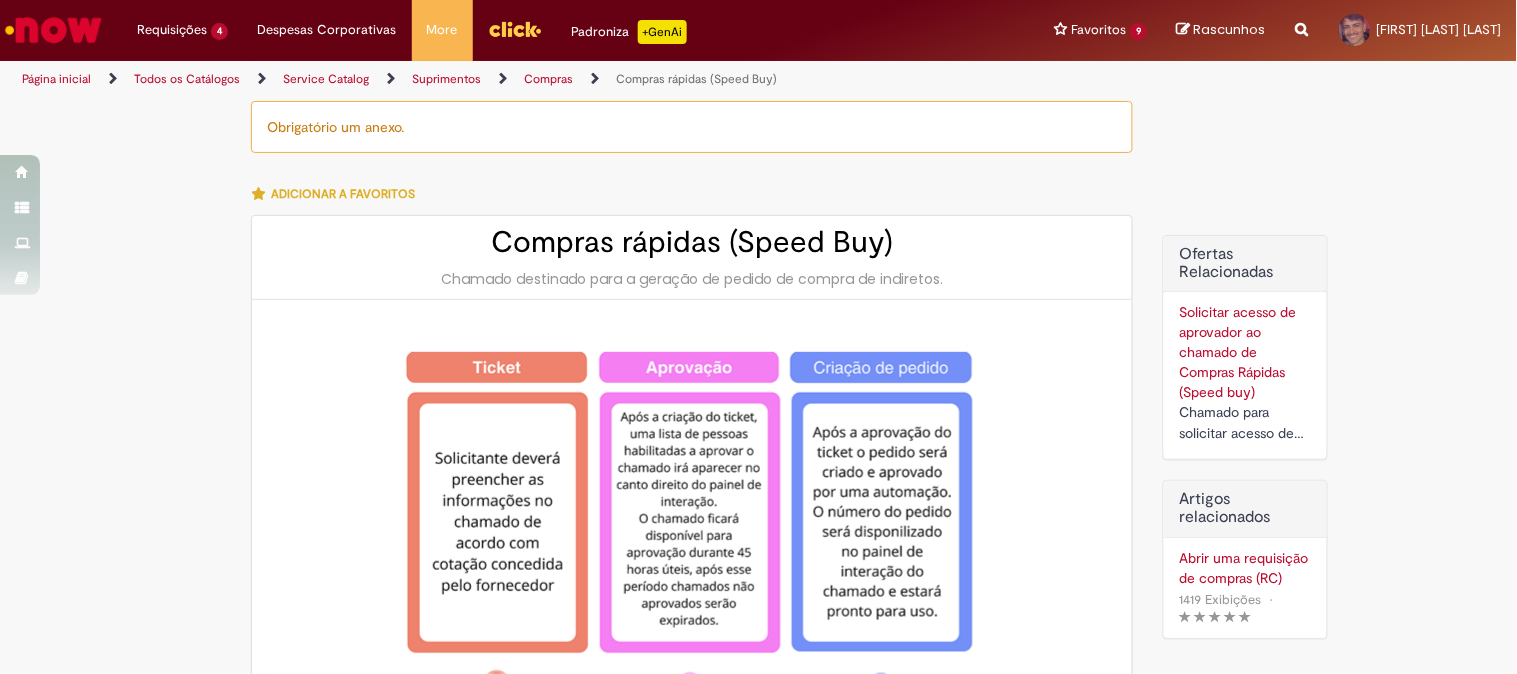 type on "**********" 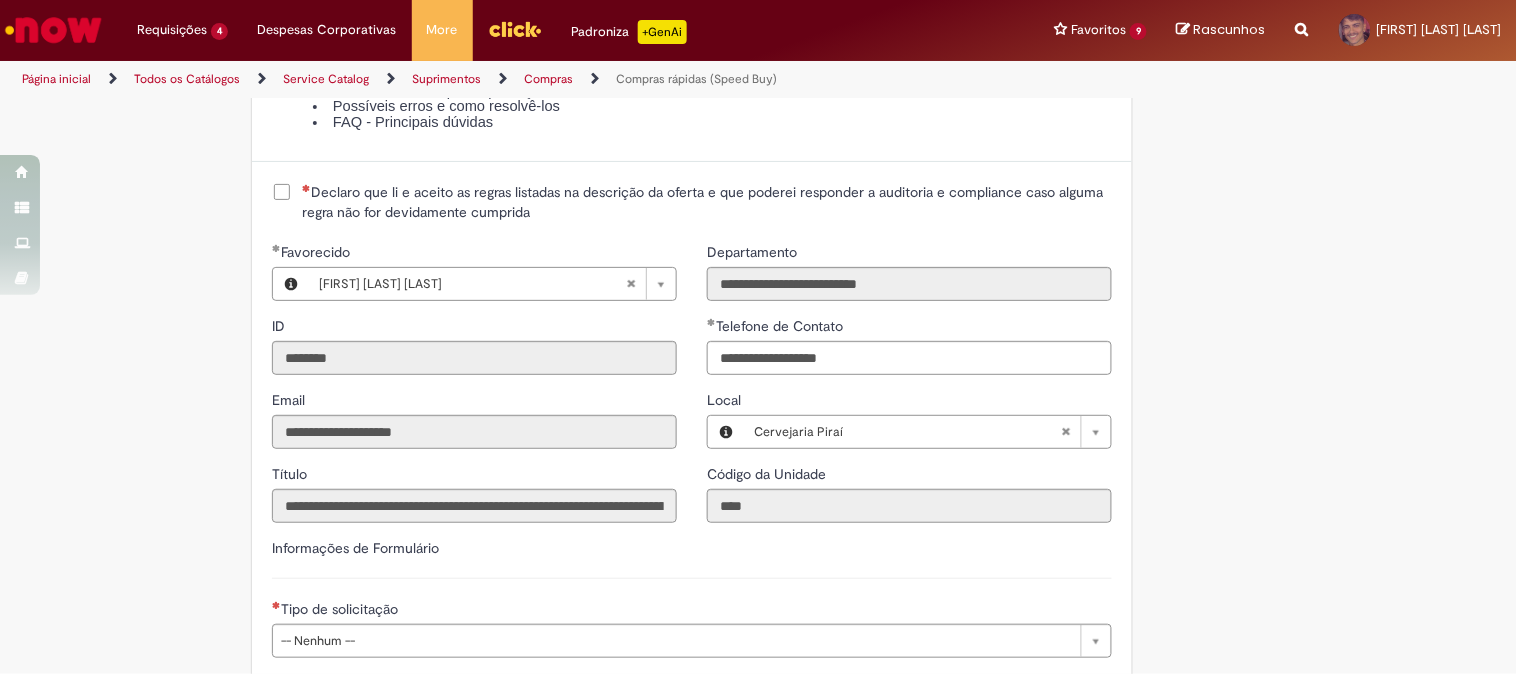 click on "Declaro que li e aceito as regras listadas na descrição da oferta e que poderei responder a auditoria e compliance caso alguma regra não for devidamente cumprida" at bounding box center (707, 202) 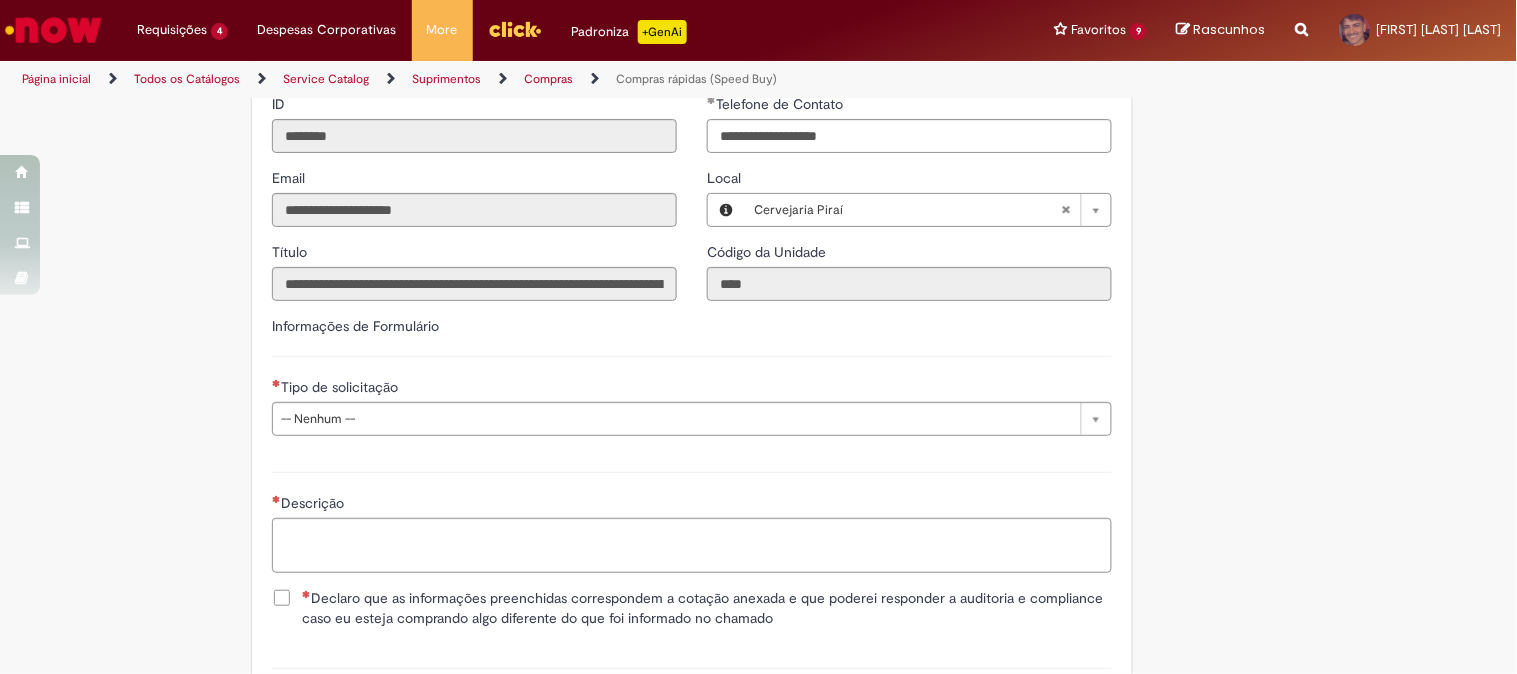 scroll, scrollTop: 2777, scrollLeft: 0, axis: vertical 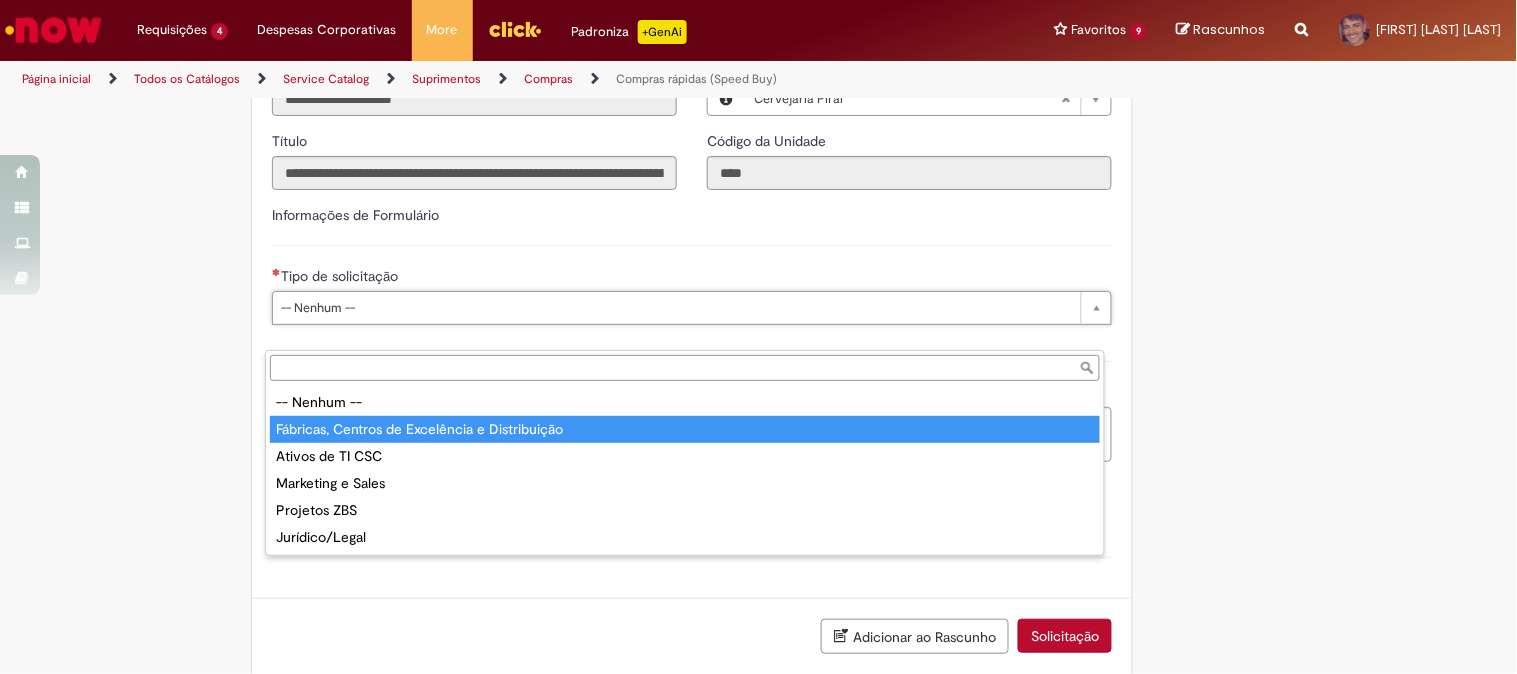 type on "**********" 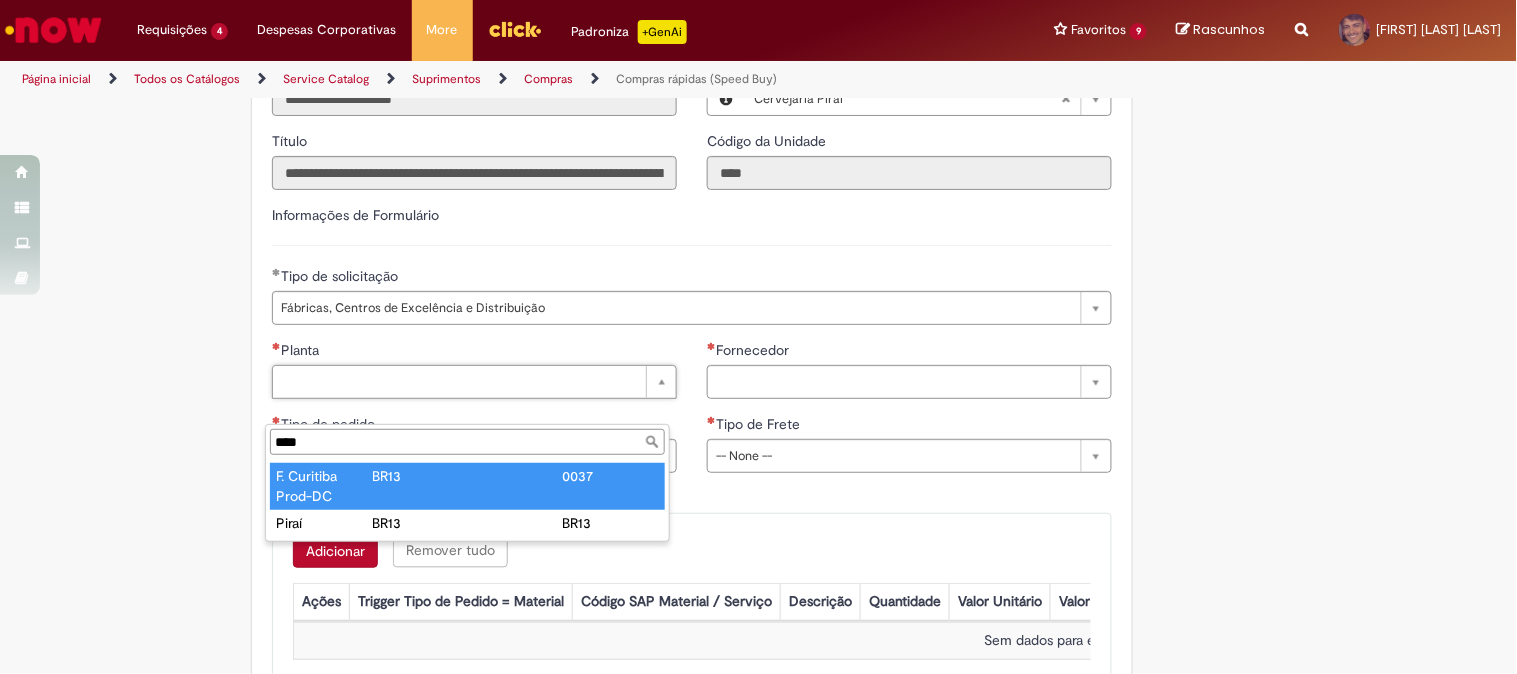 type on "****" 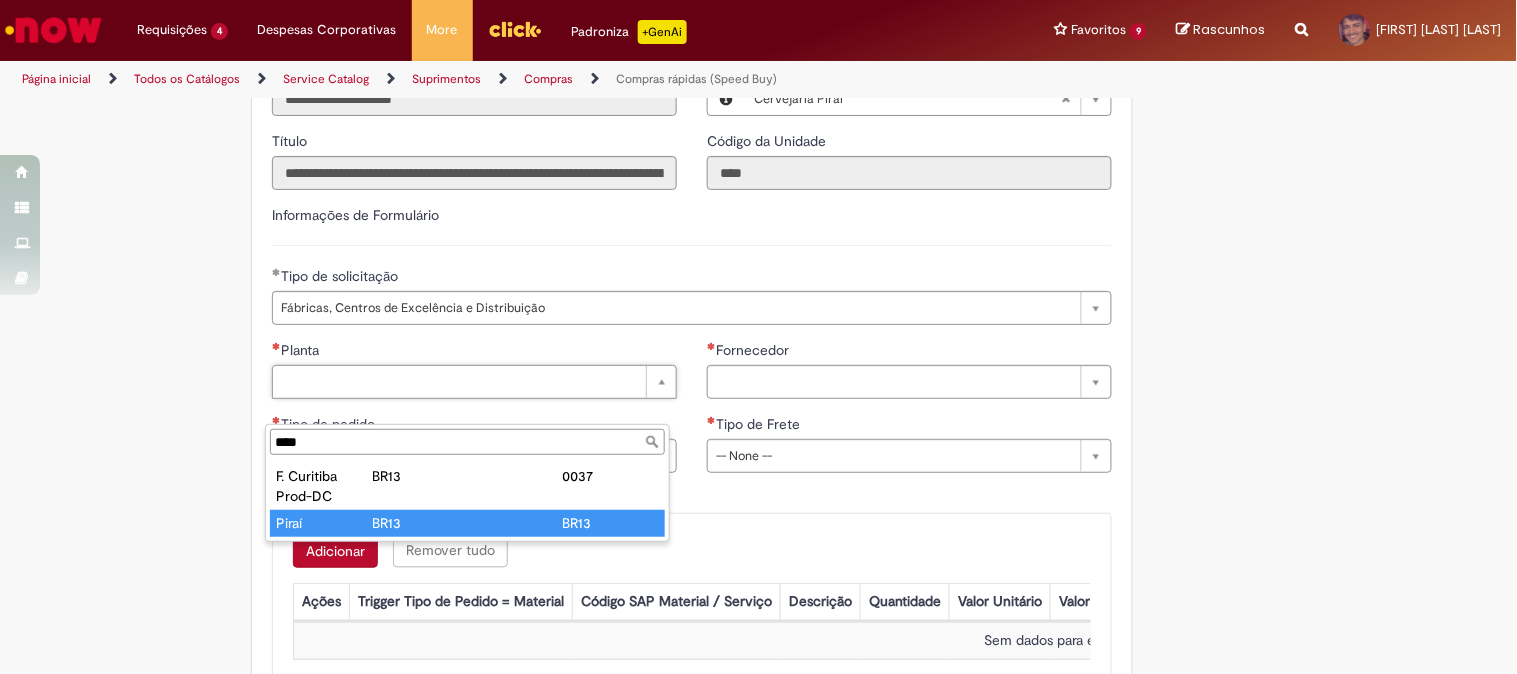 type on "*****" 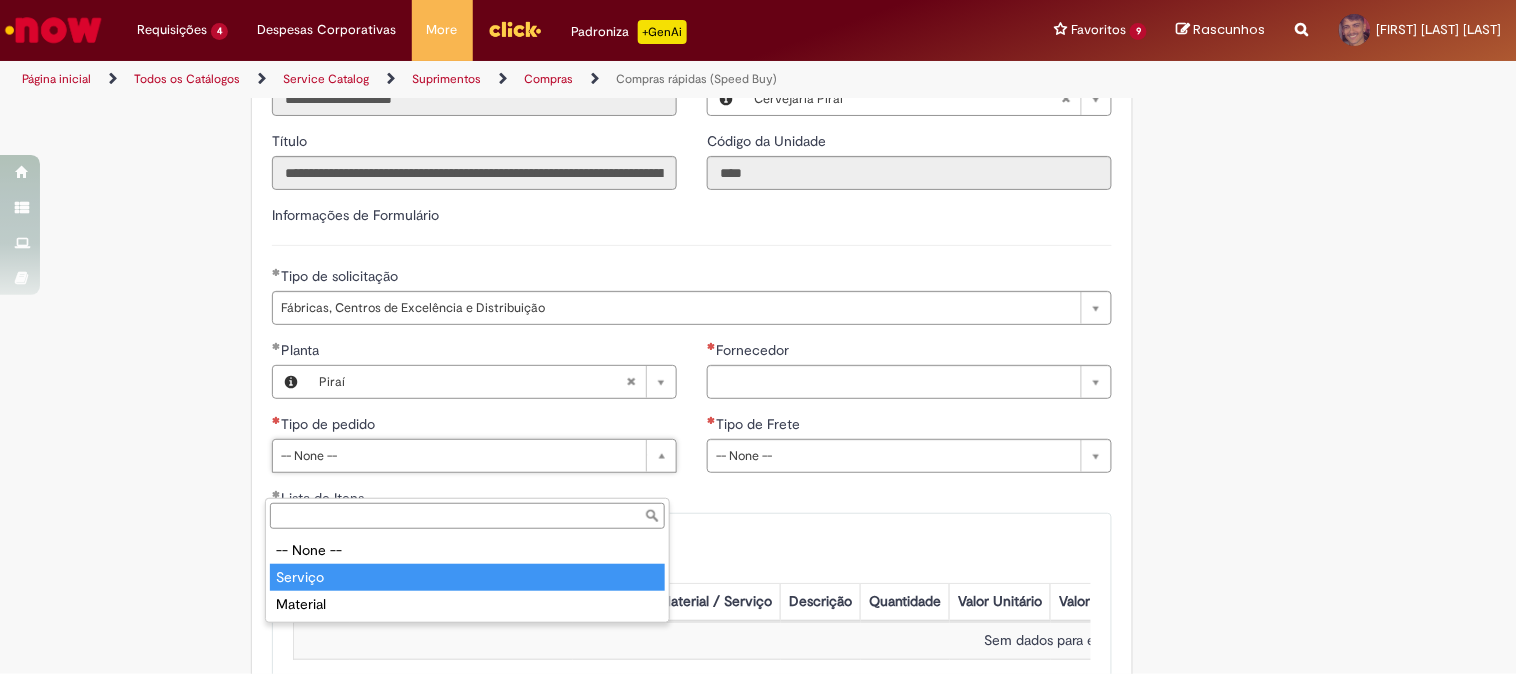 type on "*******" 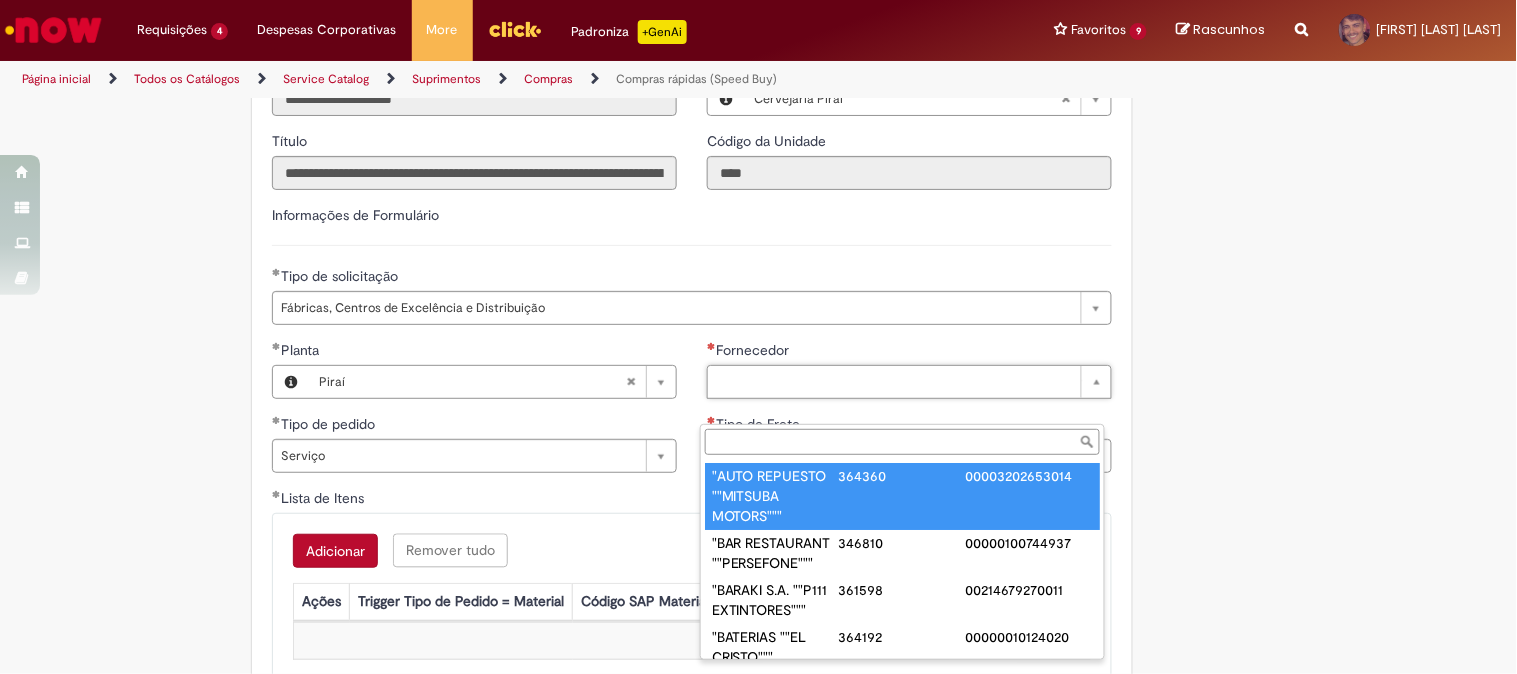 paste on "**********" 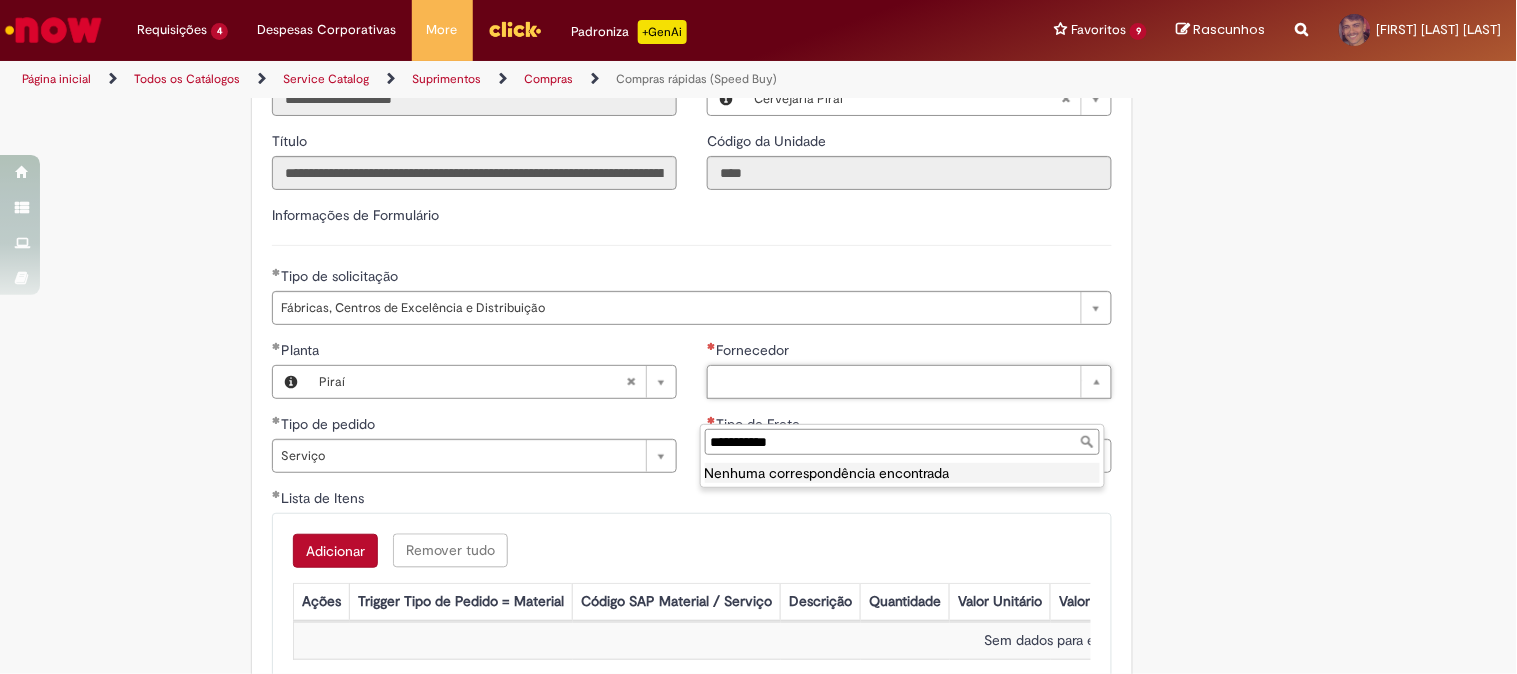 drag, startPoint x: 857, startPoint y: 438, endPoint x: 655, endPoint y: 464, distance: 203.6664 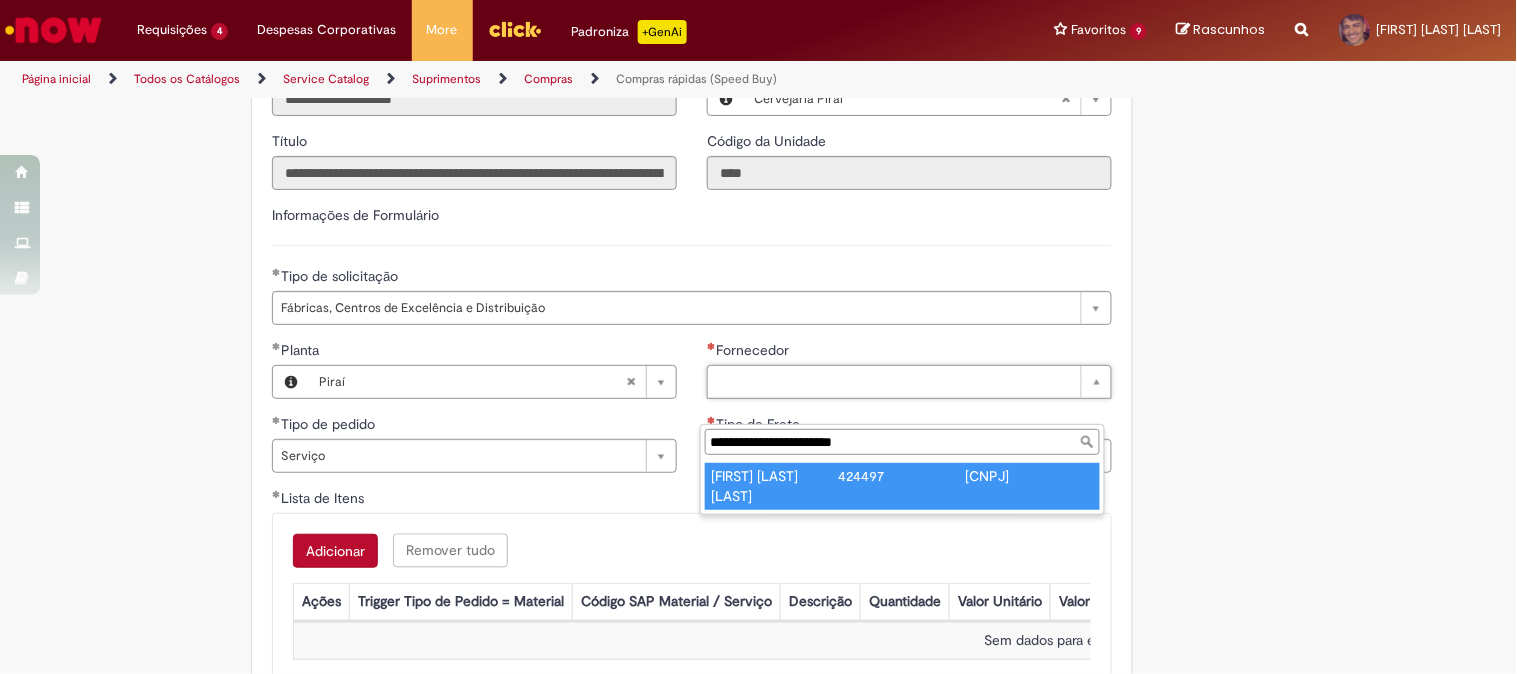 type on "**********" 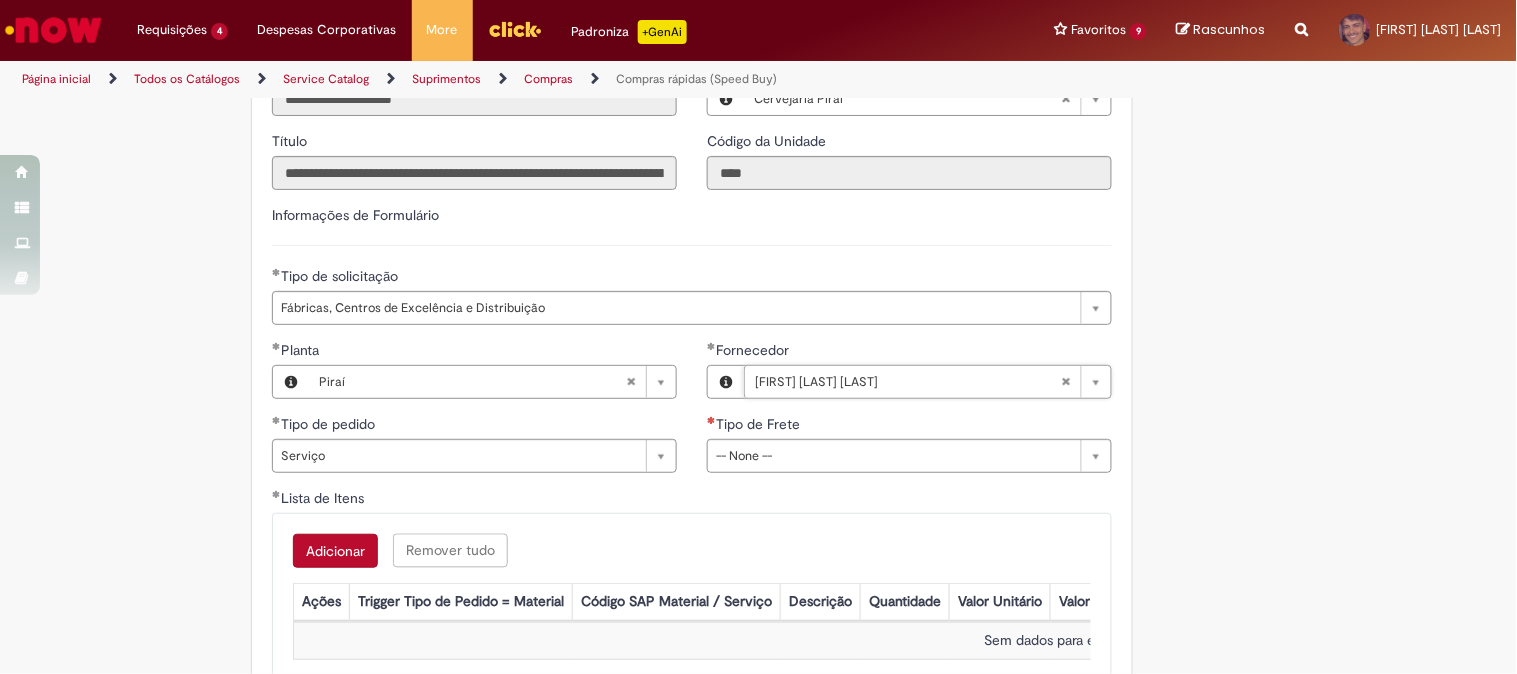 click on "**********" at bounding box center (909, 414) 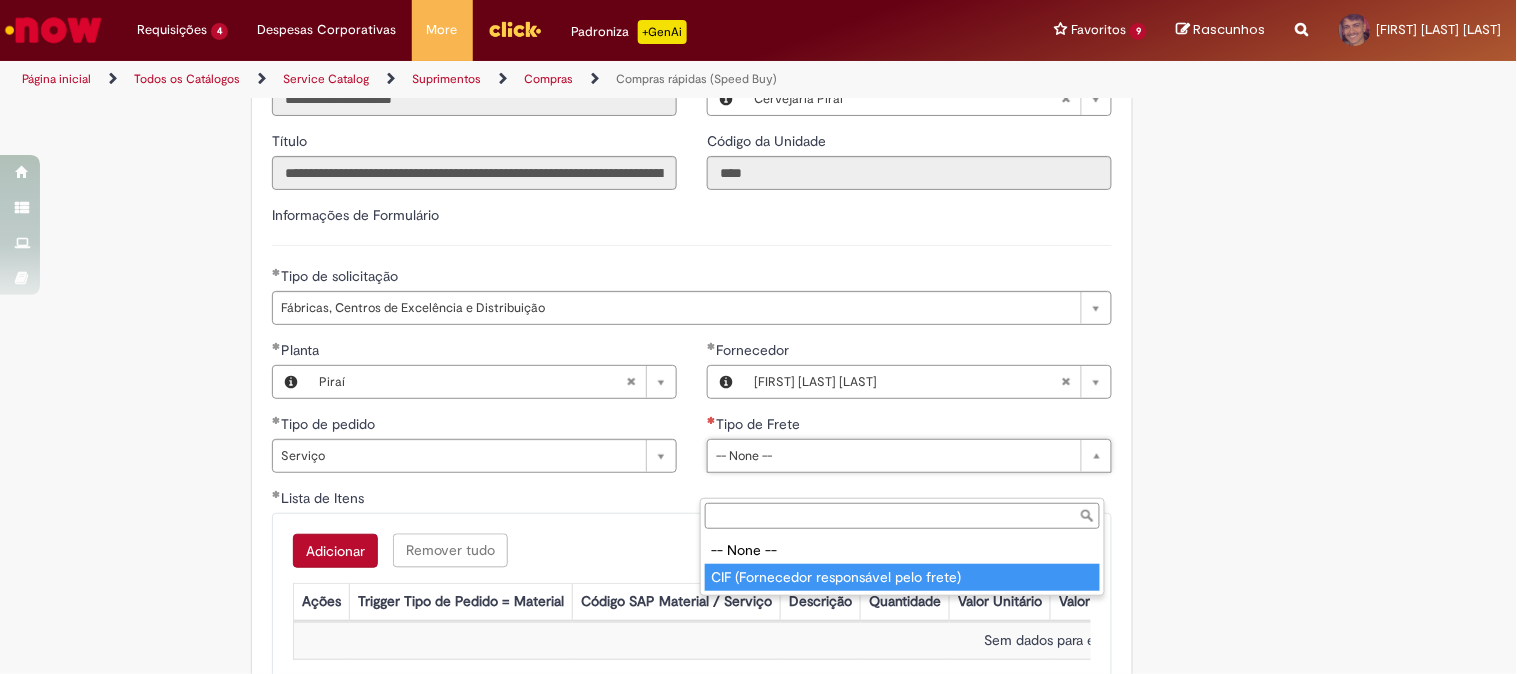 type on "**********" 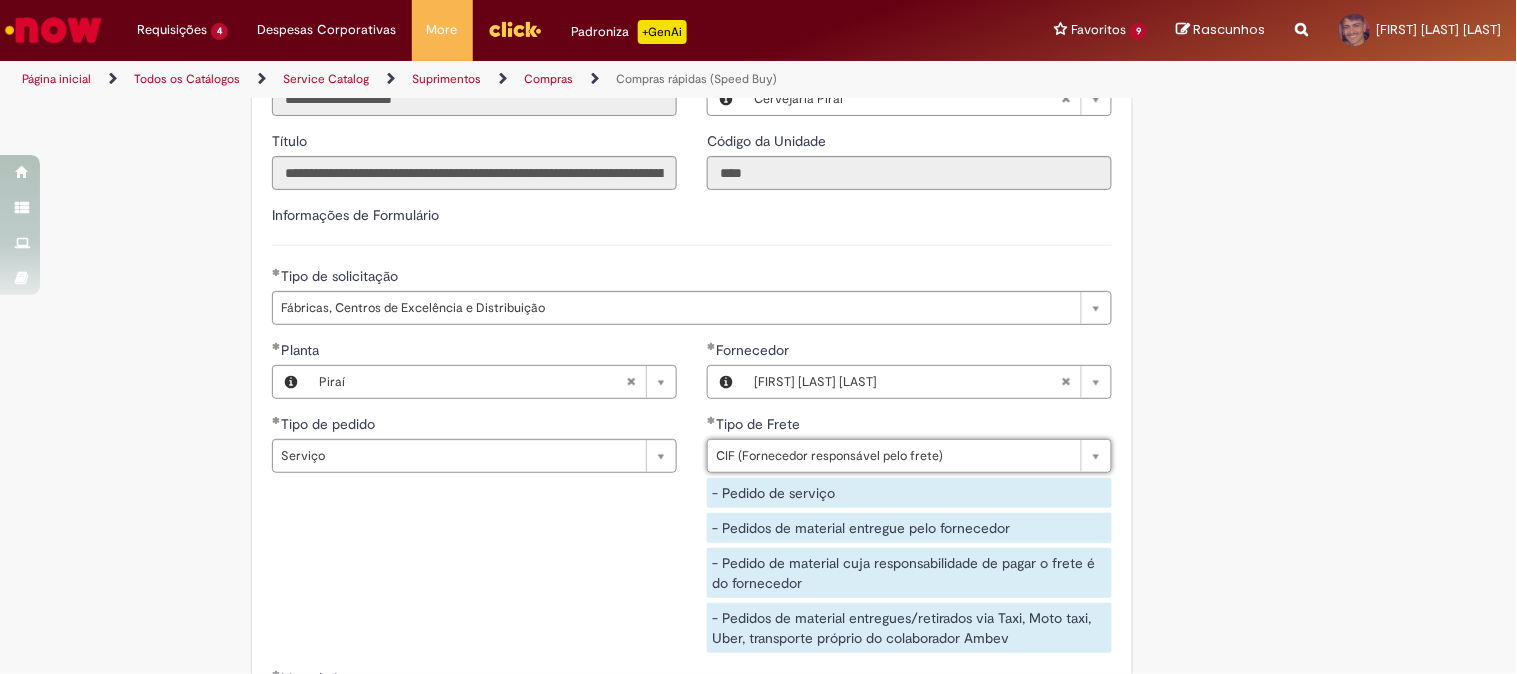 click on "Obrigatório um anexo.
Adicionar a Favoritos
Compras rápidas (Speed Buy)
Chamado destinado para a geração de pedido de compra de indiretos.
O Speed buy é a ferramenta oficial para a geração de pedidos de compra que atenda aos seguintes requisitos:
Compras de material e serviço indiretos
Compras inferiores a R$13.000 *
Compras com fornecedores nacionais
Compras de material sem contrato ativo no SAP para o centro solicitado
* Essa cota é referente ao tipo de solicitação padrão de Speed buy. Os chamados com cotas especiais podem possuir valores divergentes.
Regras de Utilização
No campo “Tipo de Solicitação” selecionar a opção correspondente a sua unidade de negócio.
Solicitação Padrão de Speed buy:
Fábricas, centros de Excelência e de Distribuição:  habilitado para todos usuários ambev
Ativos   de TI:" at bounding box center [759, -631] 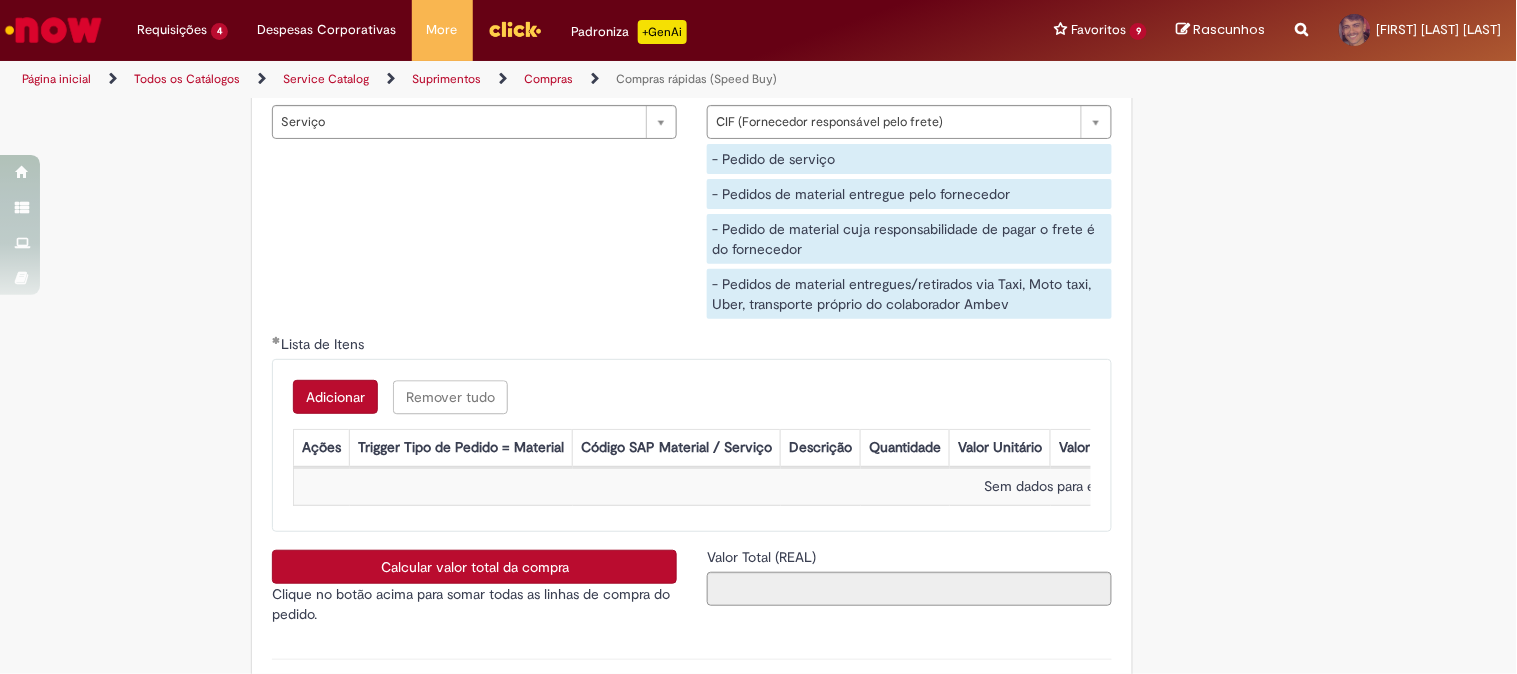 scroll, scrollTop: 3333, scrollLeft: 0, axis: vertical 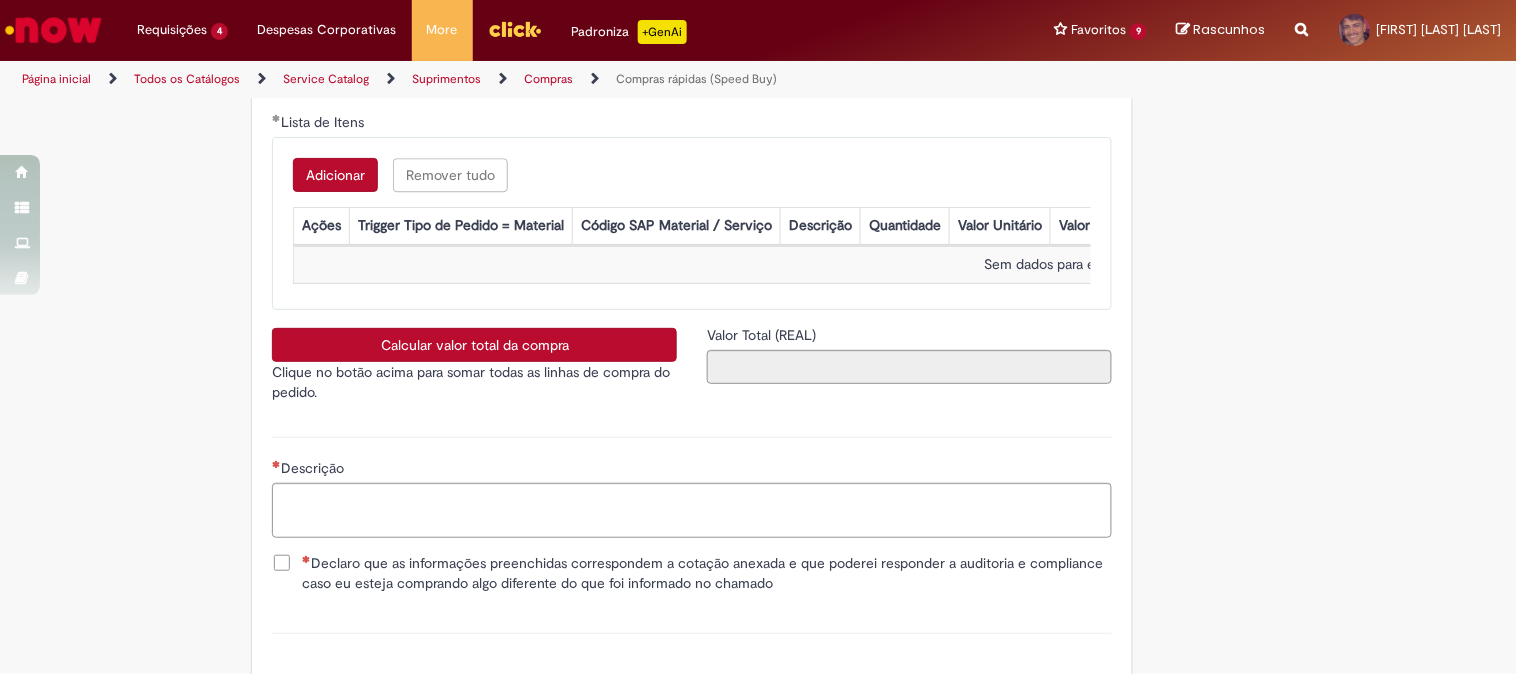 click on "Adicionar" at bounding box center [335, 175] 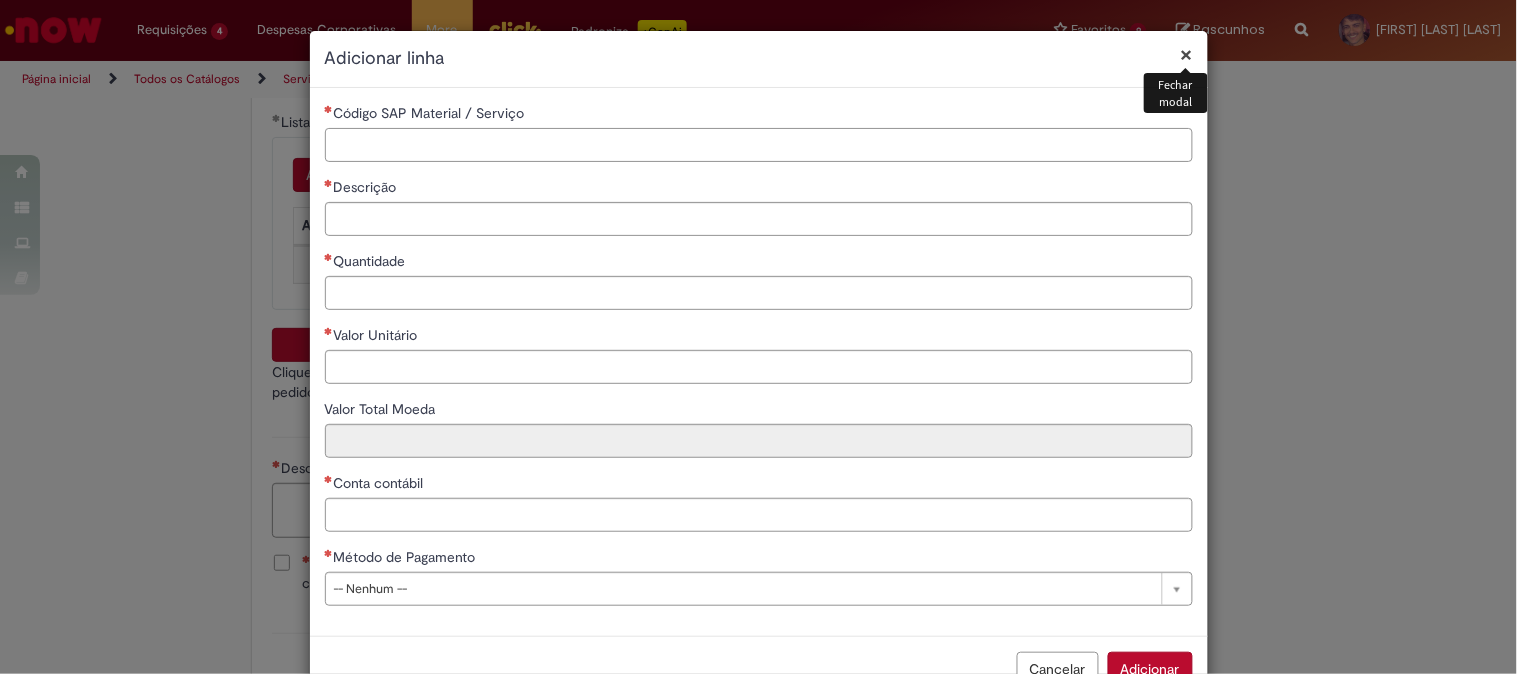 click on "Código SAP Material / Serviço" at bounding box center [759, 145] 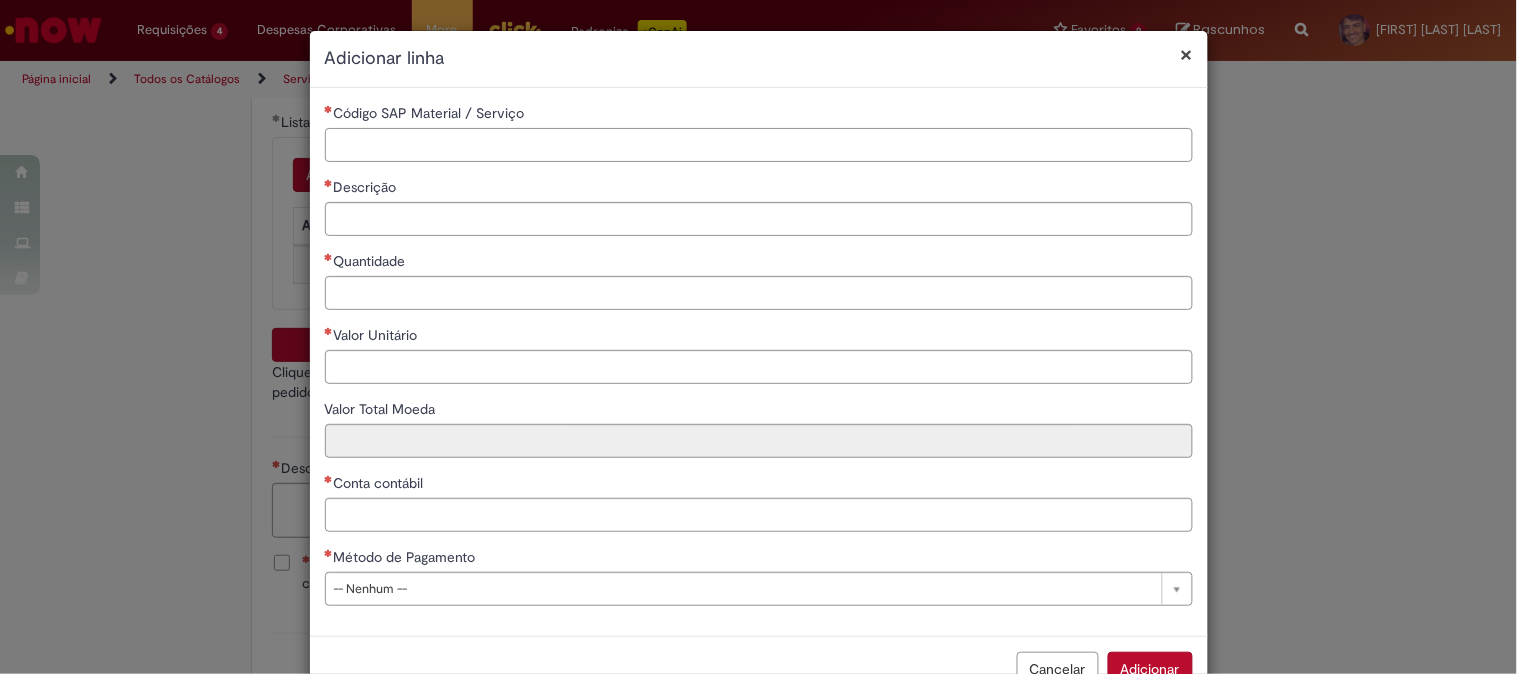 click on "Código SAP Material / Serviço" at bounding box center [759, 145] 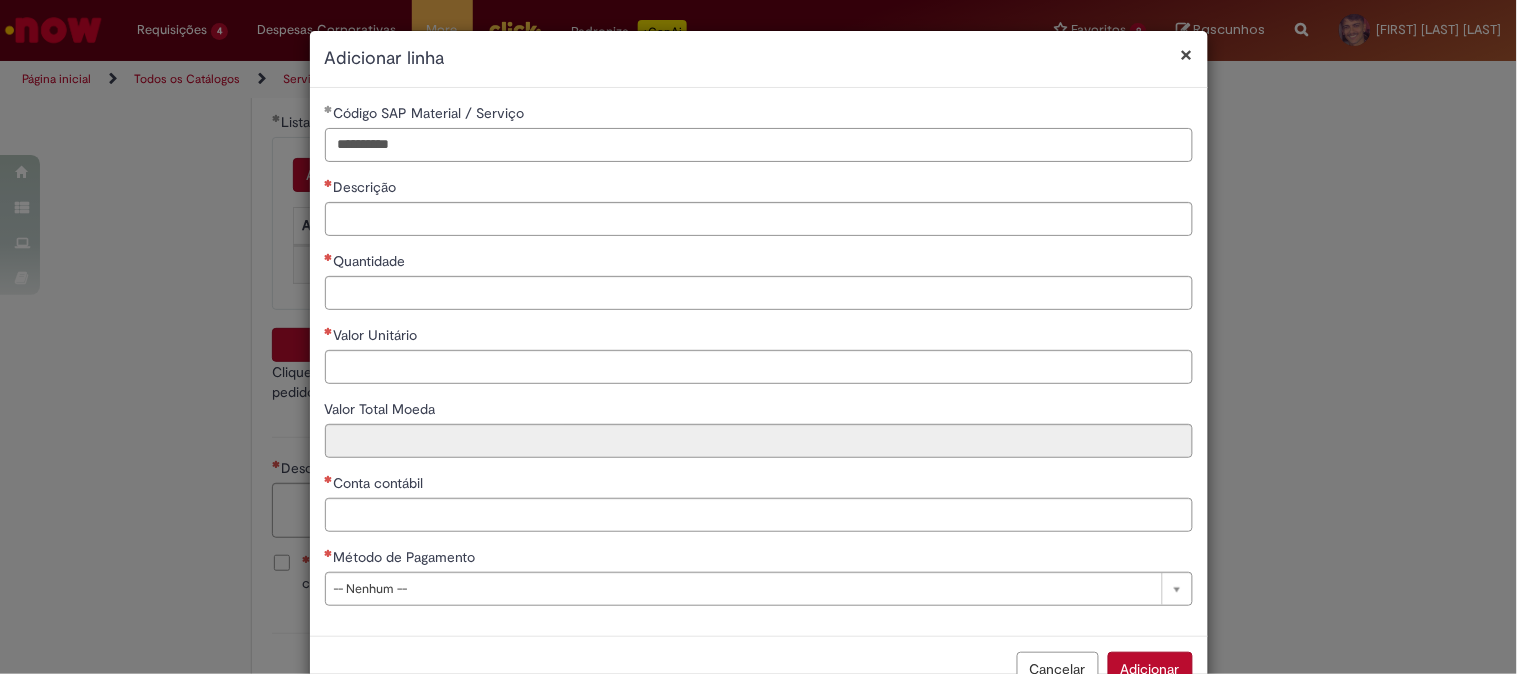 type on "**********" 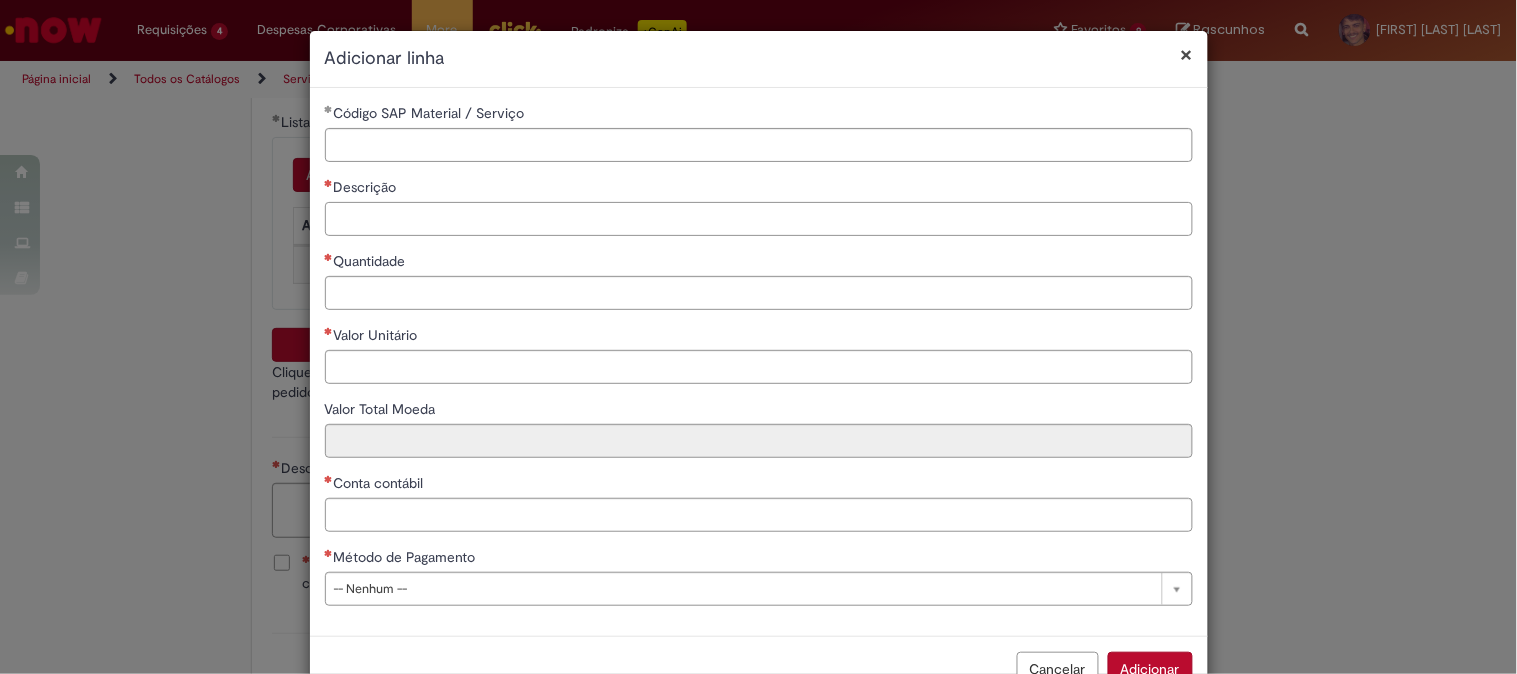 click on "Descrição" at bounding box center [759, 219] 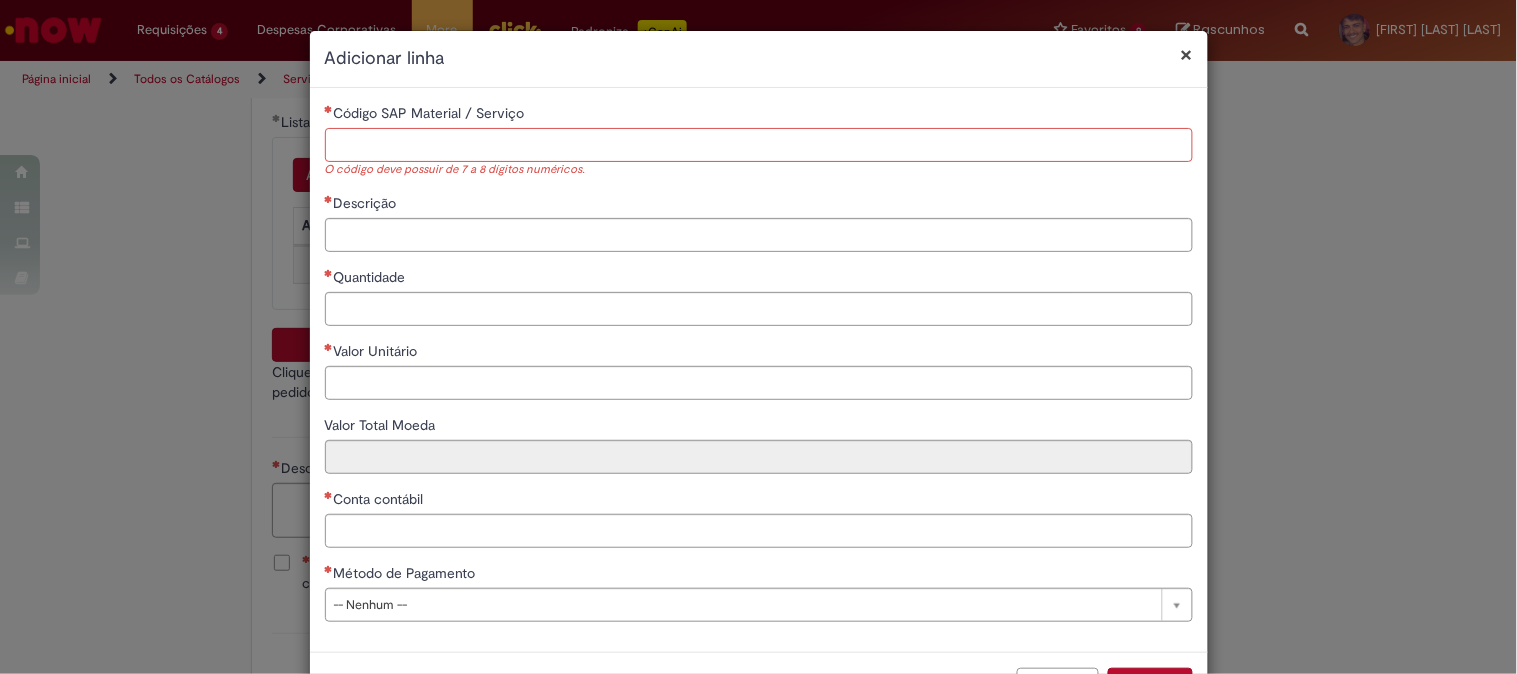 click on "Código SAP Material / Serviço" at bounding box center [759, 145] 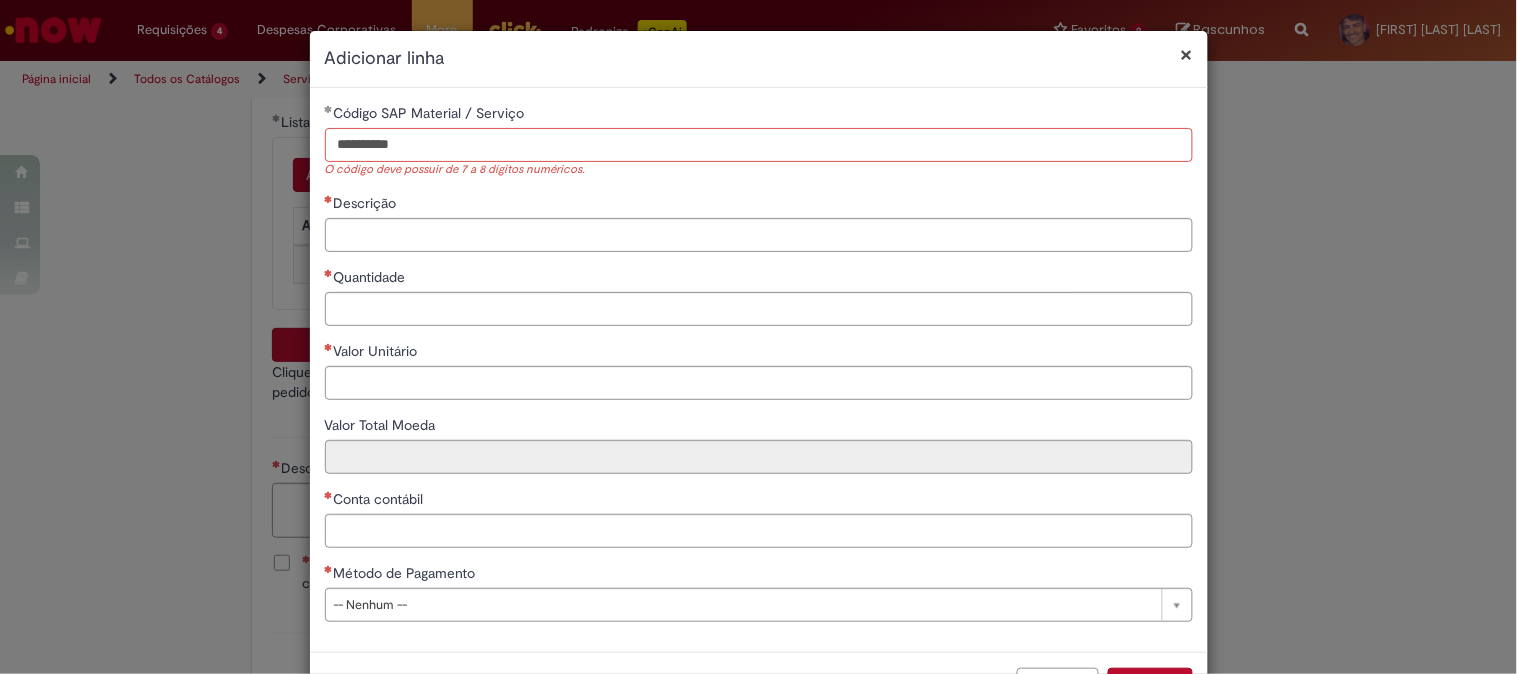 type on "********" 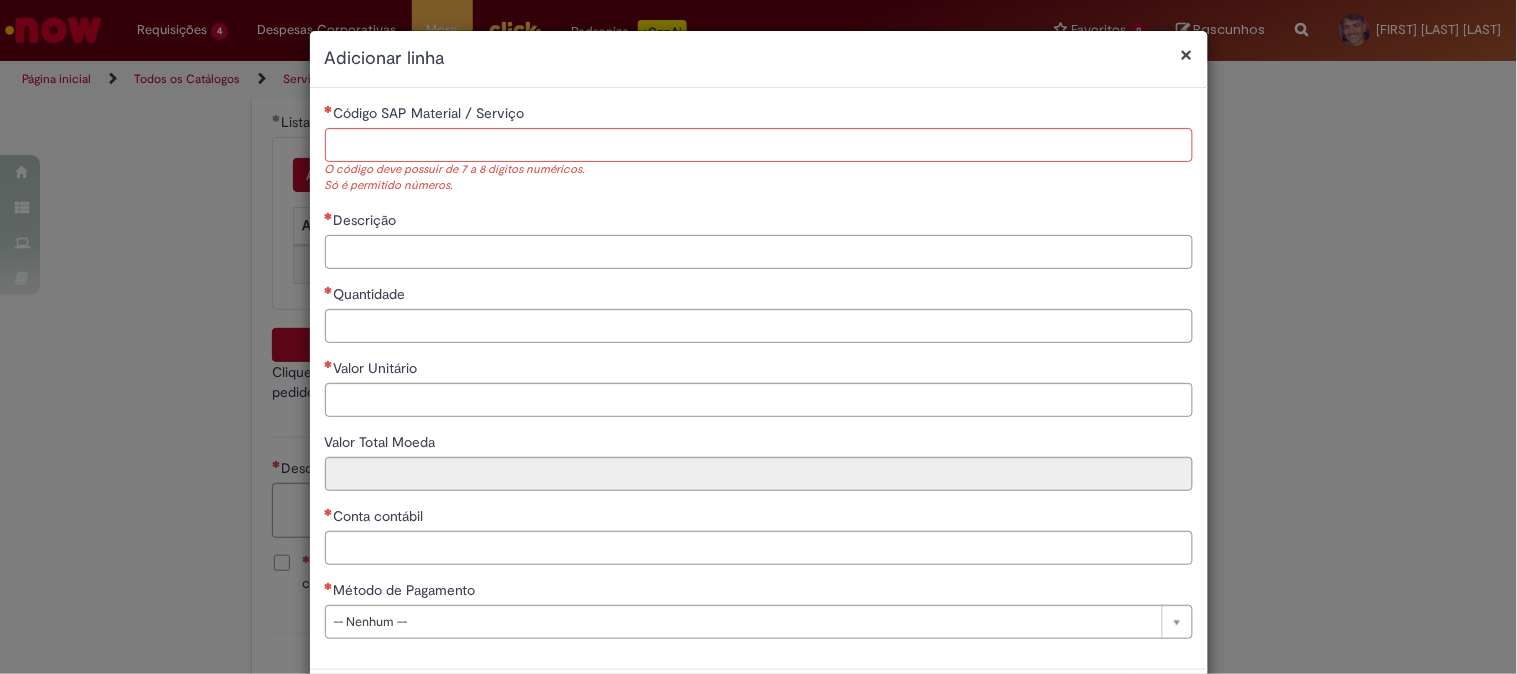 click on "Descrição" at bounding box center [759, 239] 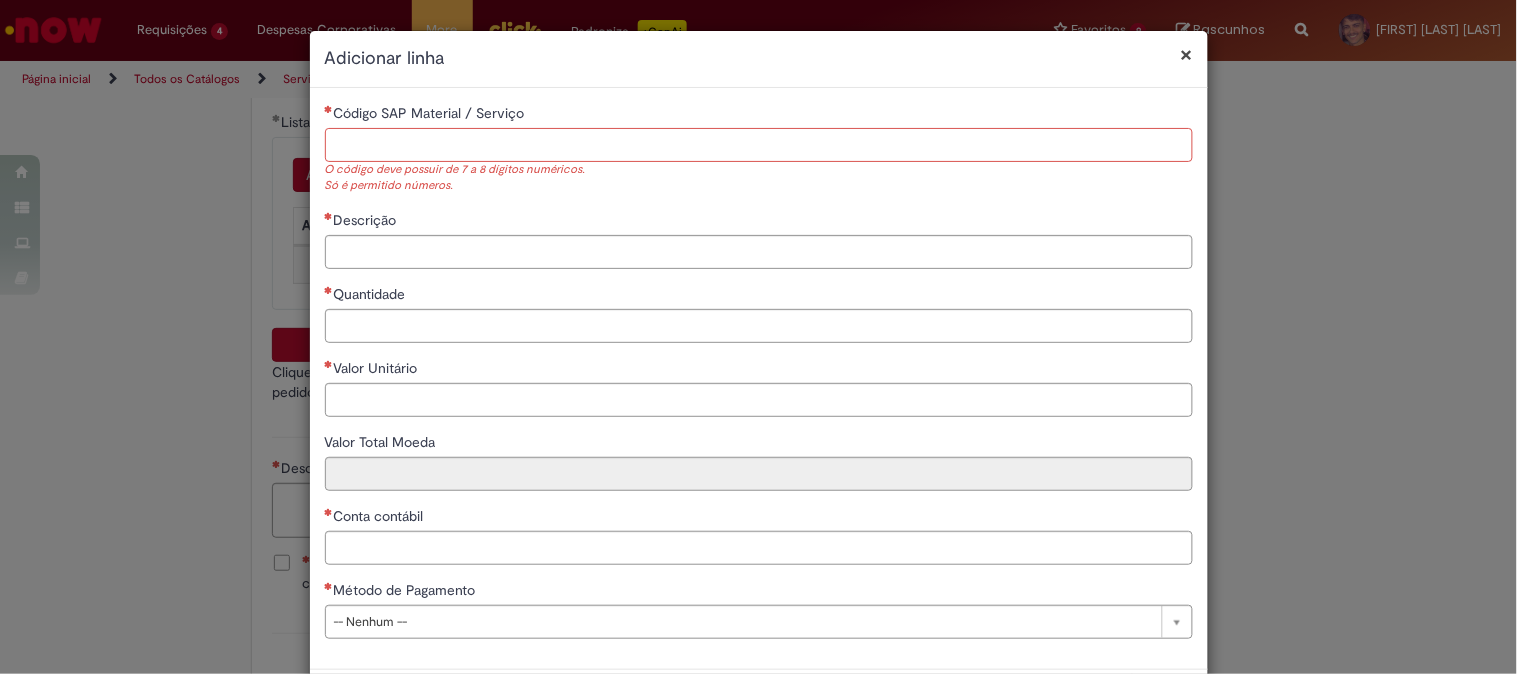 click on "Código SAP Material / Serviço" at bounding box center (759, 145) 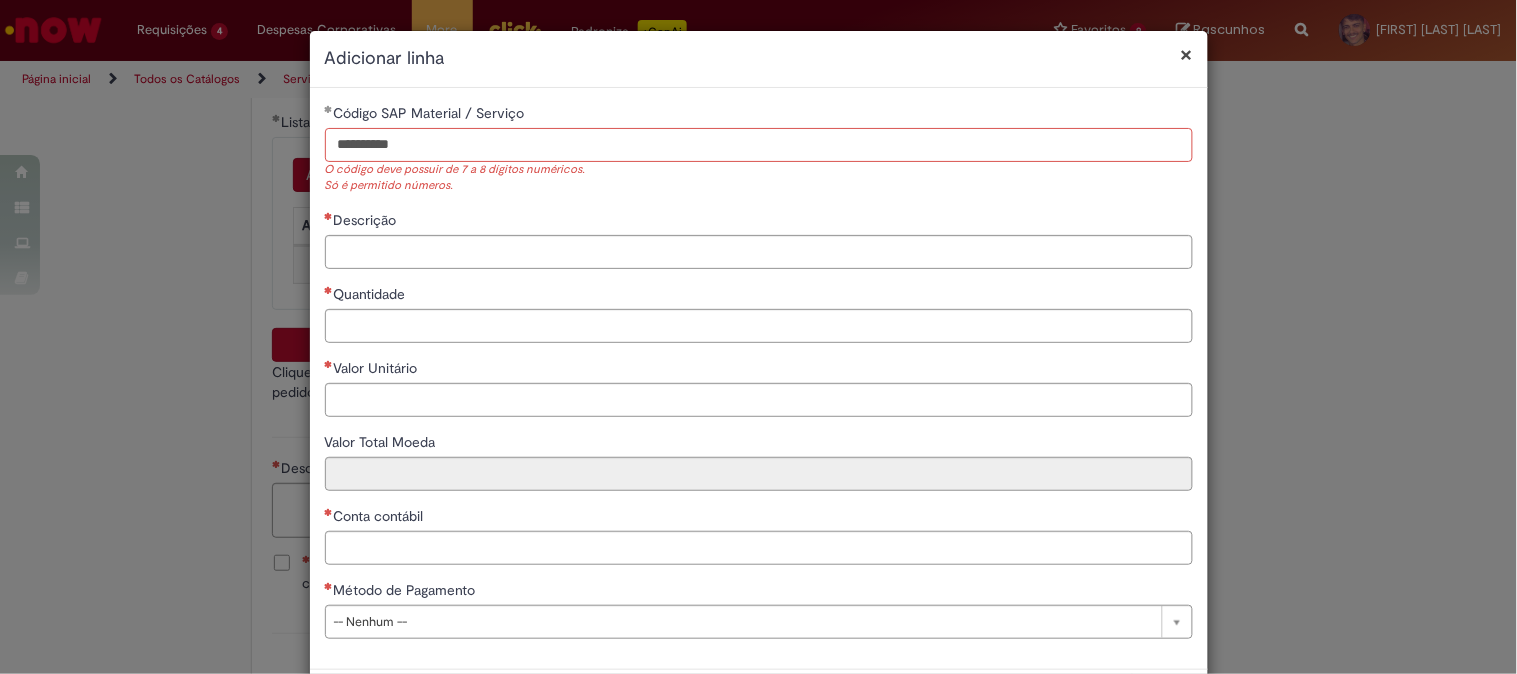 click on "********" at bounding box center (759, 145) 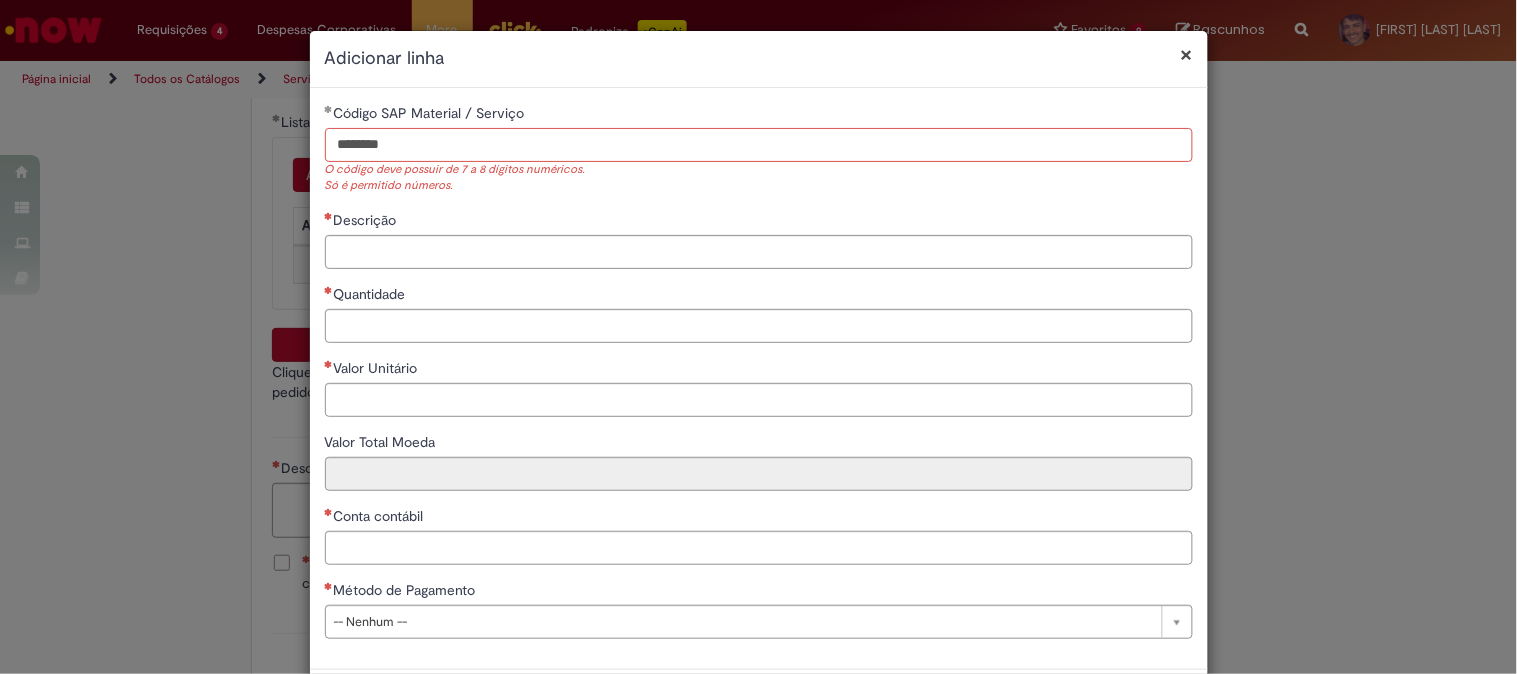 type on "********" 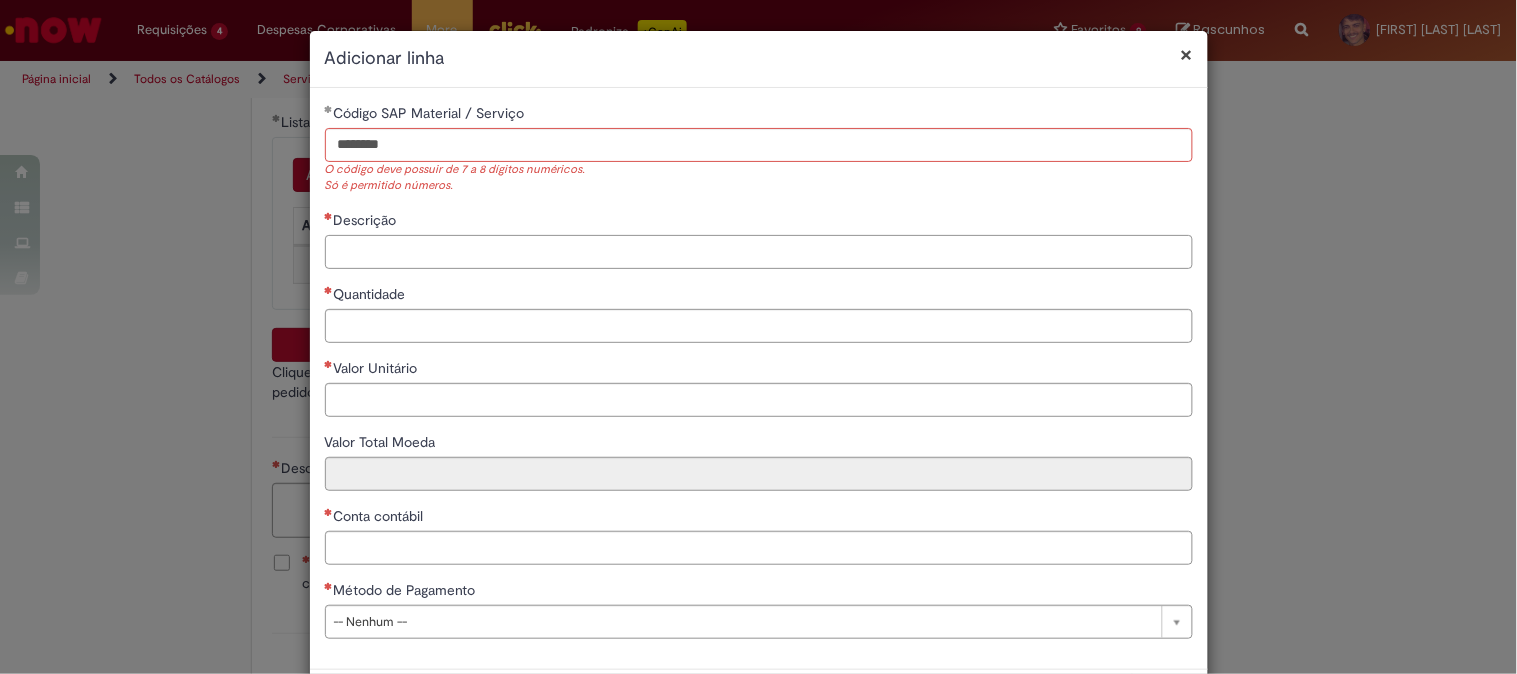 click on "**********" at bounding box center (759, 378) 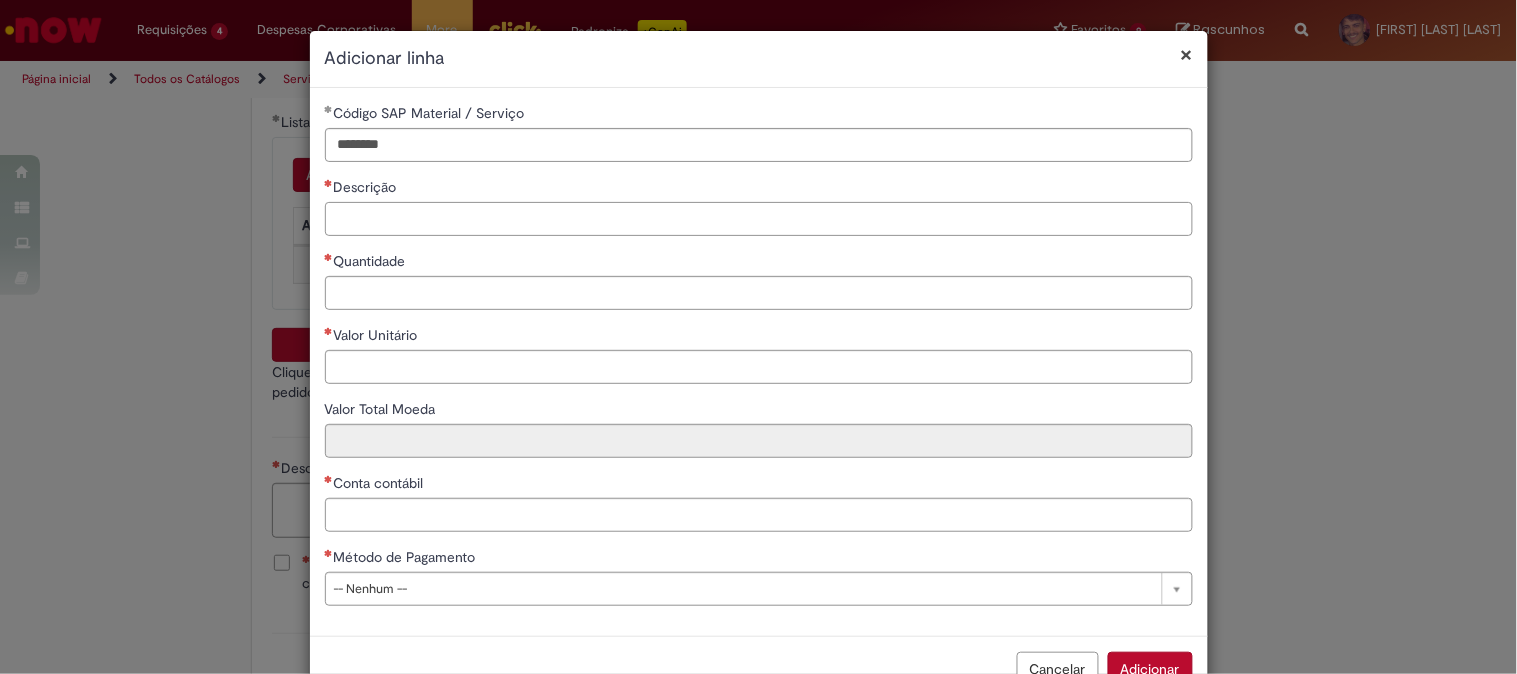 click on "Descrição" at bounding box center [759, 219] 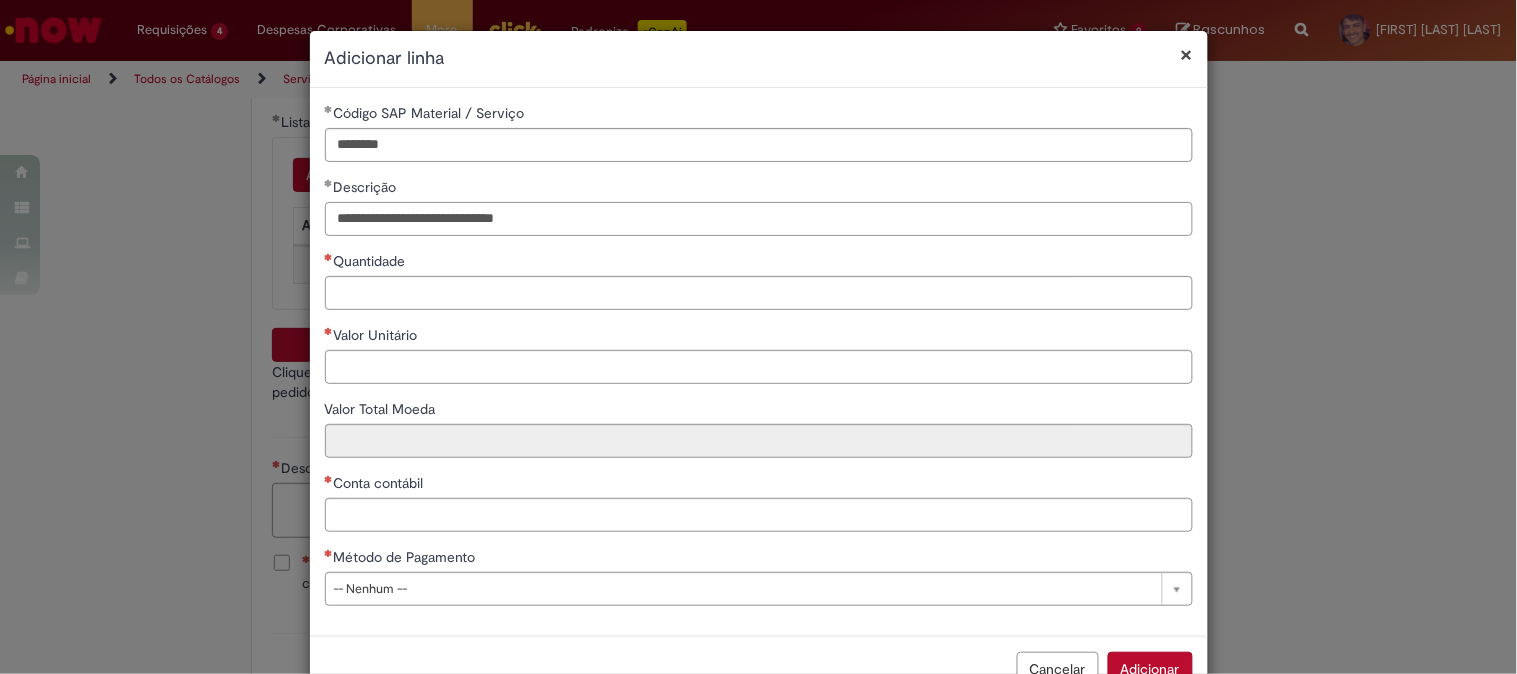 type on "**********" 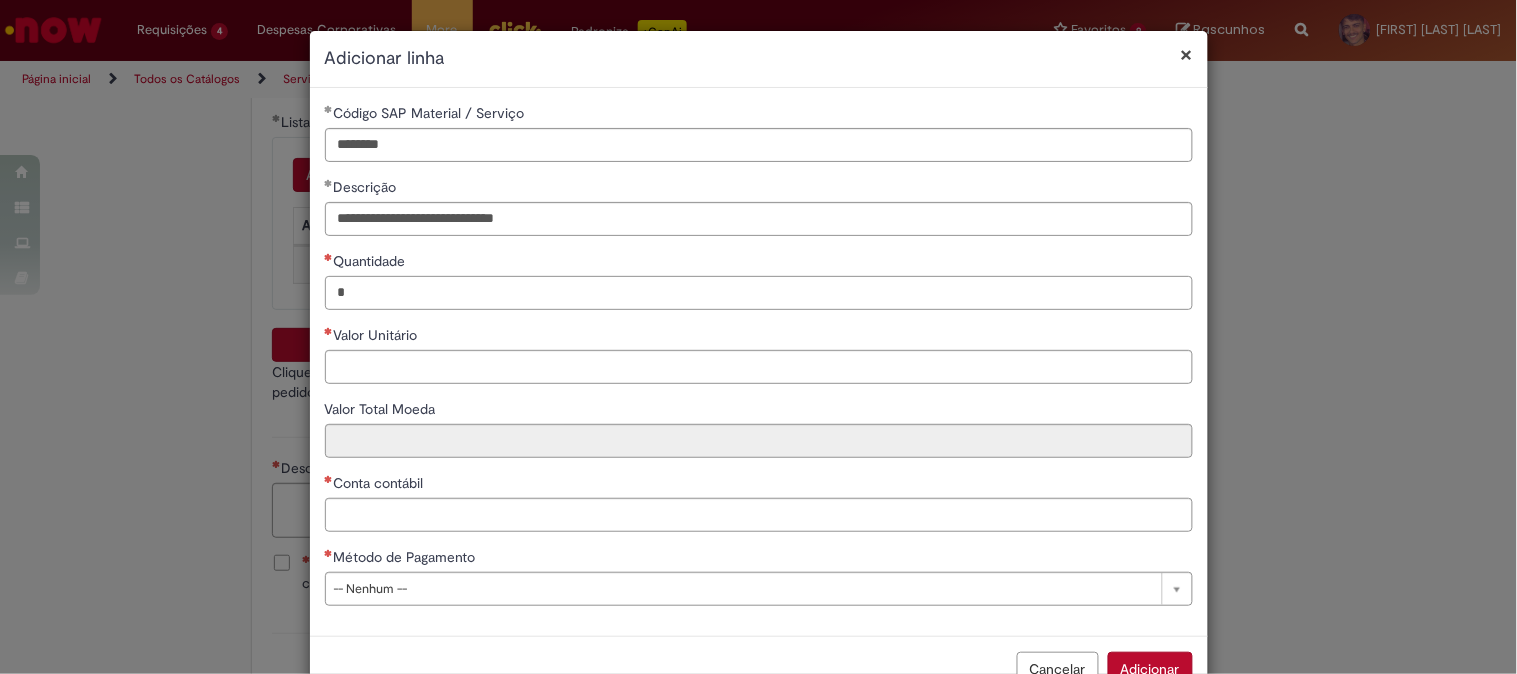 type on "*" 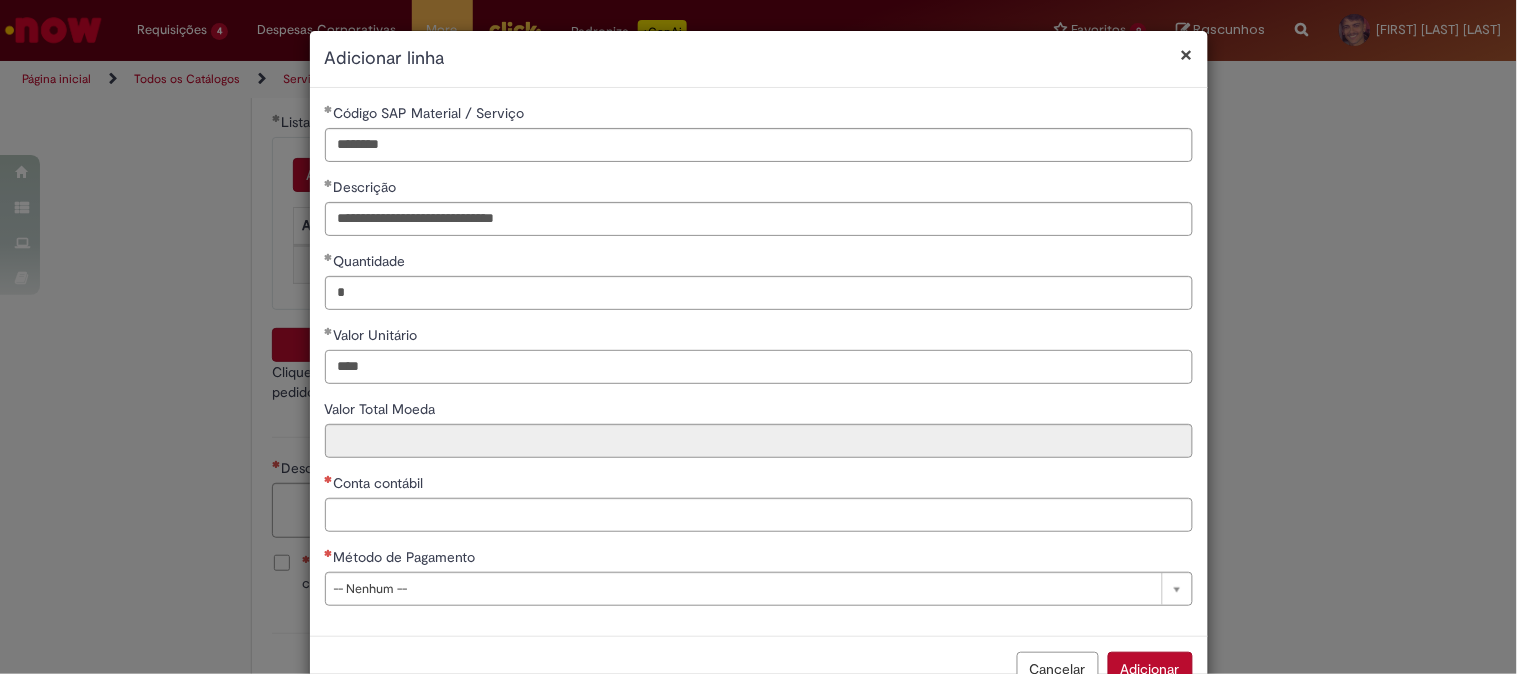 type on "****" 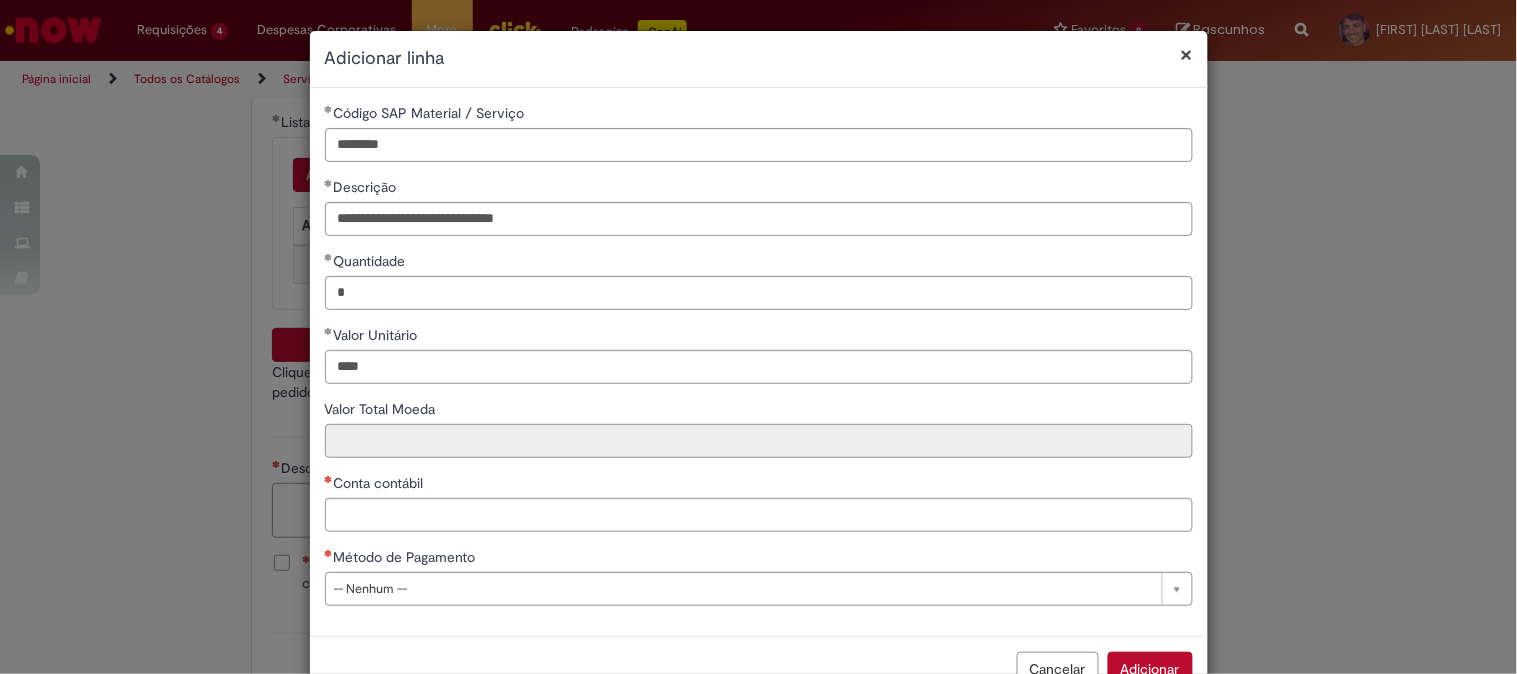 type on "********" 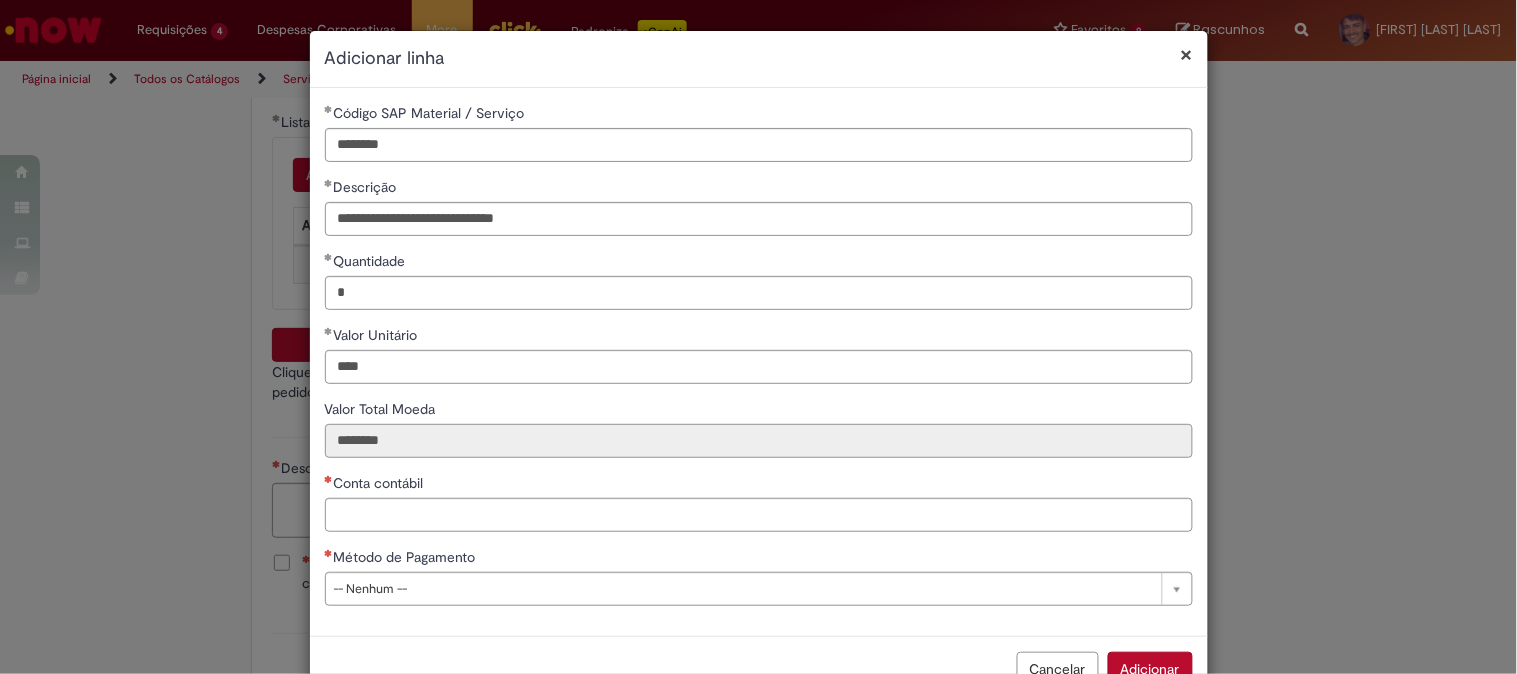 type on "********" 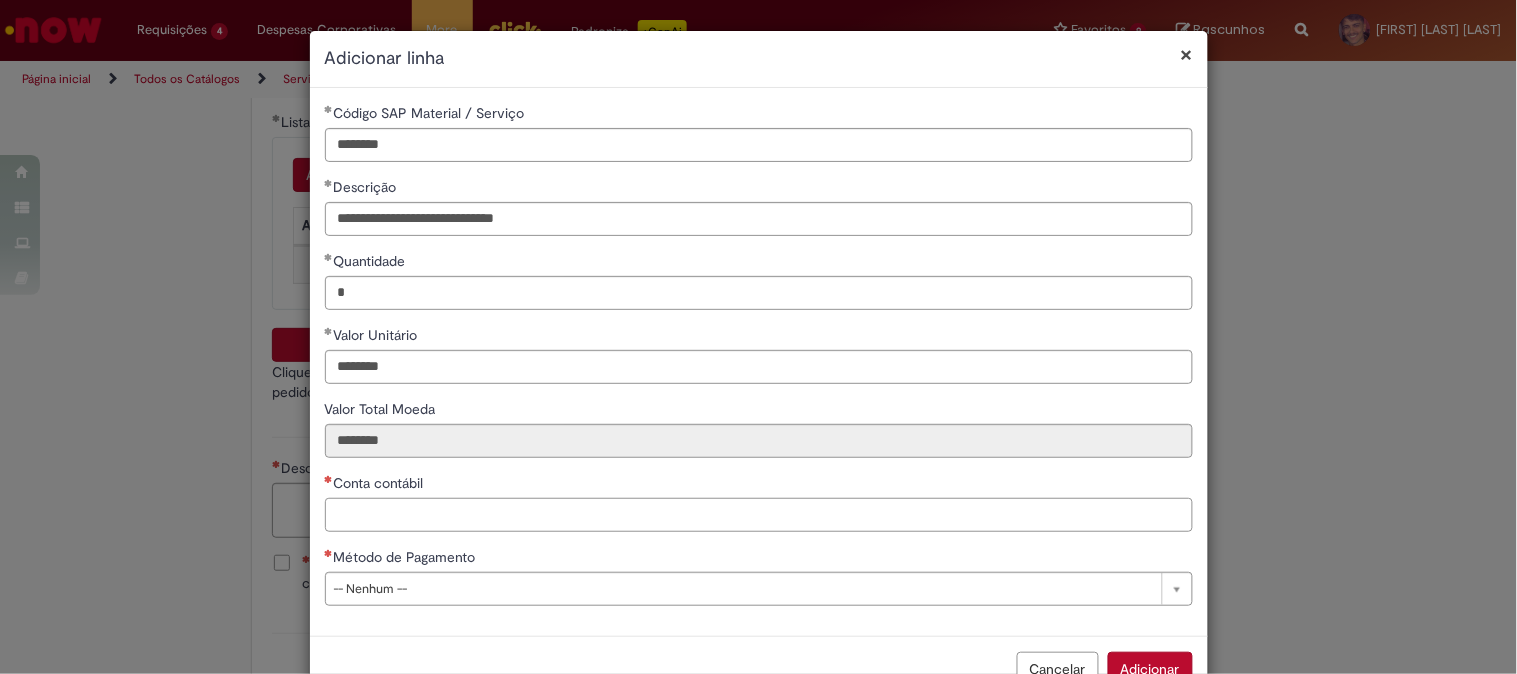 click on "Conta contábil" at bounding box center (759, 515) 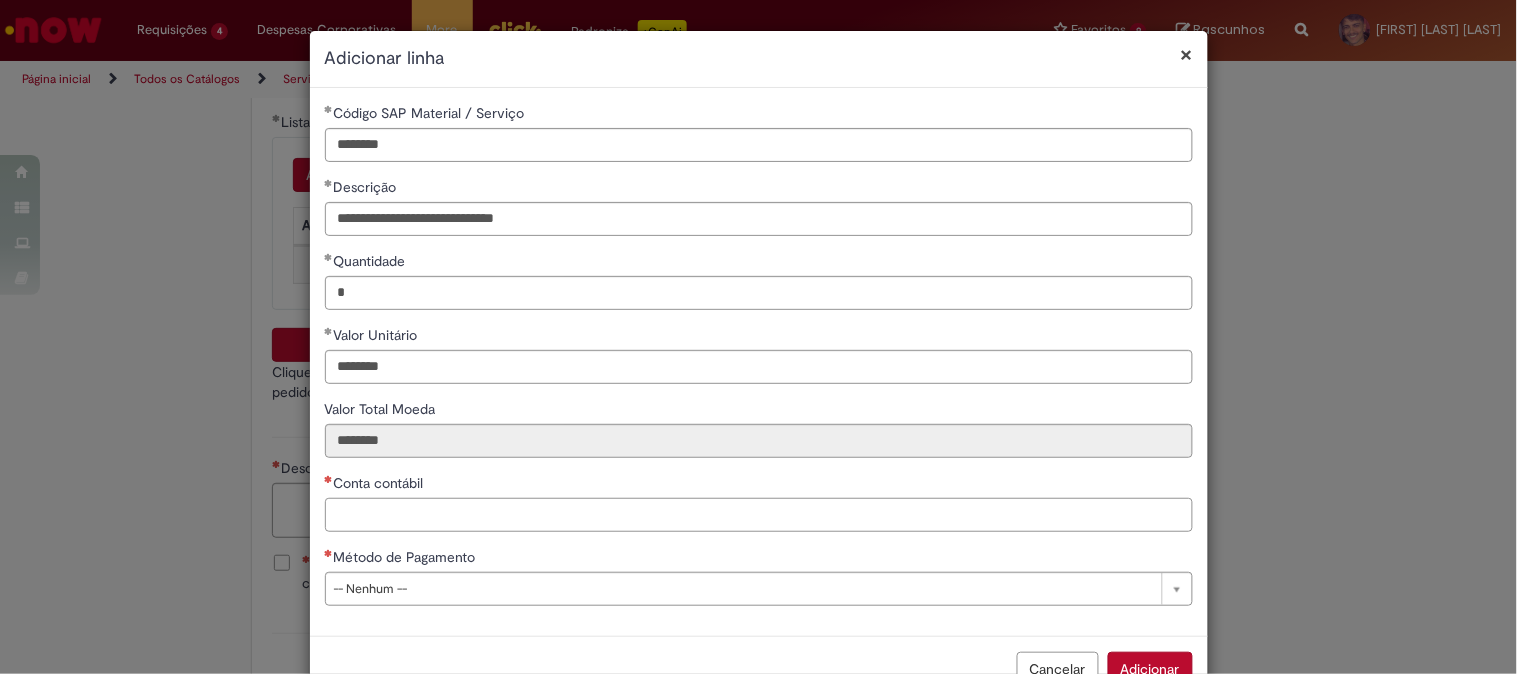 paste on "********" 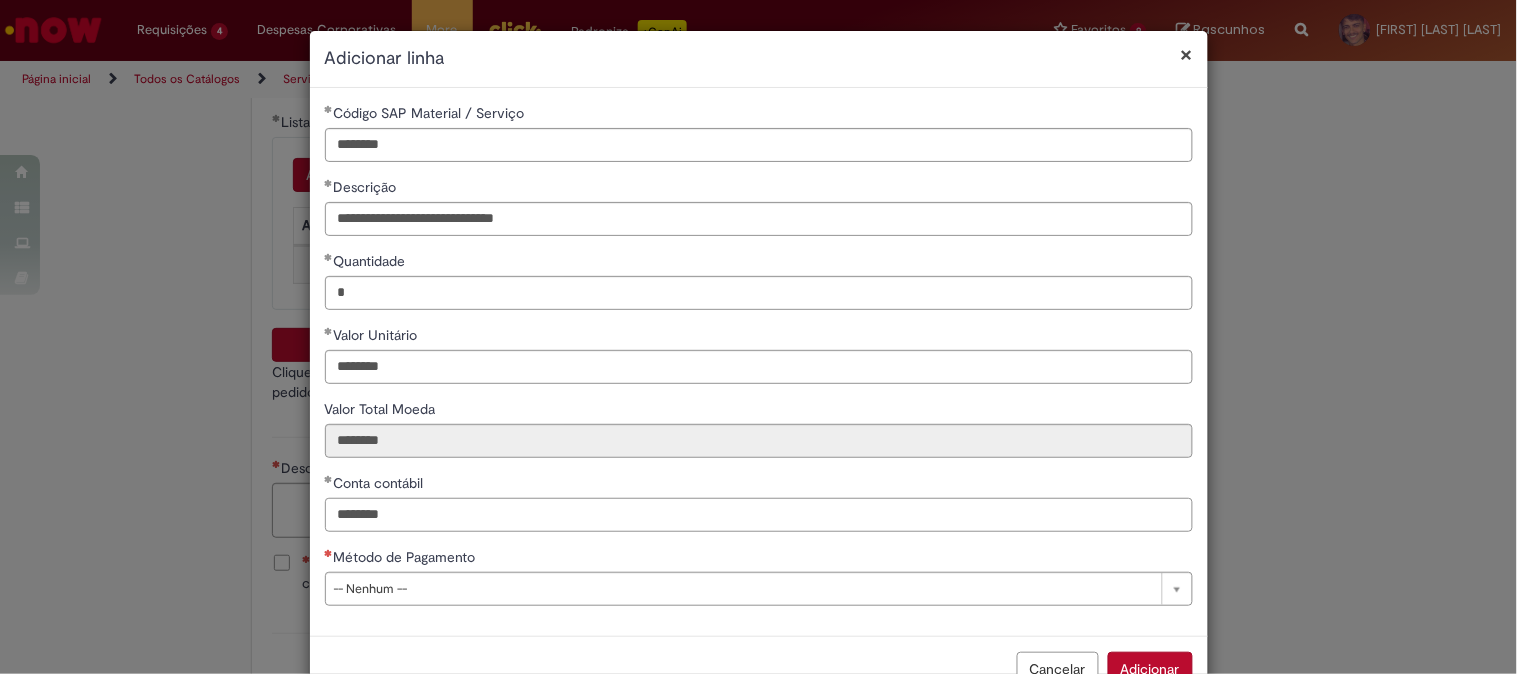 type on "********" 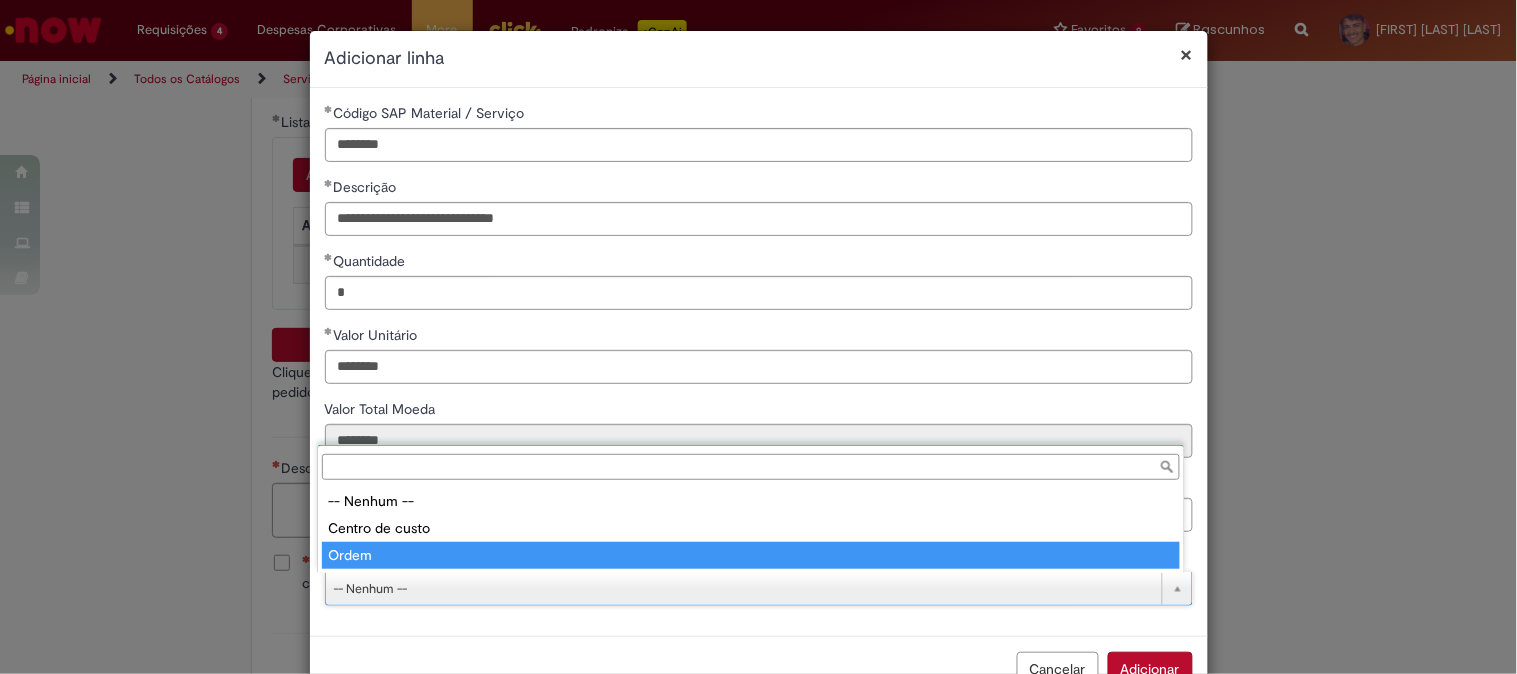 type on "*****" 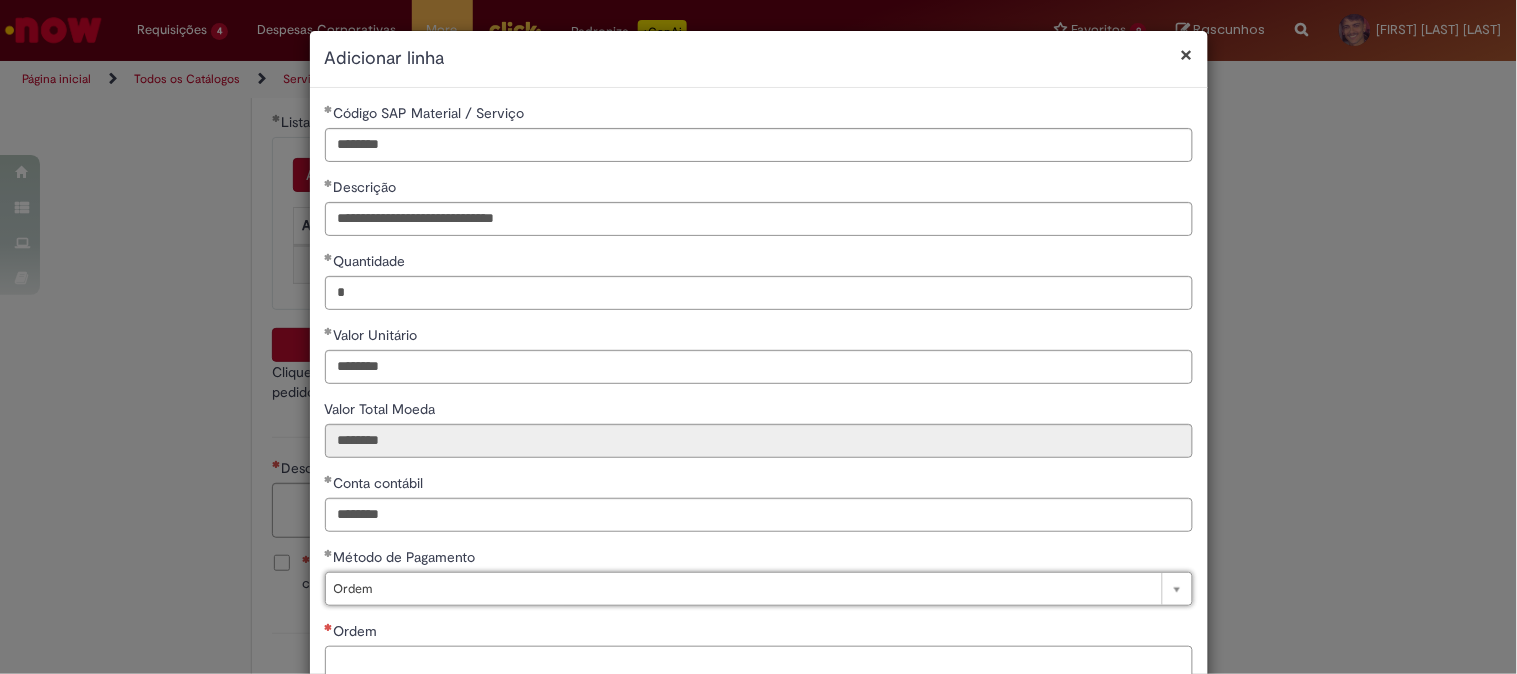 click on "Ordem" at bounding box center (759, 663) 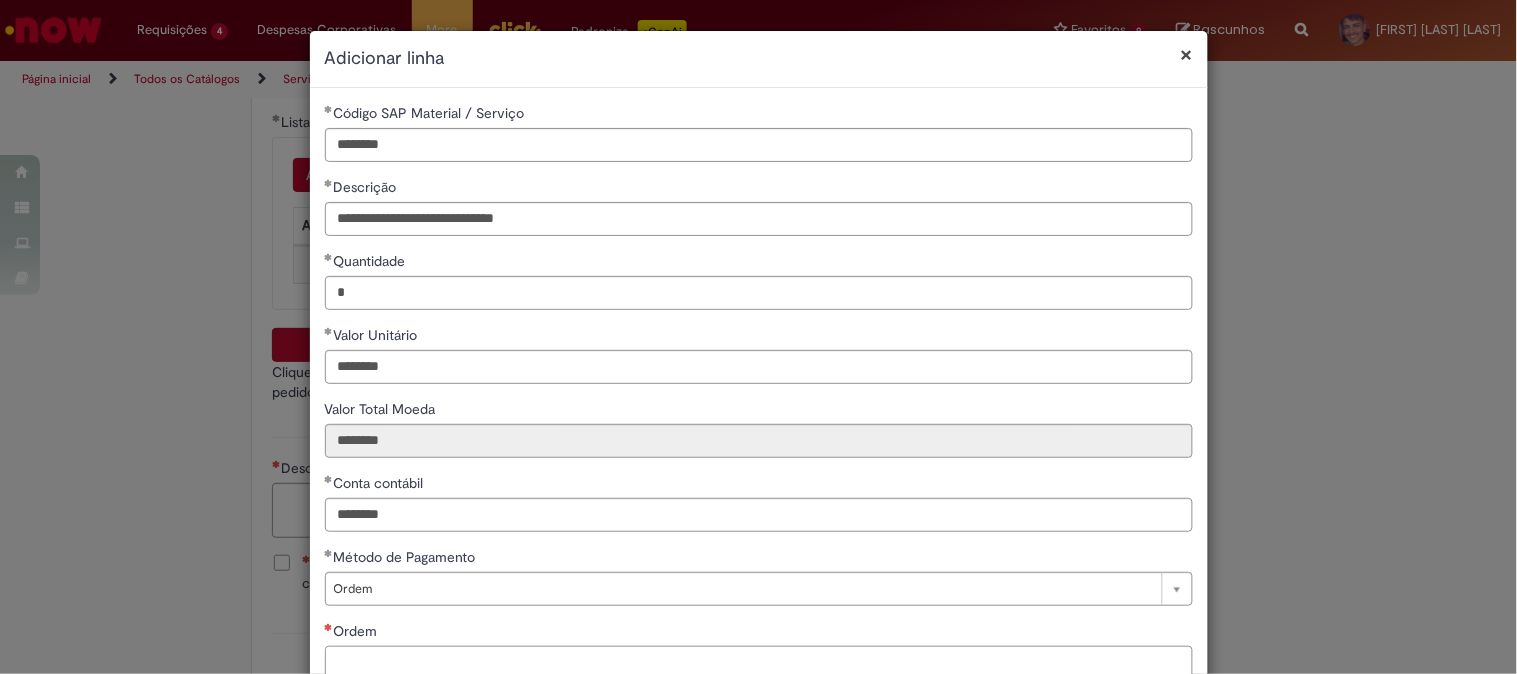 paste on "**********" 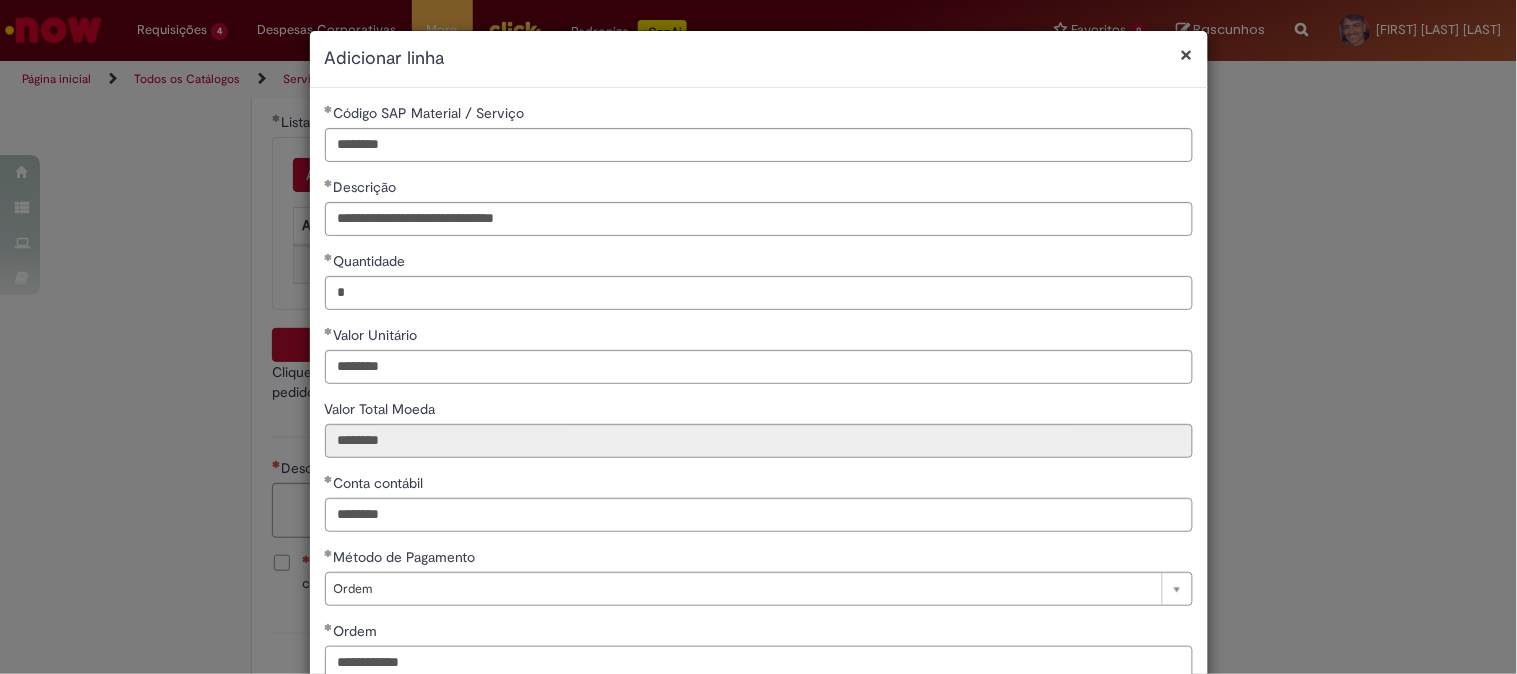 scroll, scrollTop: 132, scrollLeft: 0, axis: vertical 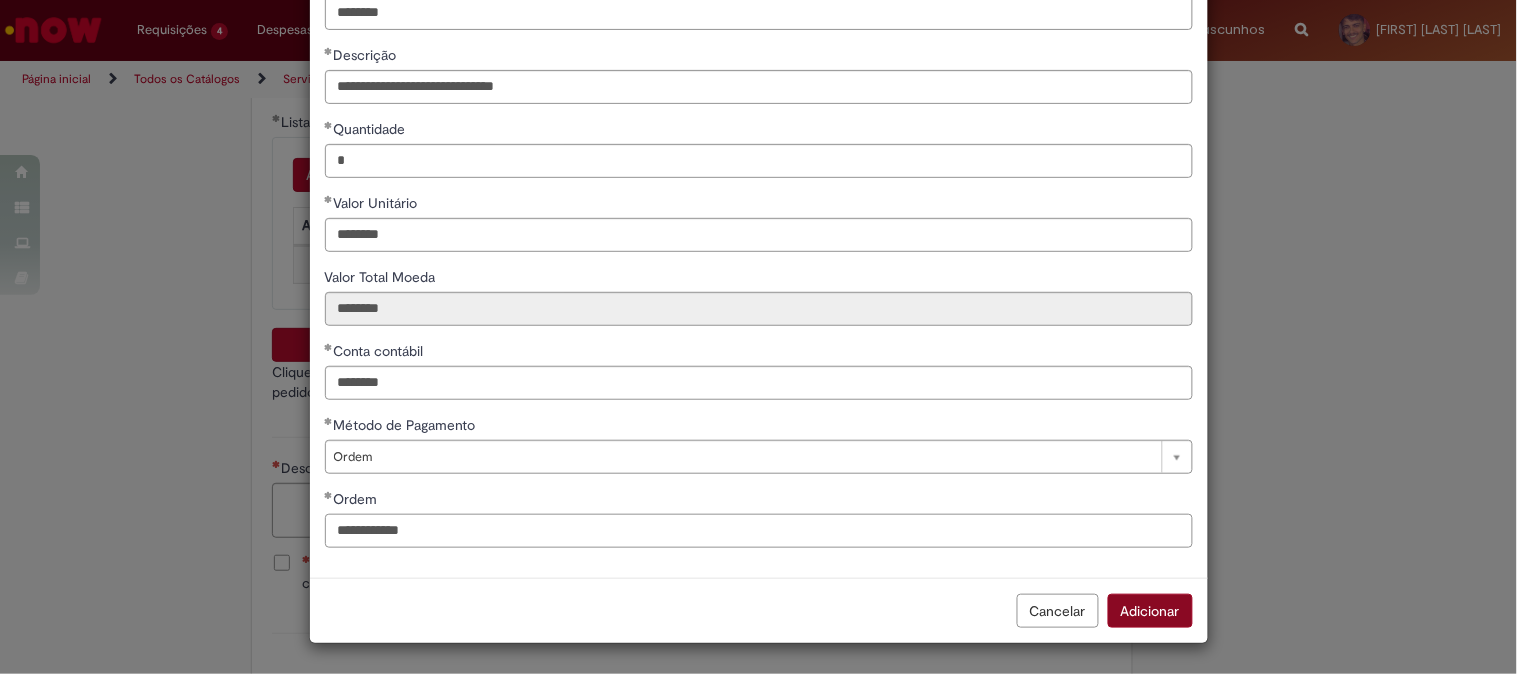 type on "**********" 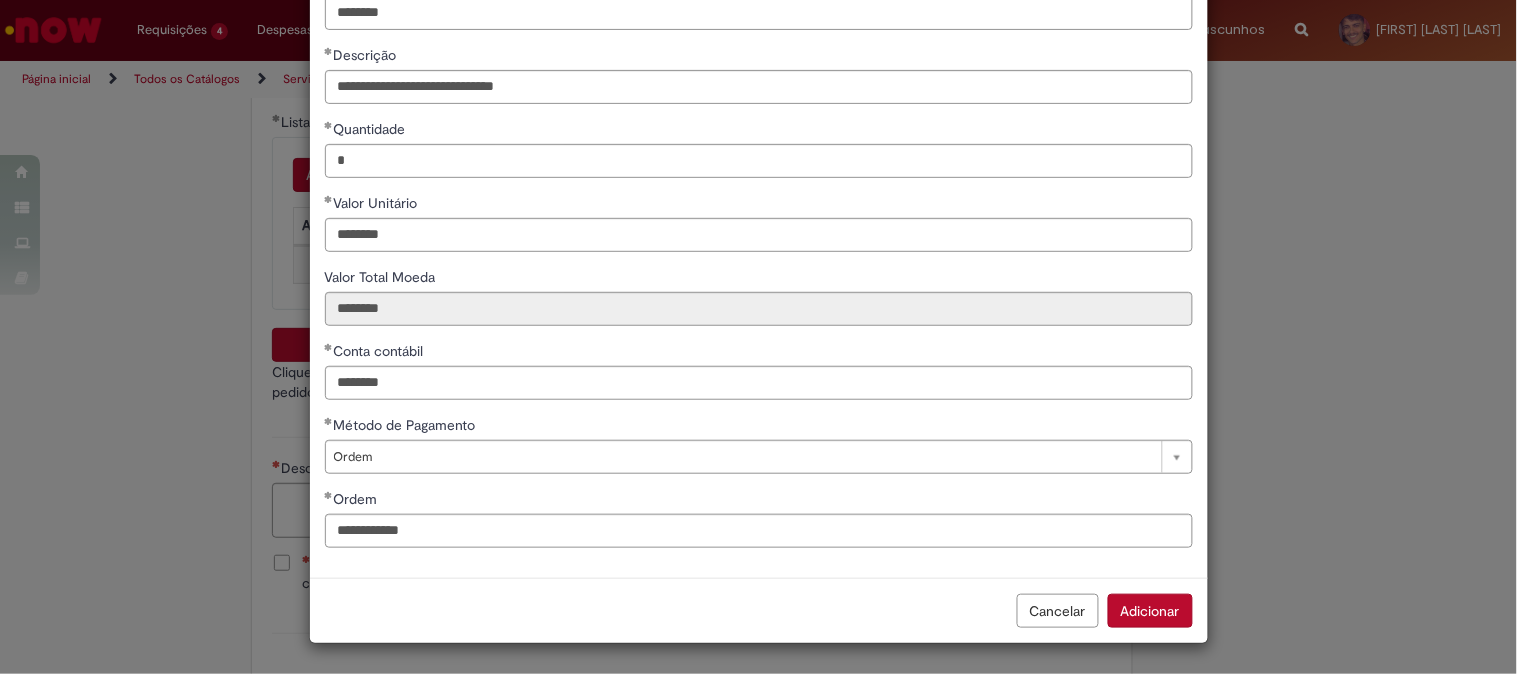 click on "Adicionar" at bounding box center (1150, 611) 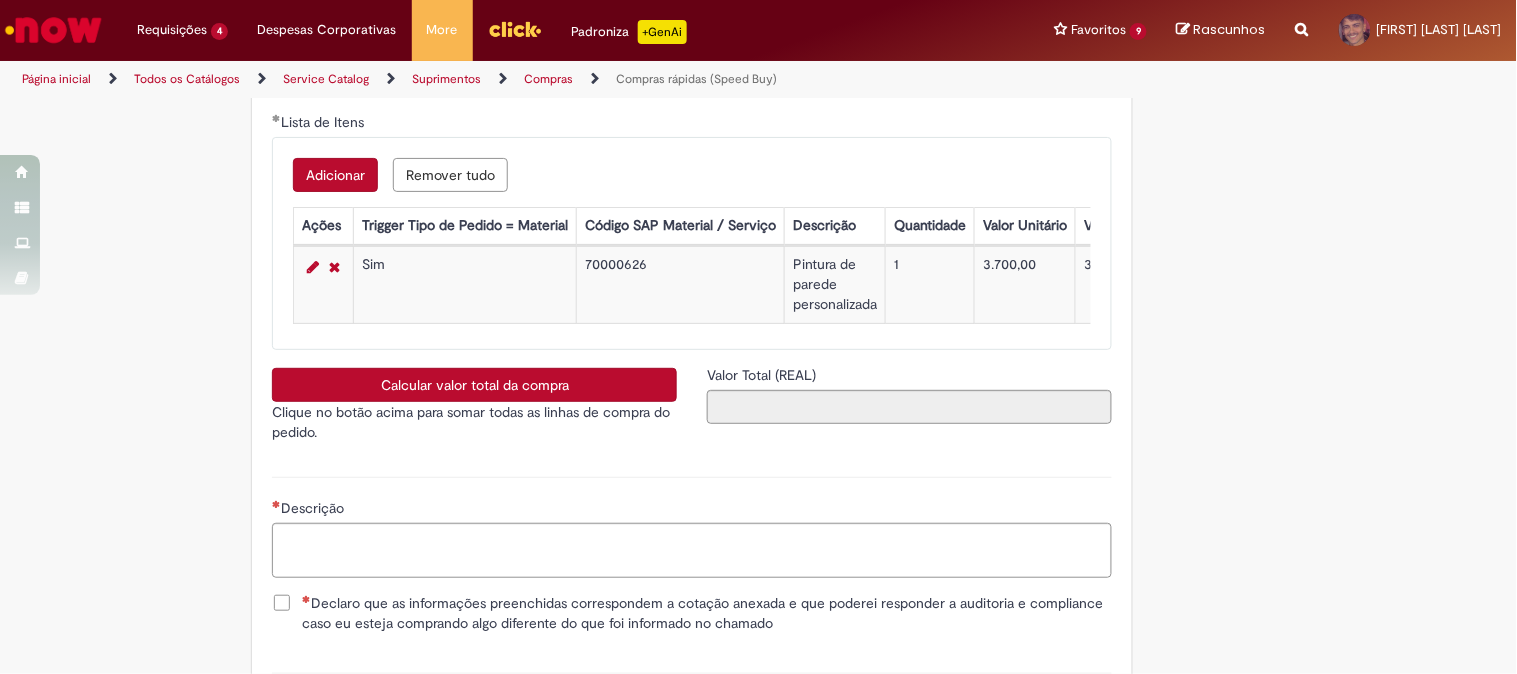 click on "Calcular valor total da compra" at bounding box center (474, 385) 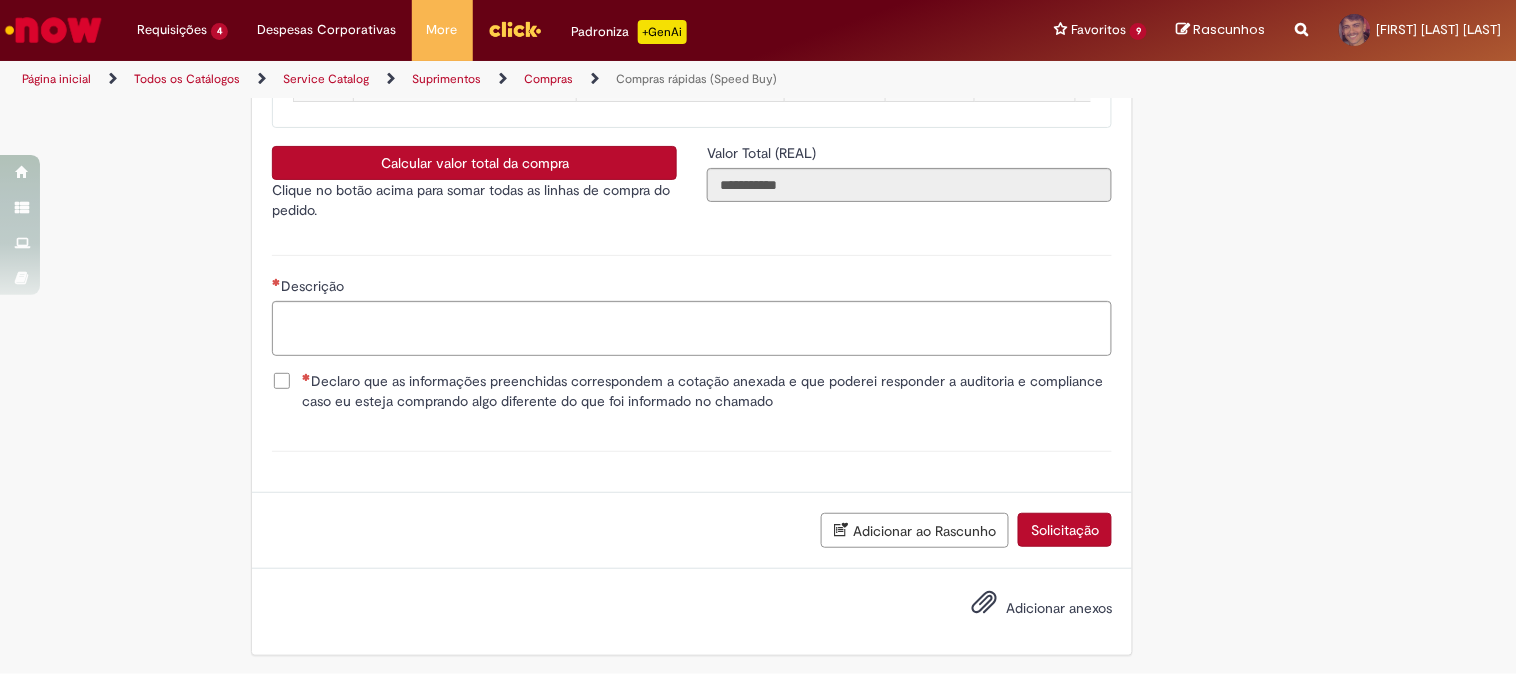 scroll, scrollTop: 3606, scrollLeft: 0, axis: vertical 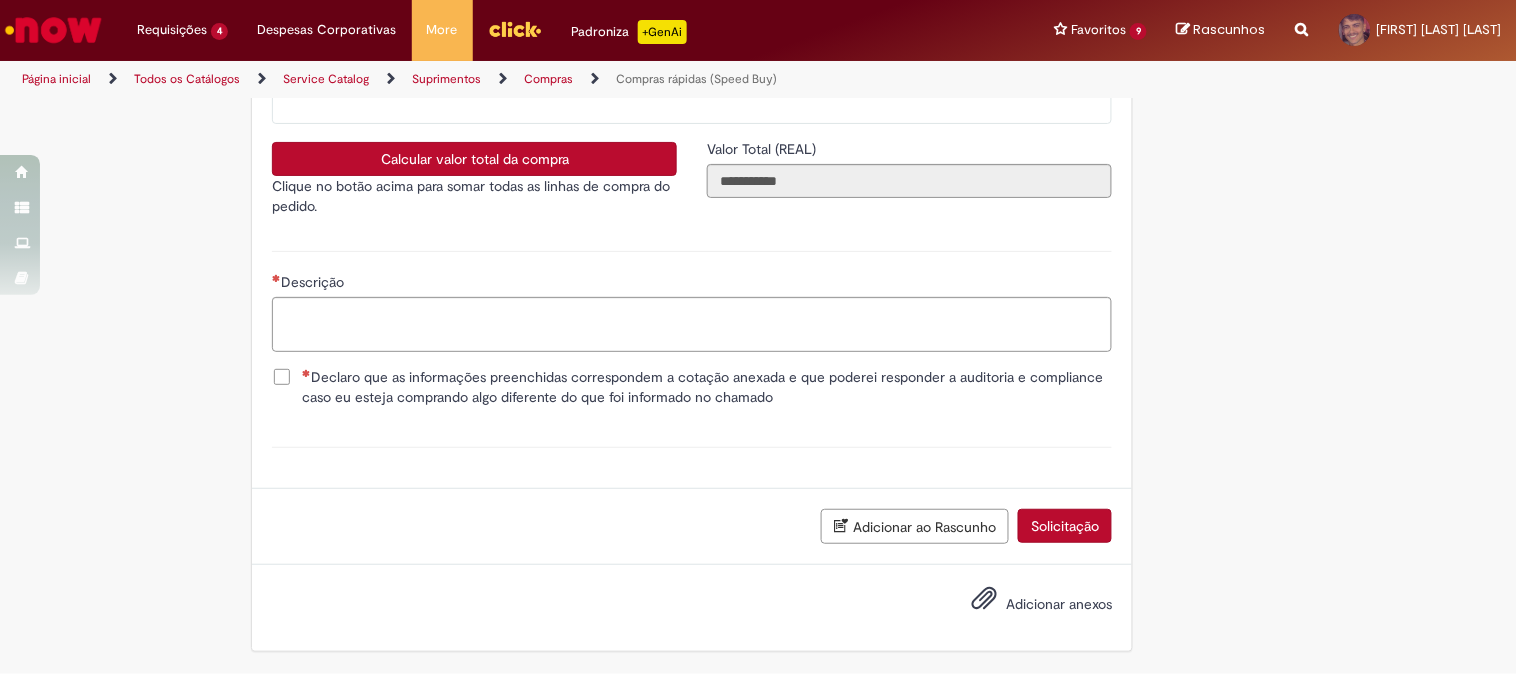 click on "Descrição" at bounding box center (692, 284) 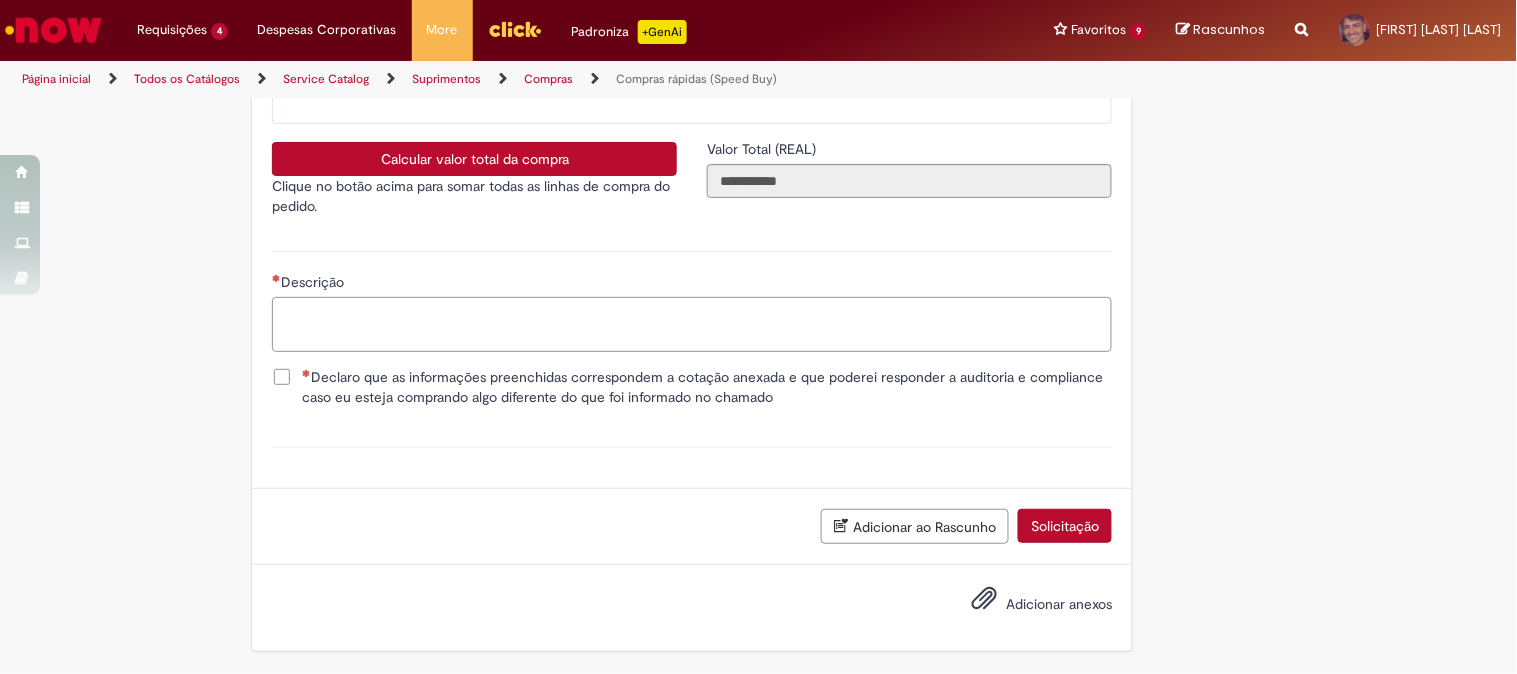 click on "Descrição" at bounding box center (692, 324) 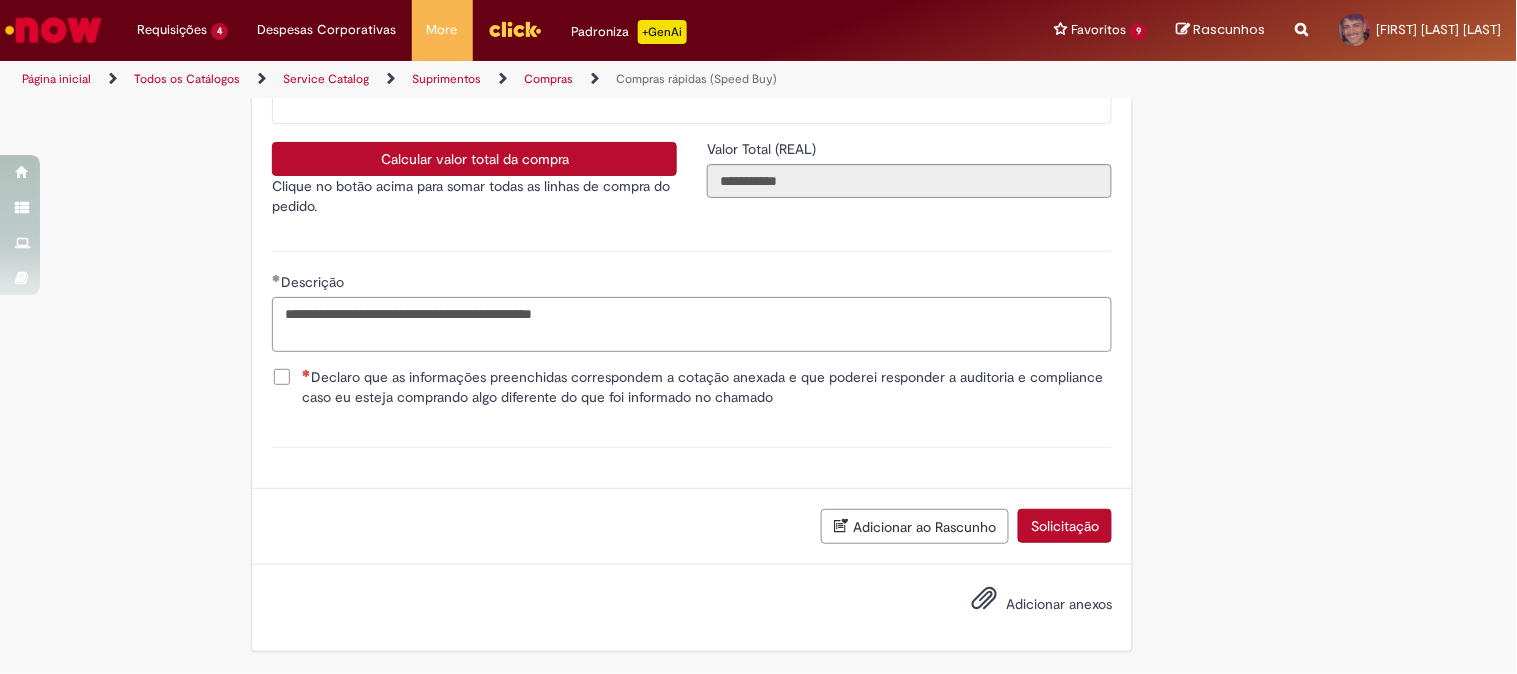 type on "**********" 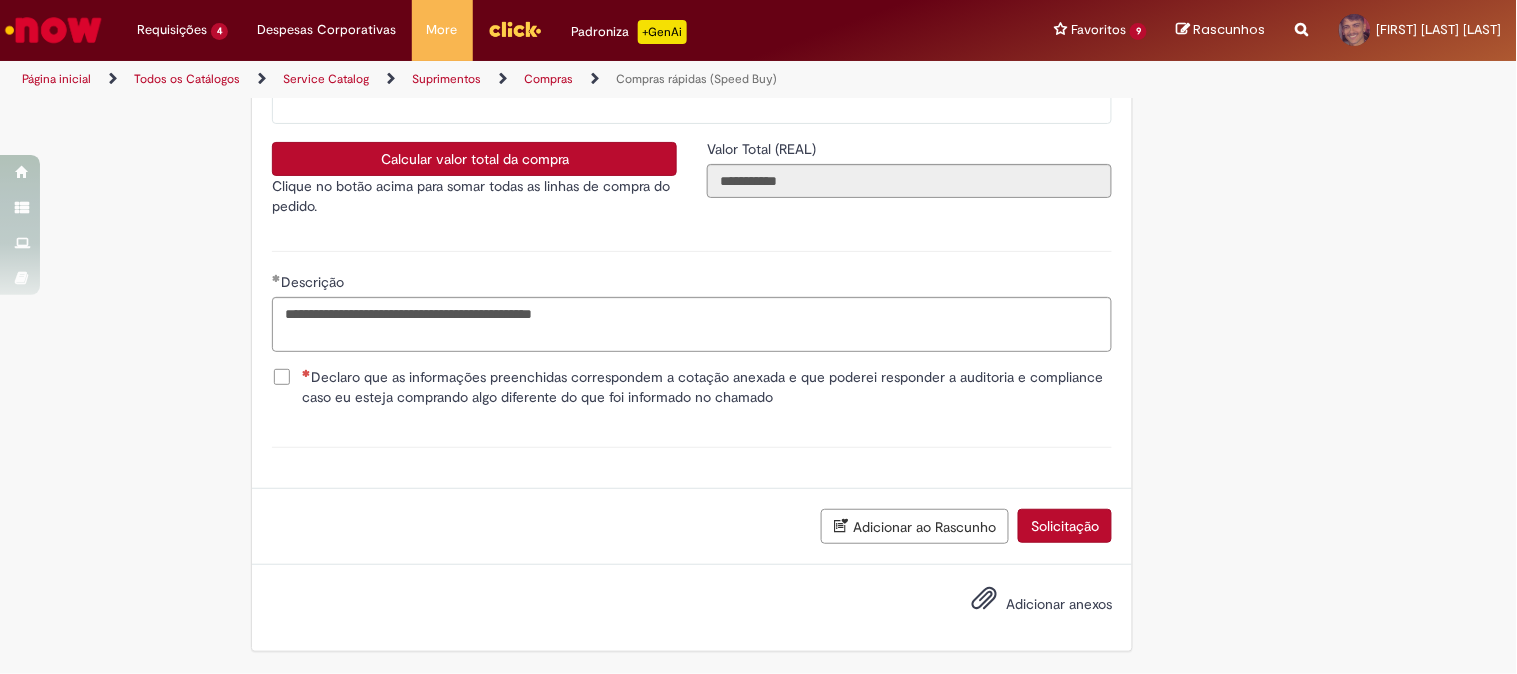 click on "**********" at bounding box center [692, 298] 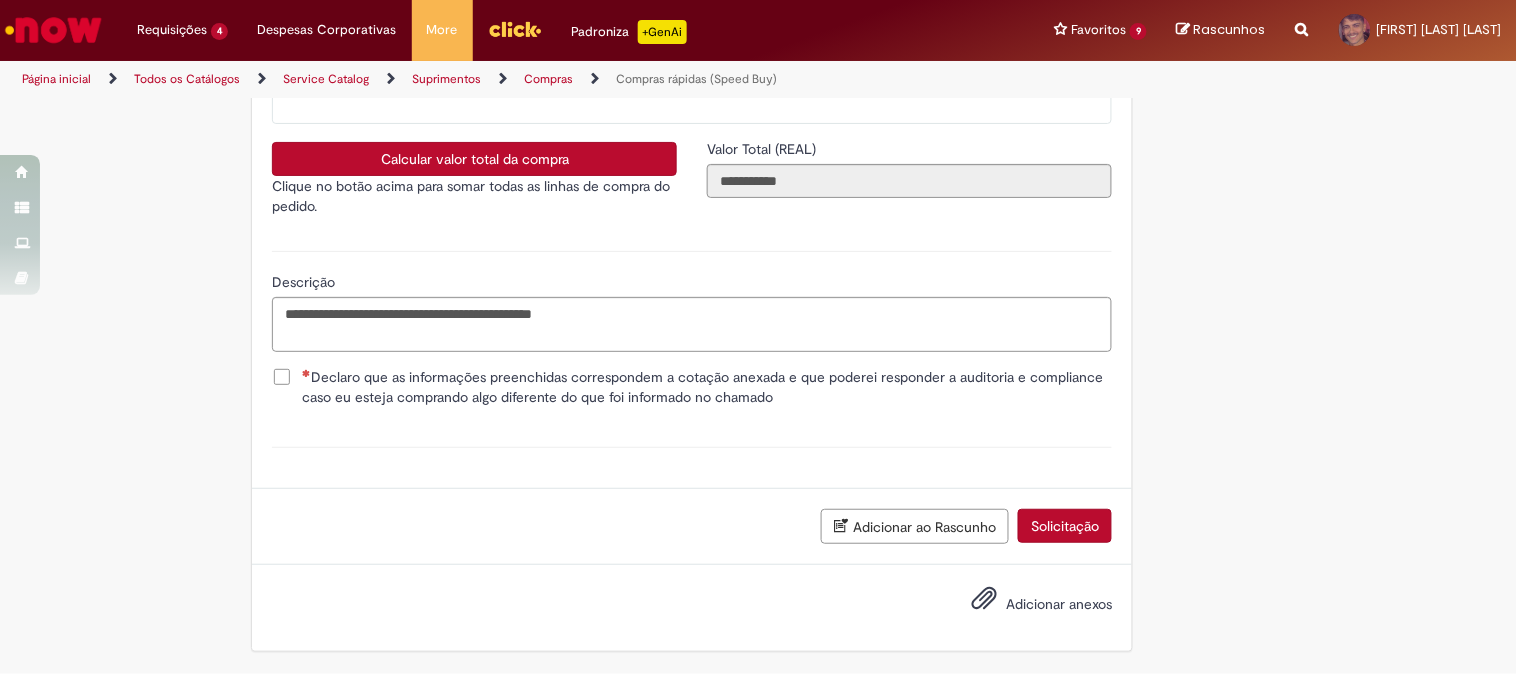 click on "Declaro que as informações preenchidas correspondem a cotação anexada e que poderei responder a auditoria e compliance caso eu esteja comprando algo diferente do que foi informado no chamado" at bounding box center [707, 387] 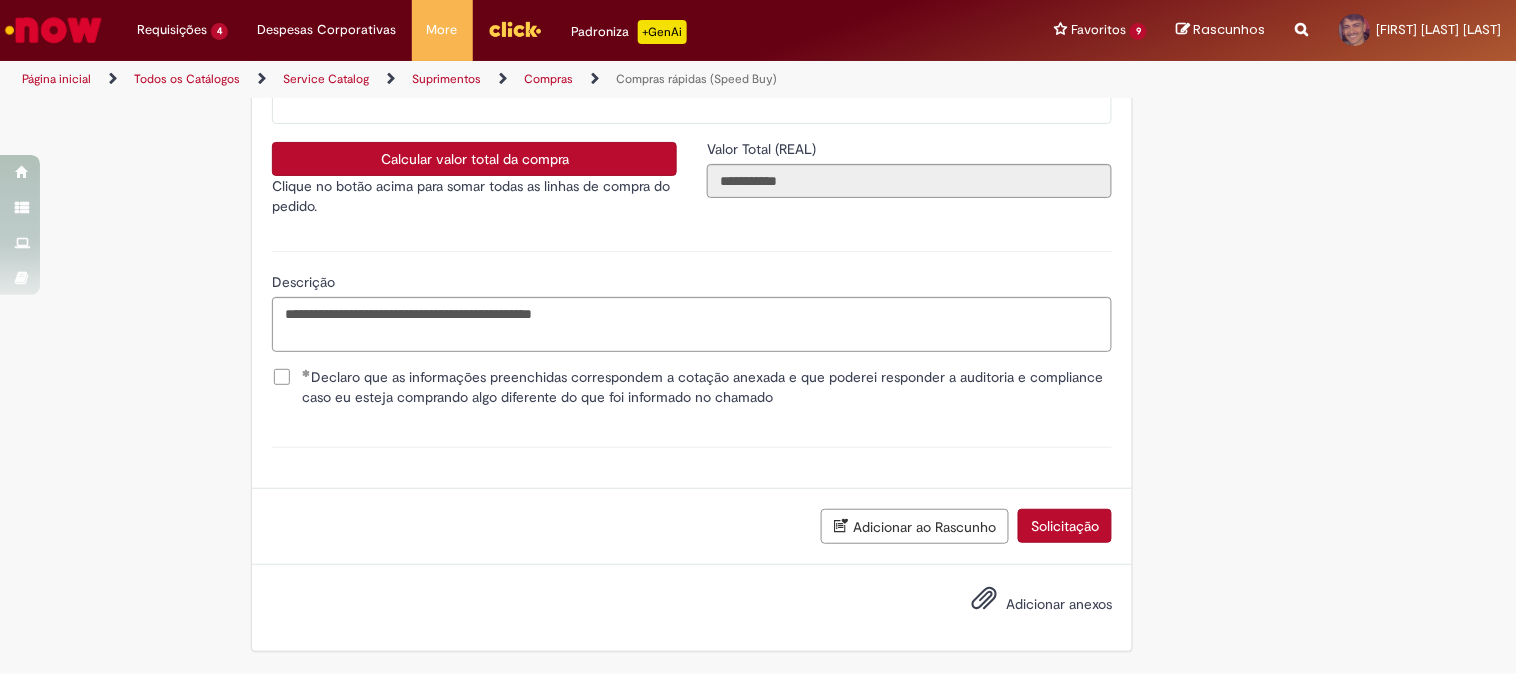 click on "Adicionar anexos" at bounding box center (1059, 604) 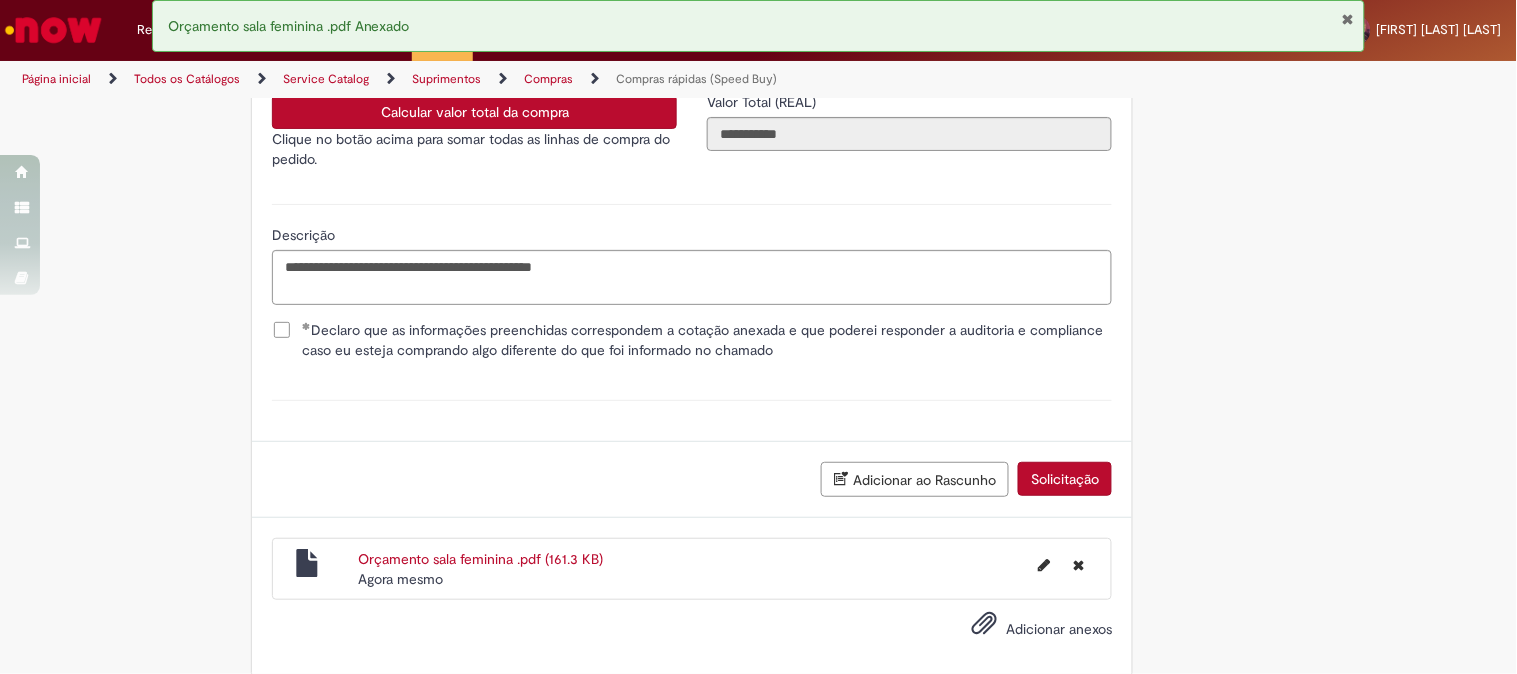 scroll, scrollTop: 3678, scrollLeft: 0, axis: vertical 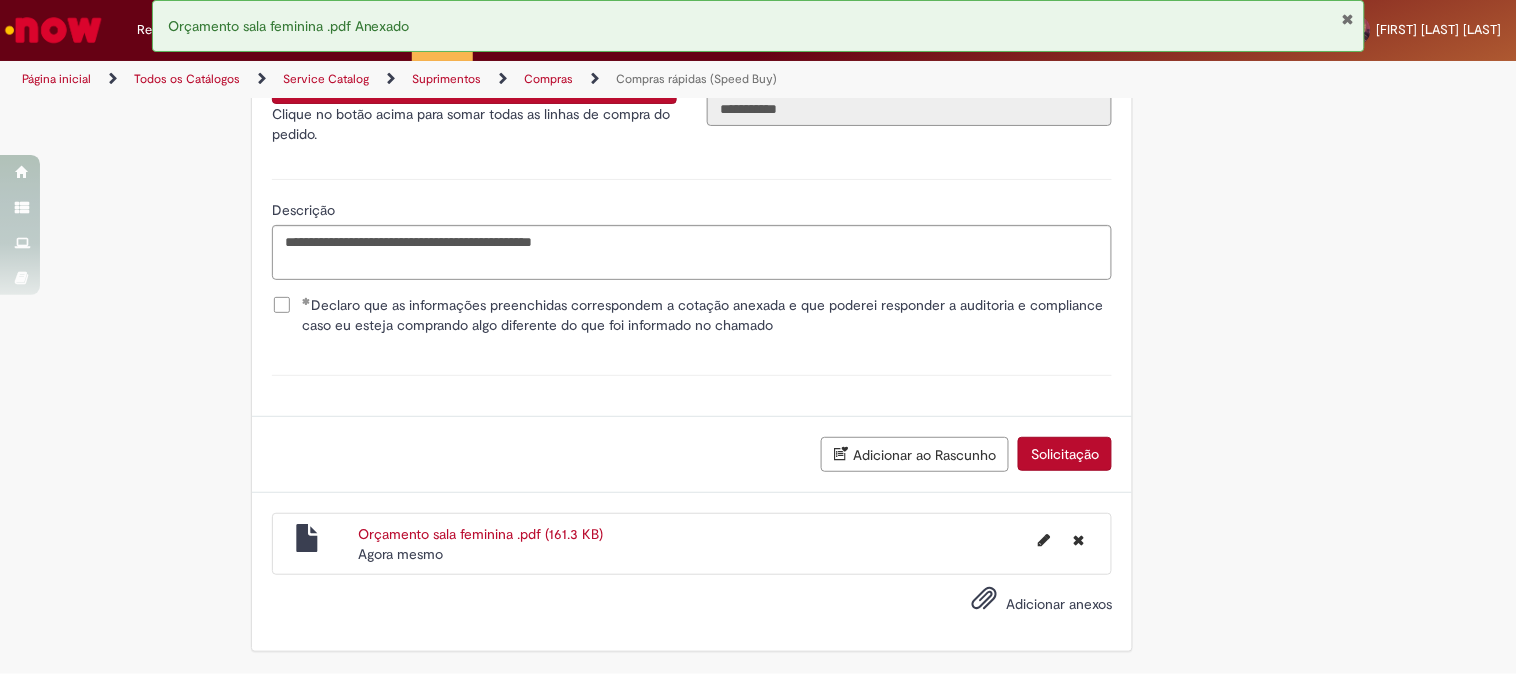 click on "Solicitação" at bounding box center (1065, 454) 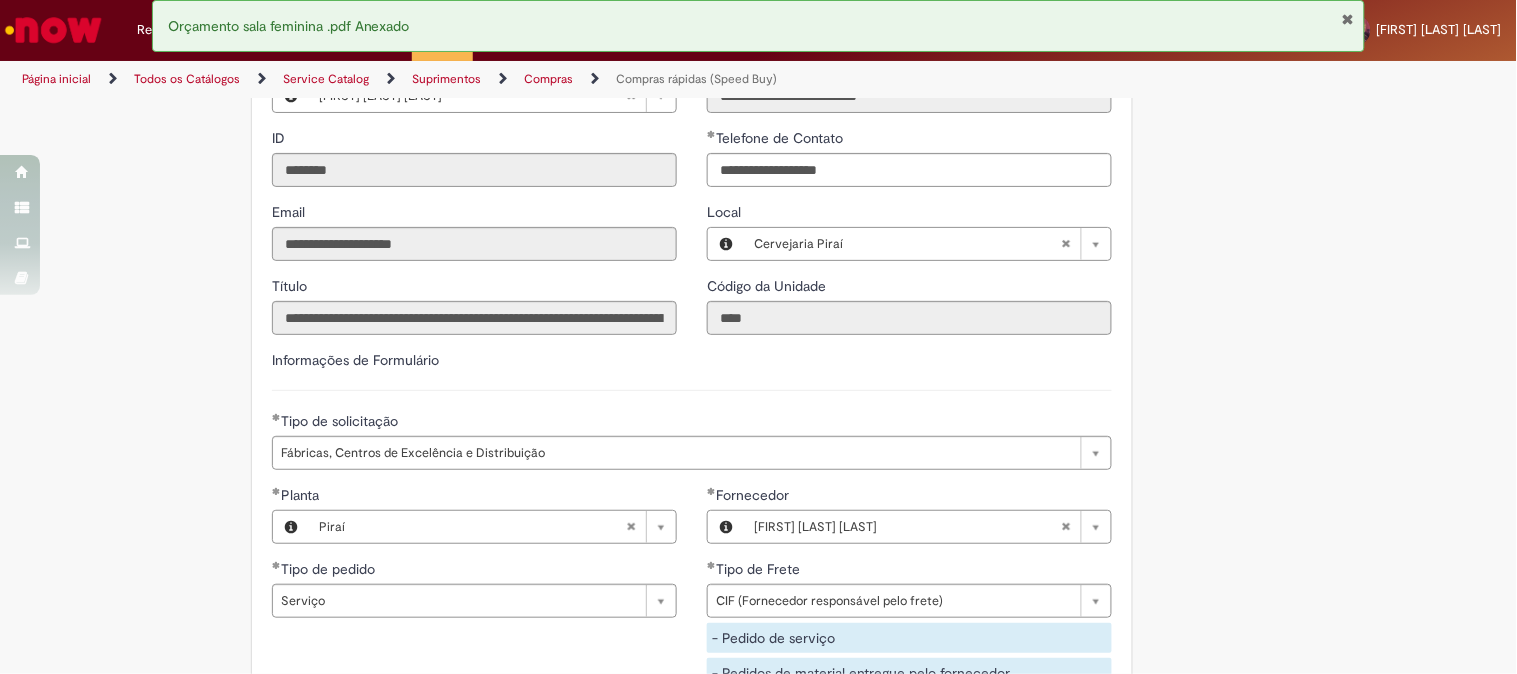 scroll, scrollTop: 2298, scrollLeft: 0, axis: vertical 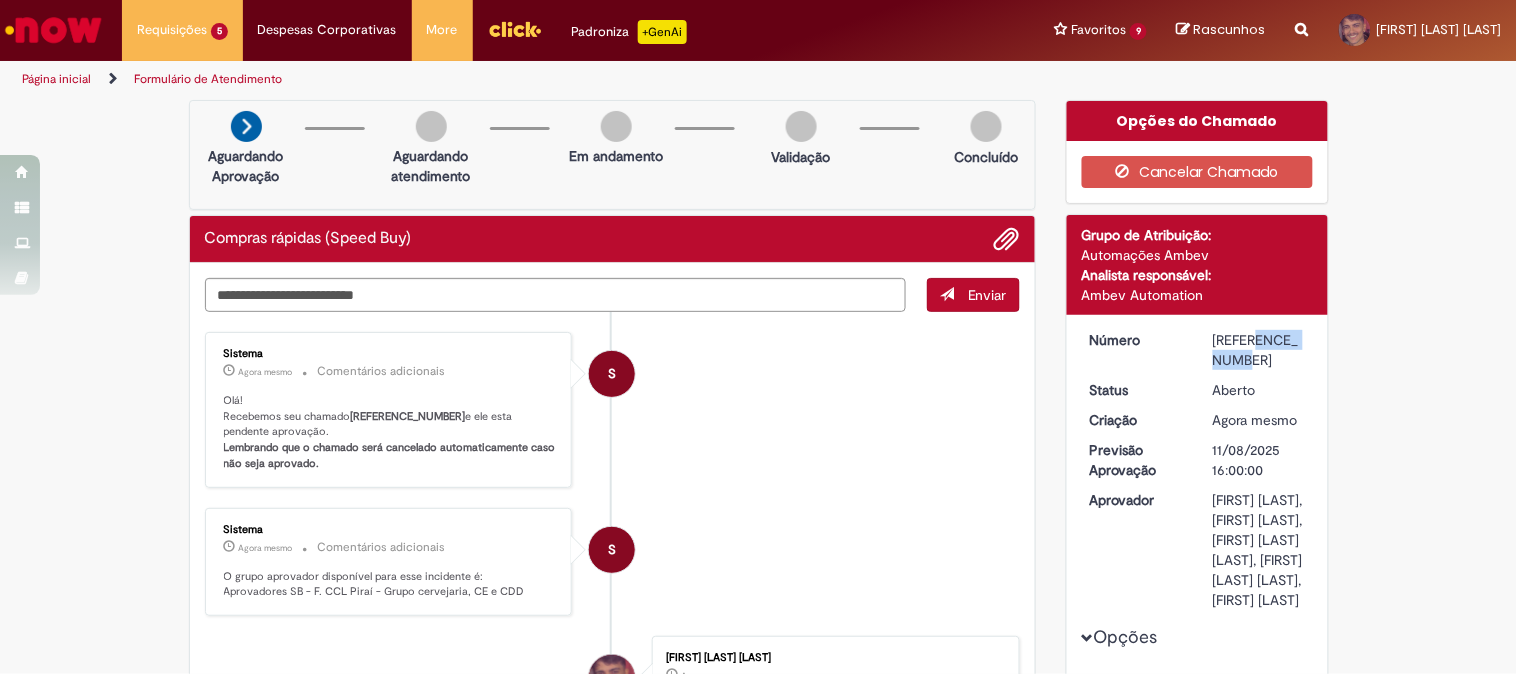 drag, startPoint x: 1201, startPoint y: 343, endPoint x: 1270, endPoint y: 342, distance: 69.00725 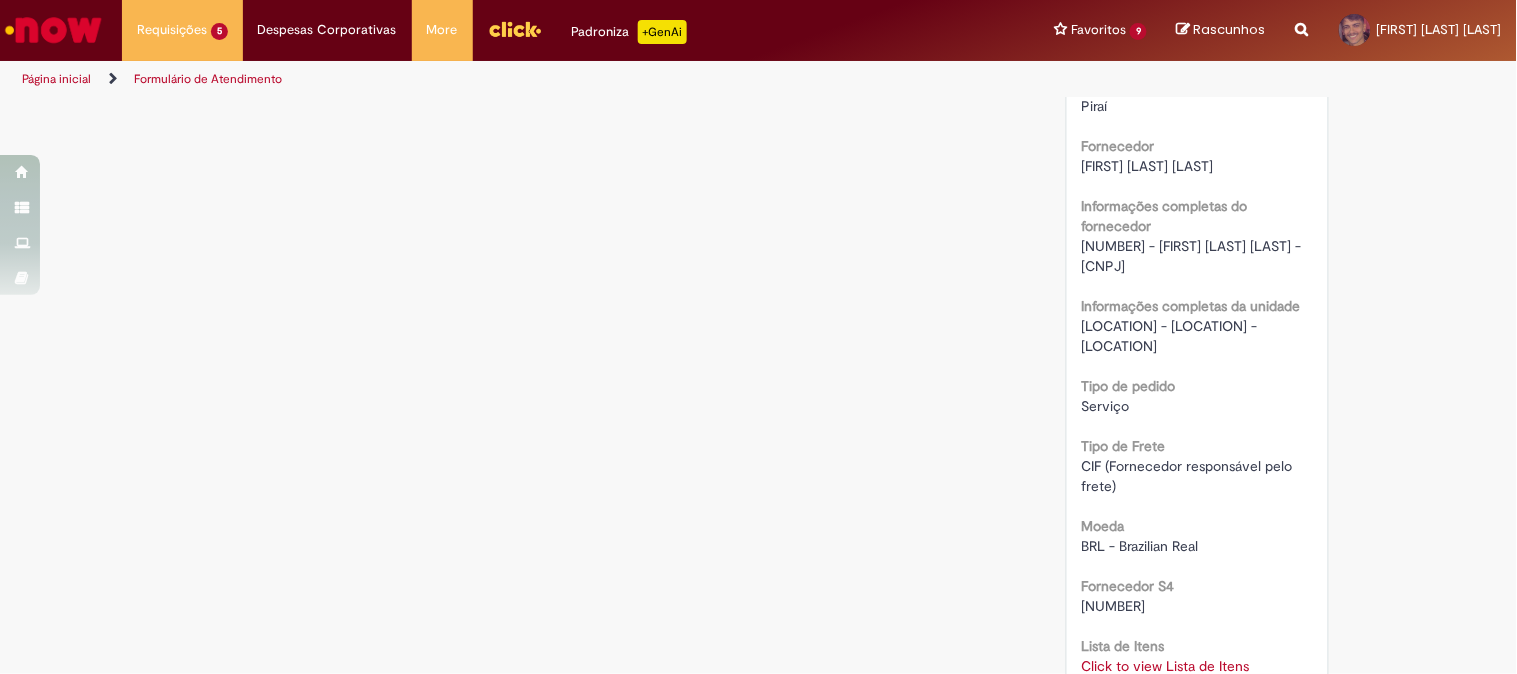 scroll, scrollTop: 2111, scrollLeft: 0, axis: vertical 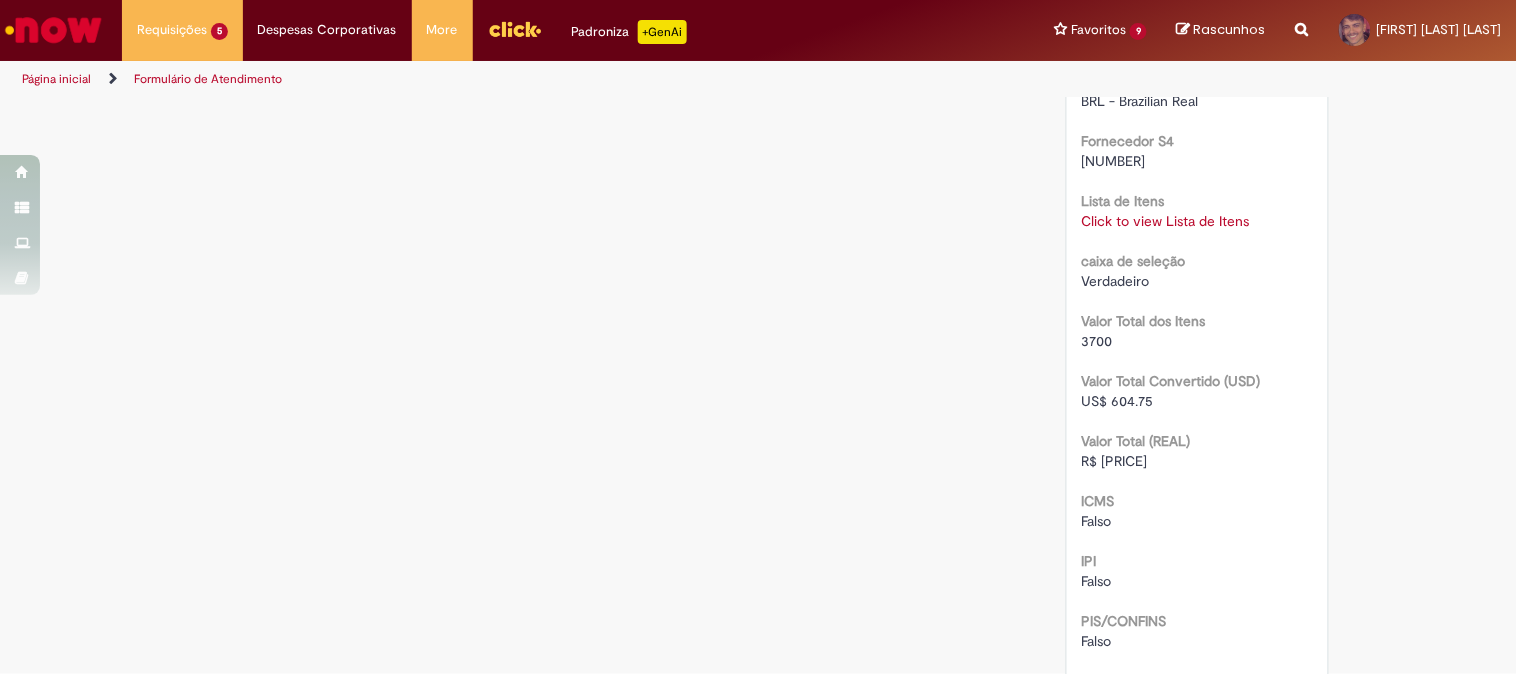 click on "Click to view Lista de Itens" at bounding box center [1166, 221] 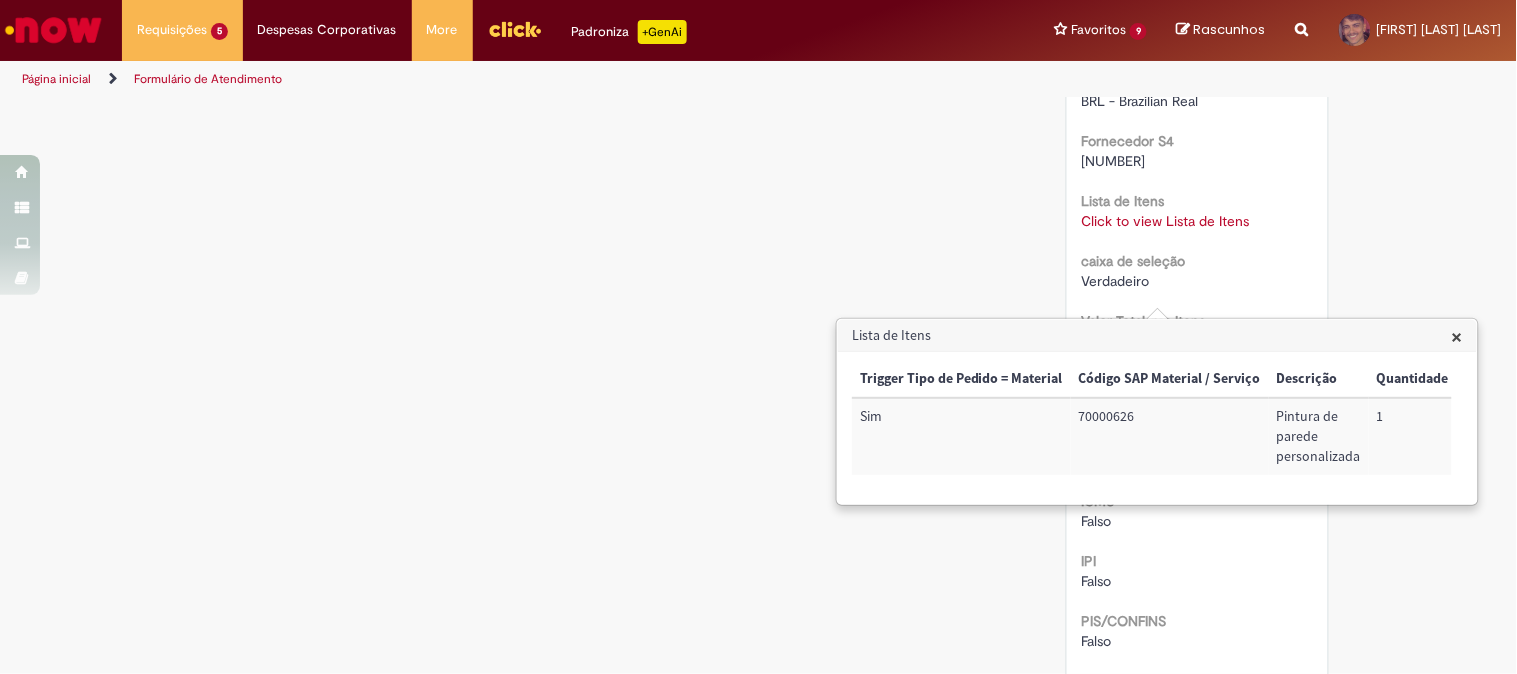 click on "Verificar Código de Barras
Aguardando Aprovação
Aguardando atendimento
Em andamento
Validação
Concluído
Compras rápidas (Speed Buy)
Enviar
S
Sistema
[TIME] atrás [TIME]     Comentários adicionais
Olá!  Recebemos seu chamado  [REFERENCE_NUMBER]  e ele esta pendente aprovação.  Lembrando que o chamado será cancelado automaticamente caso não seja aprovado.
S" at bounding box center (759, -341) 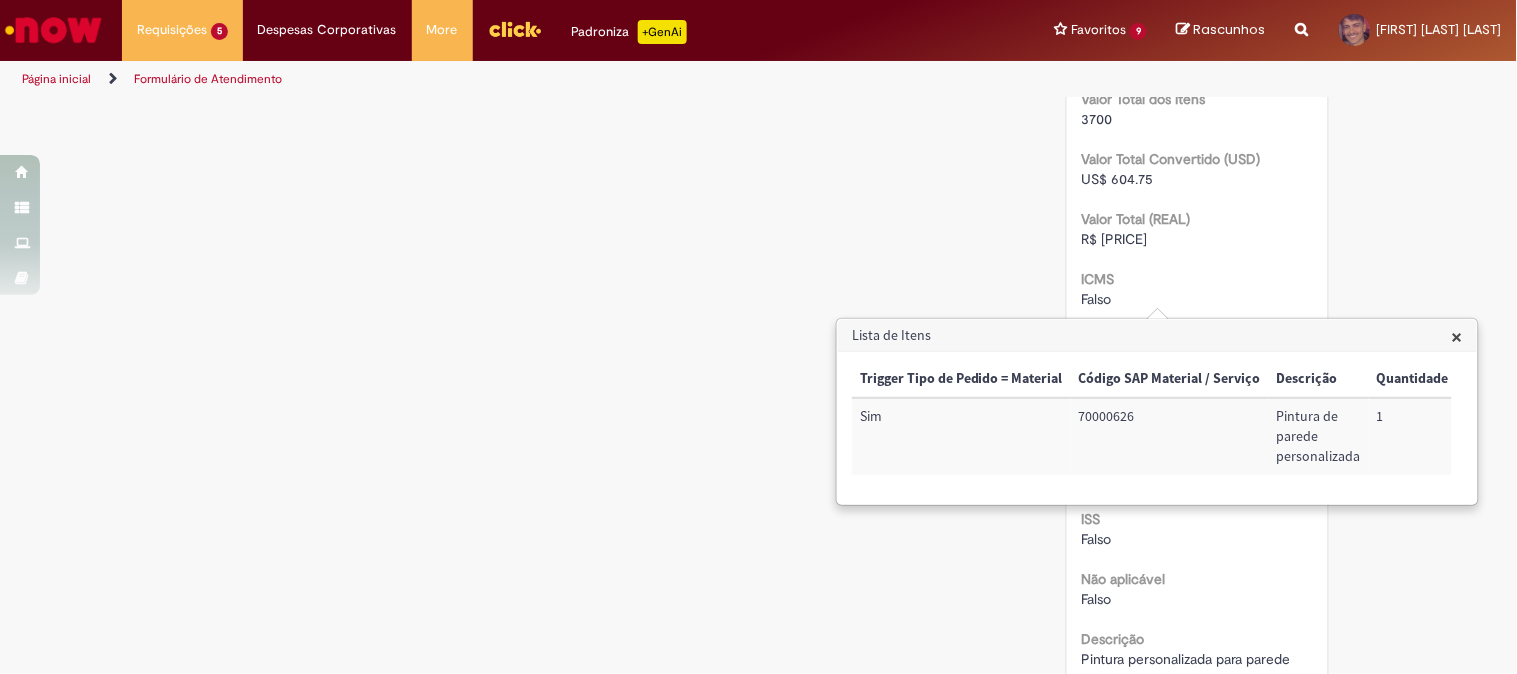 click on "×" at bounding box center (1457, 336) 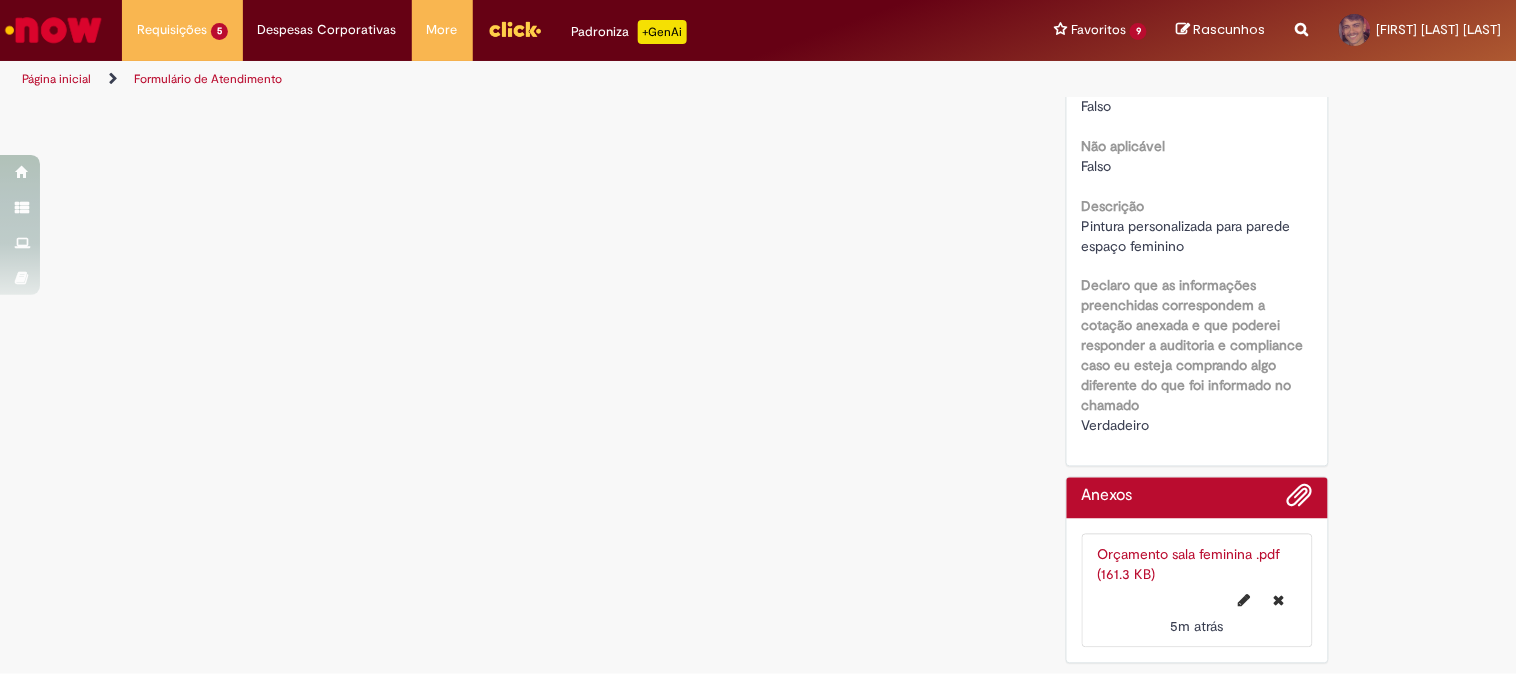 scroll, scrollTop: 2844, scrollLeft: 0, axis: vertical 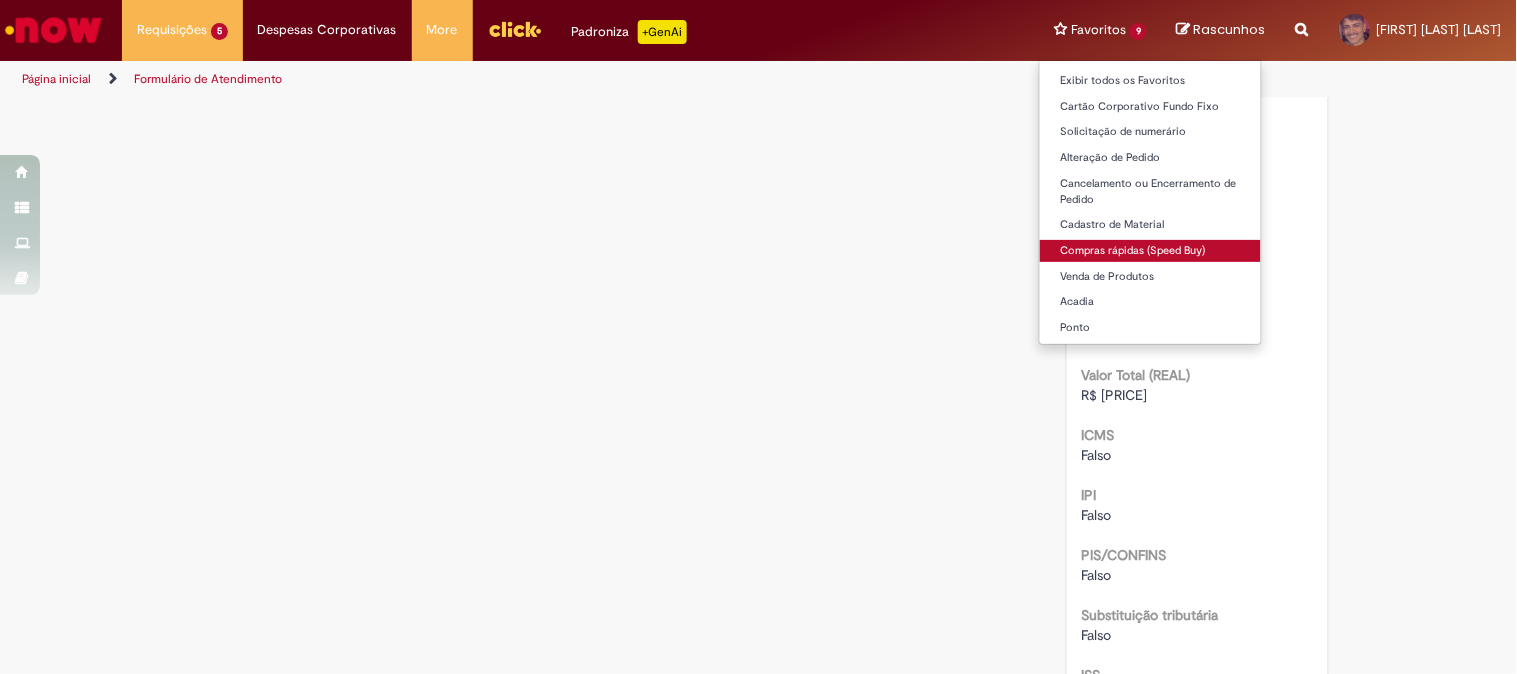 click on "Compras rápidas (Speed Buy)" at bounding box center (1150, 251) 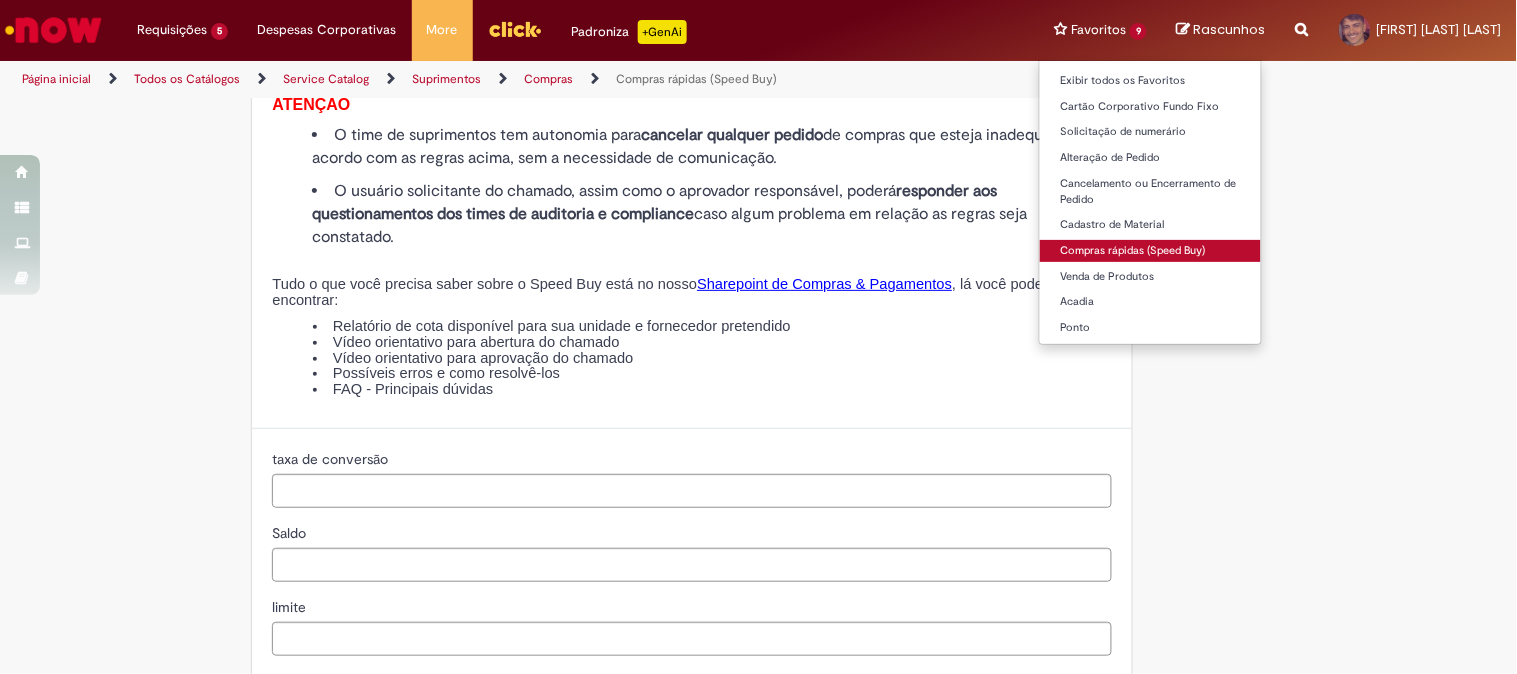 scroll, scrollTop: 0, scrollLeft: 0, axis: both 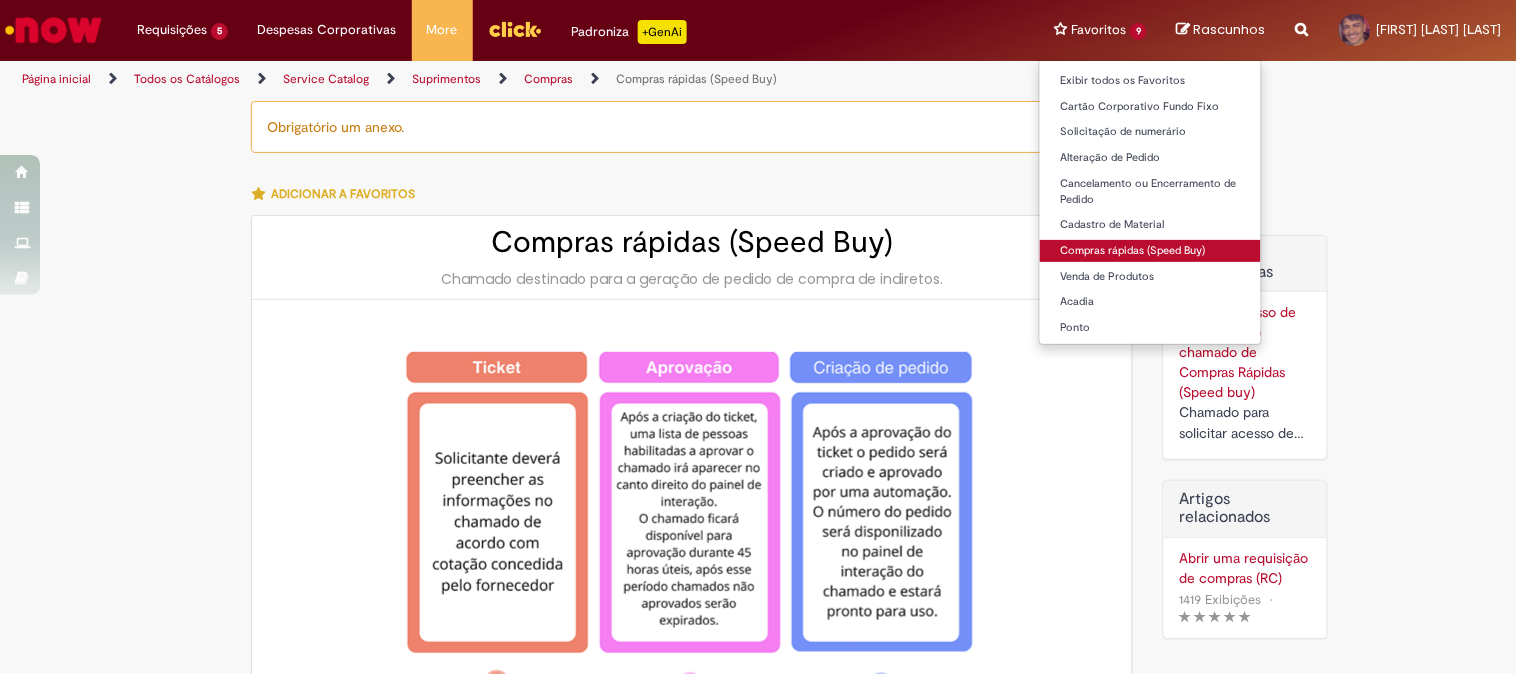 type on "********" 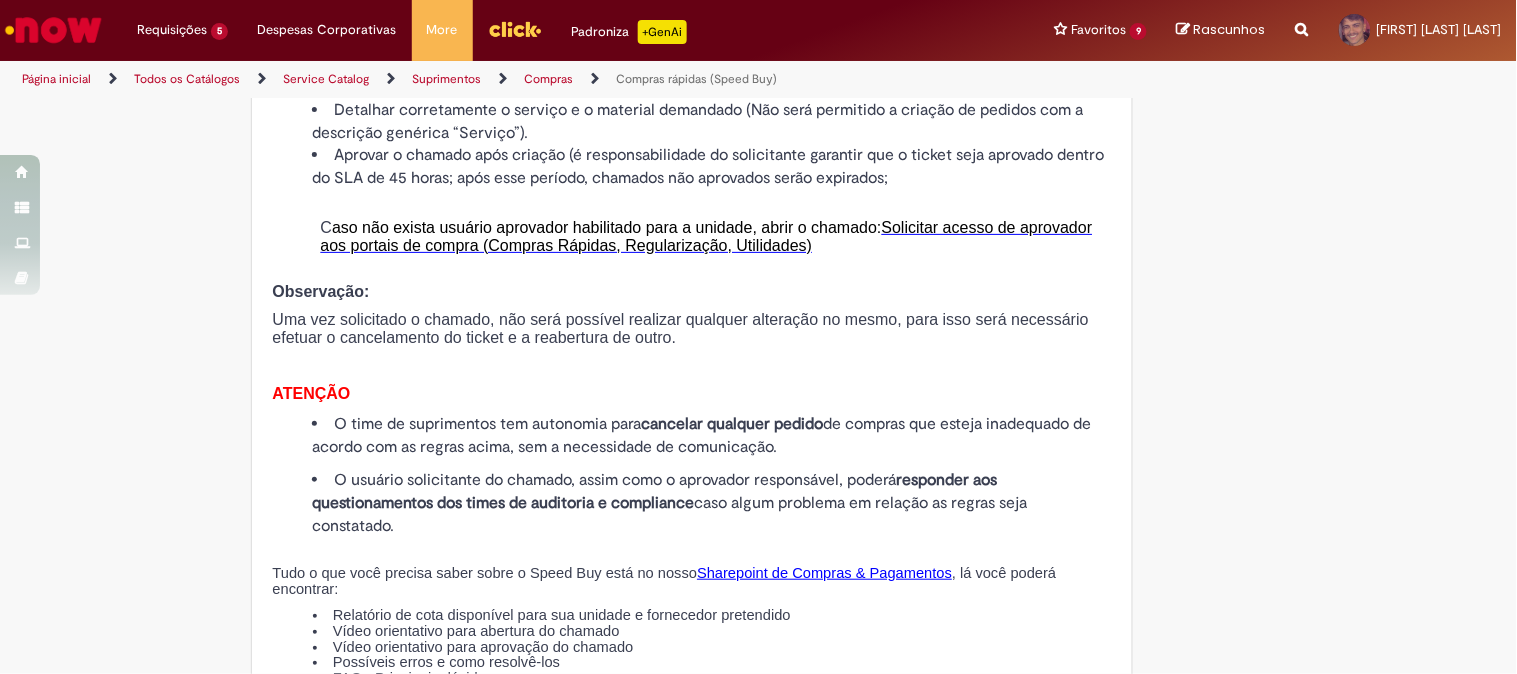 scroll, scrollTop: 2444, scrollLeft: 0, axis: vertical 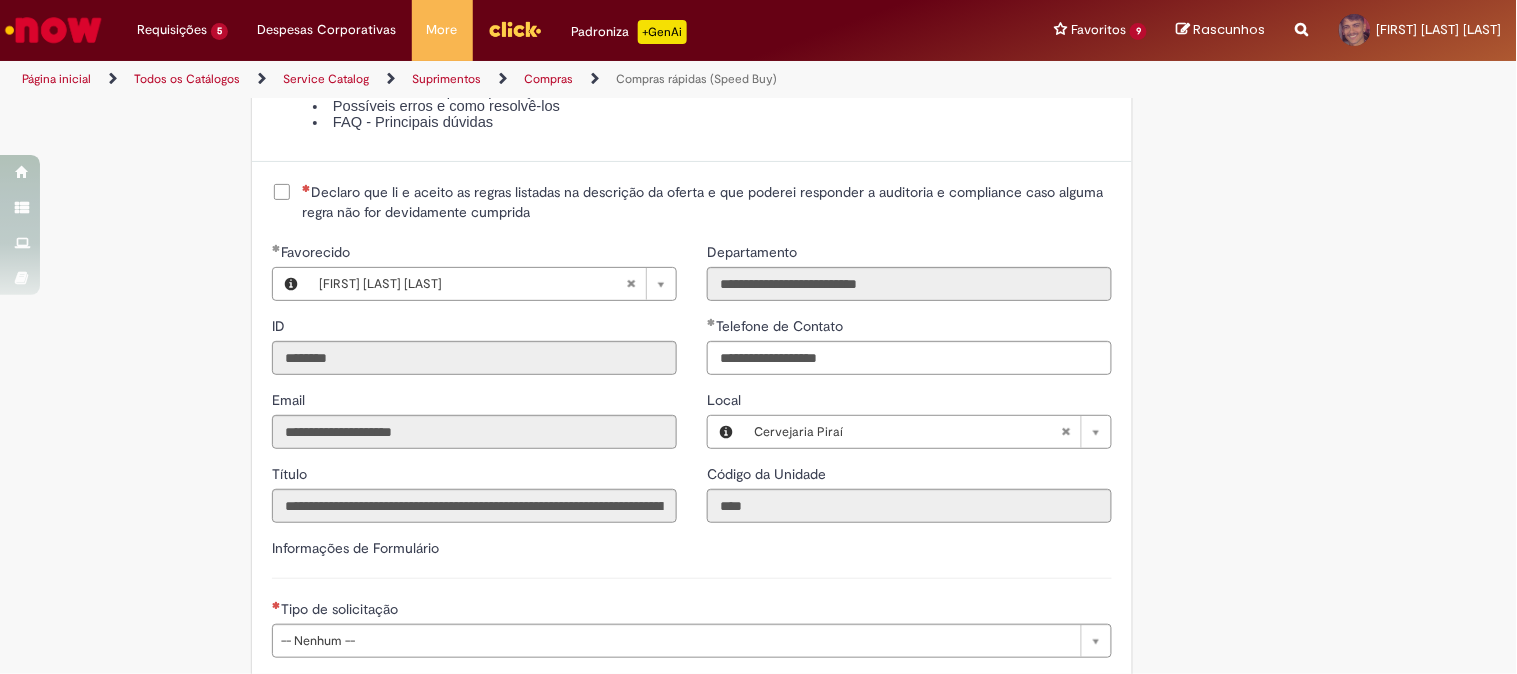click on "Declaro que li e aceito as regras listadas na descrição da oferta e que poderei responder a auditoria e compliance caso alguma regra não for devidamente cumprida" at bounding box center [707, 202] 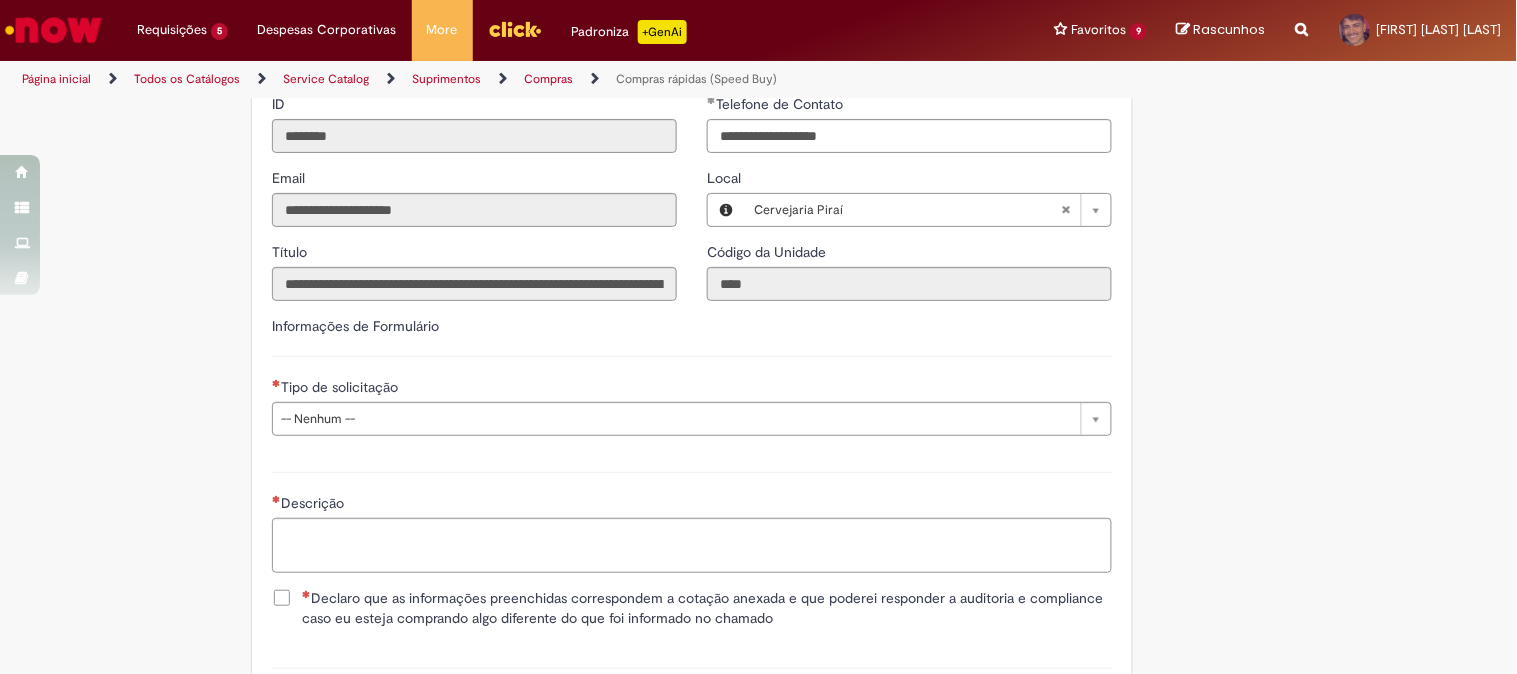 scroll, scrollTop: 2777, scrollLeft: 0, axis: vertical 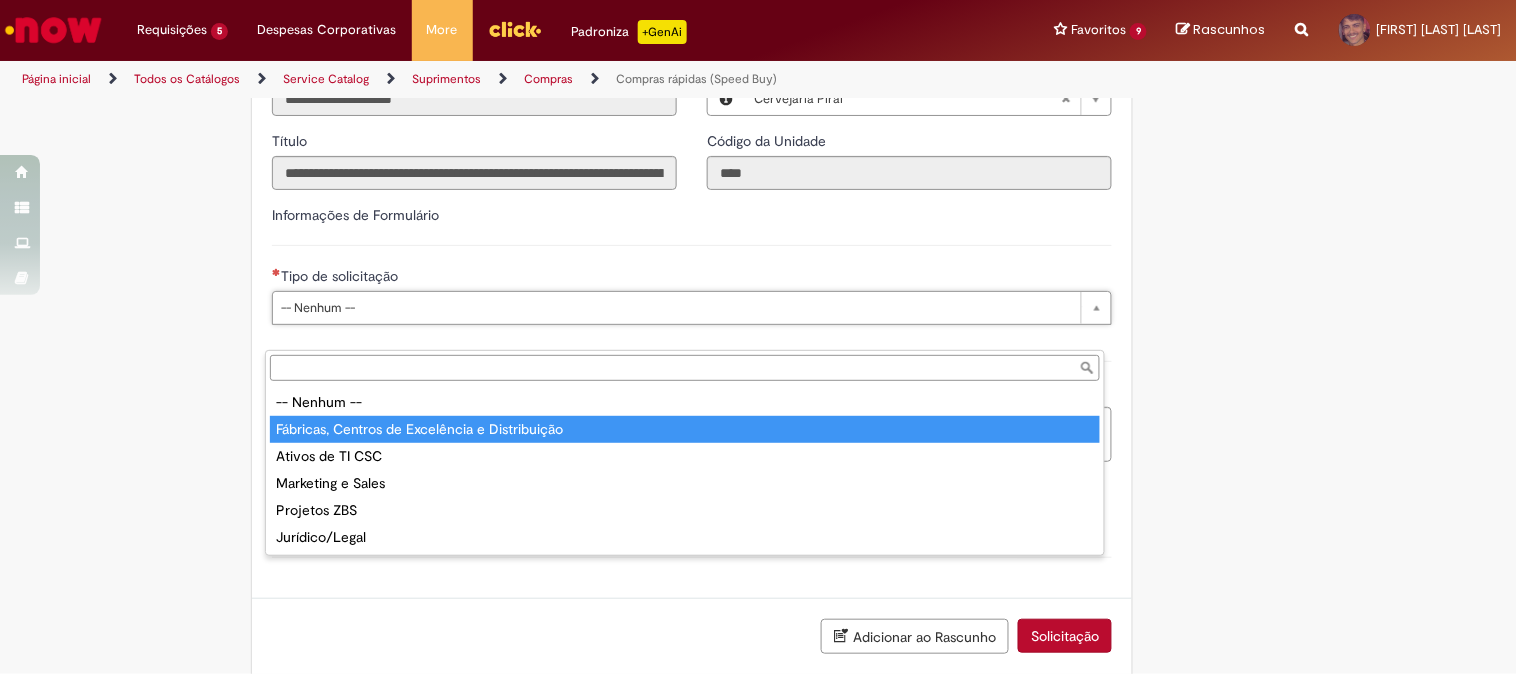 type on "**********" 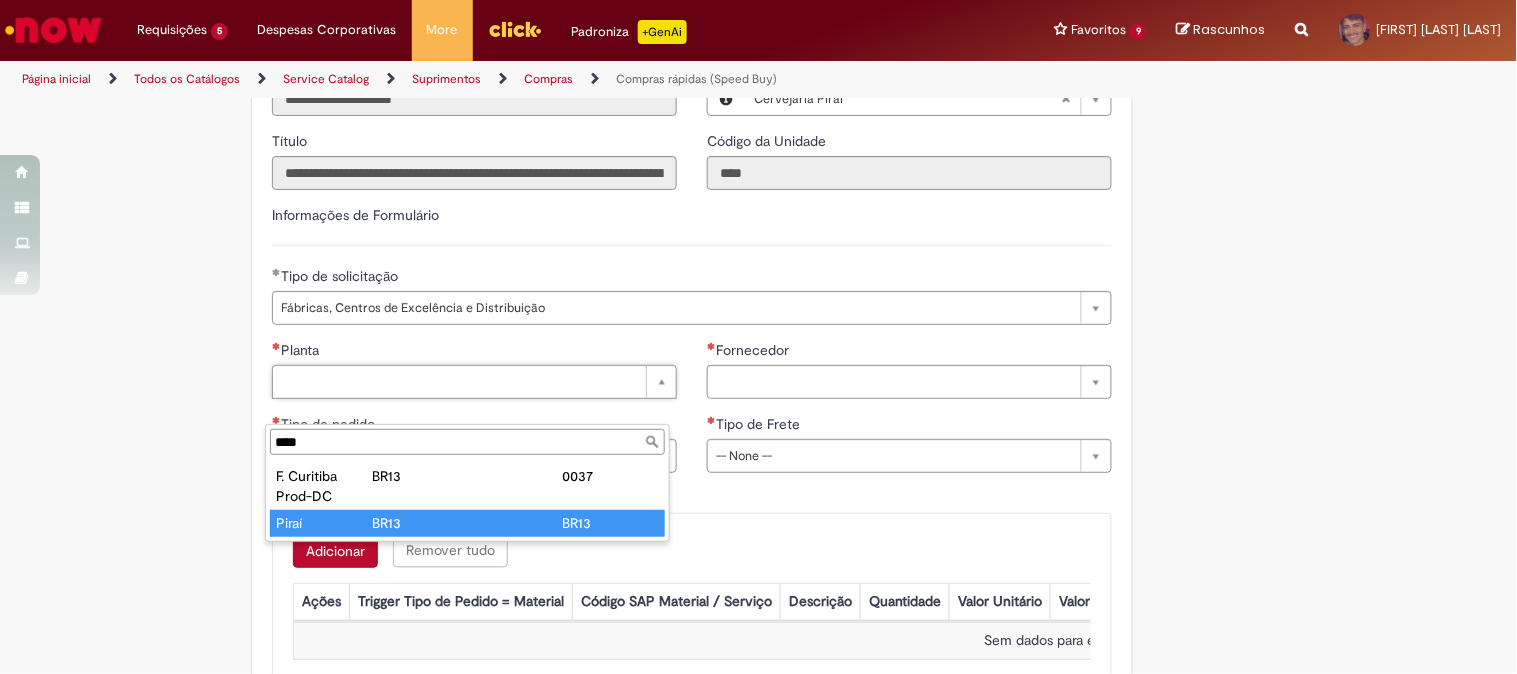 type on "****" 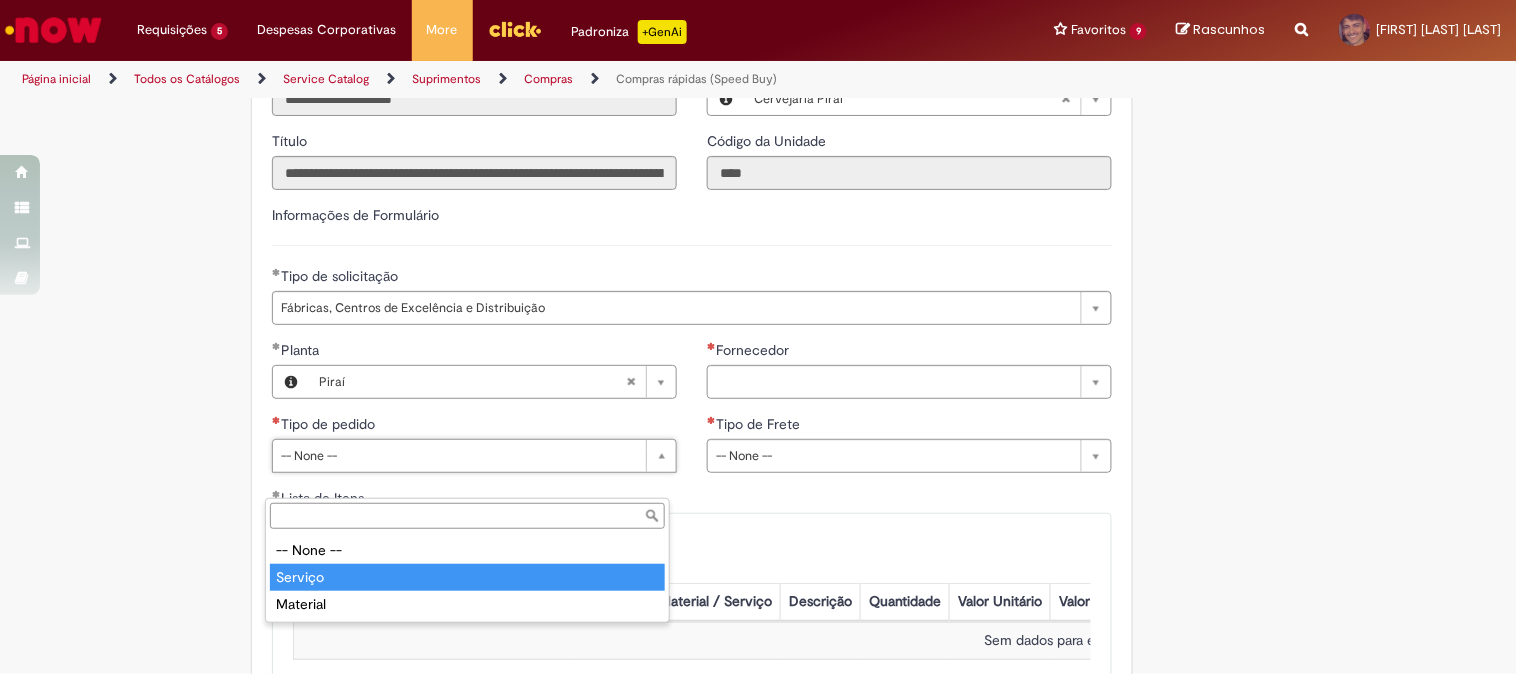 type on "*******" 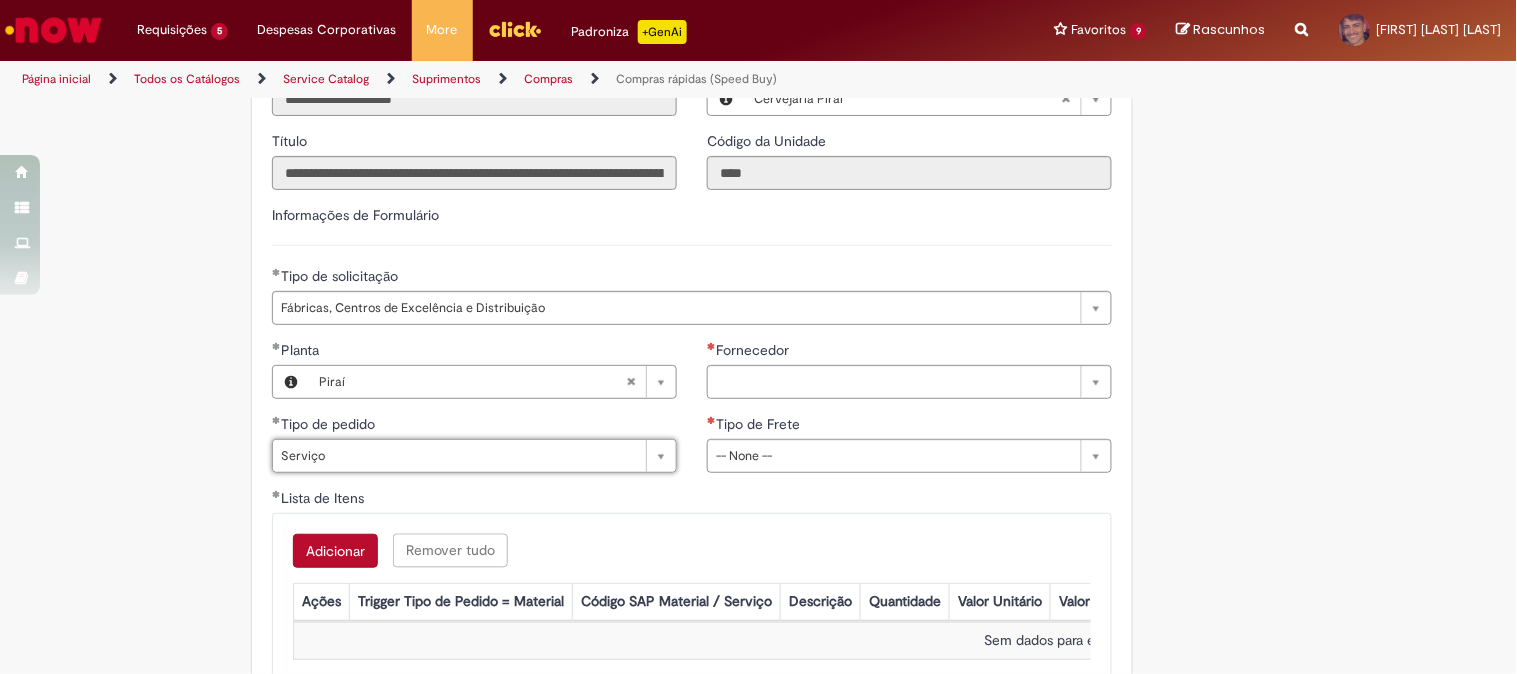 click on "Fornecedor" at bounding box center [909, 352] 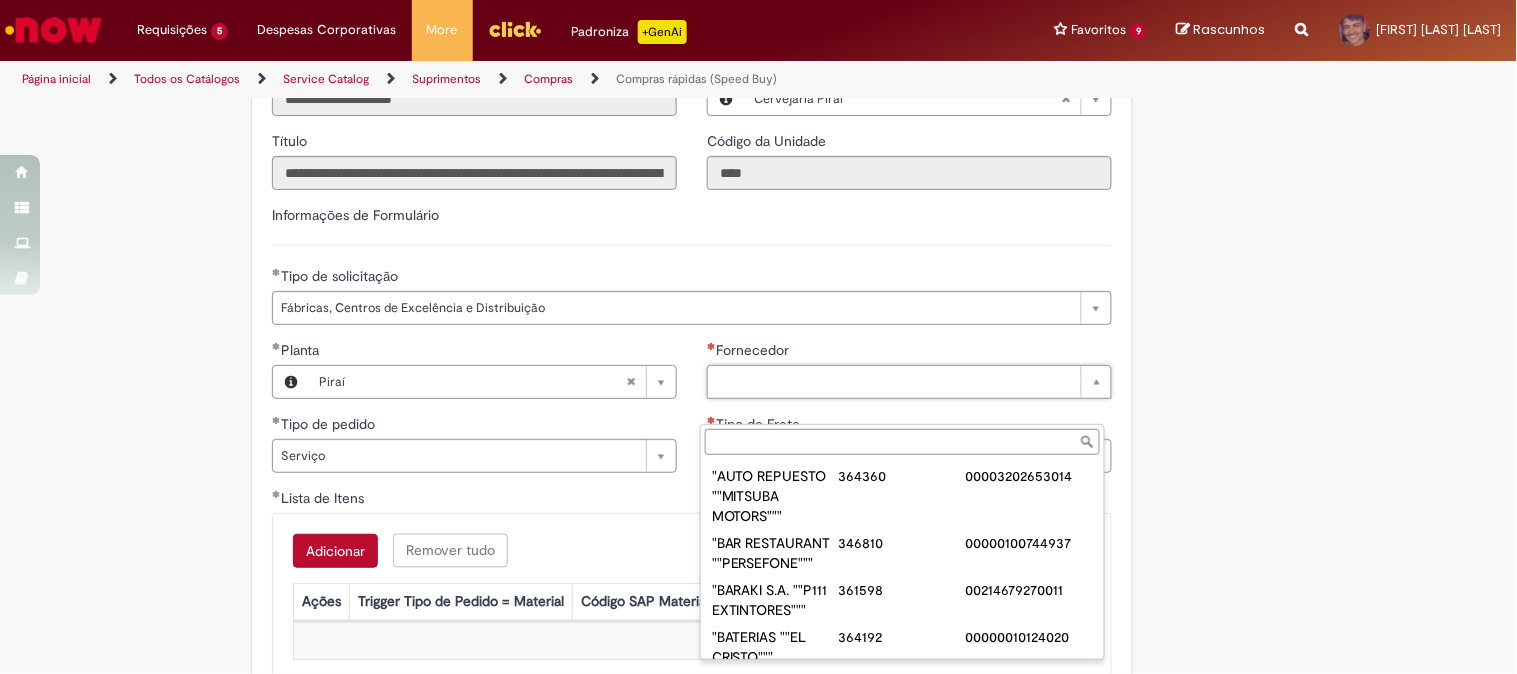 paste on "**********" 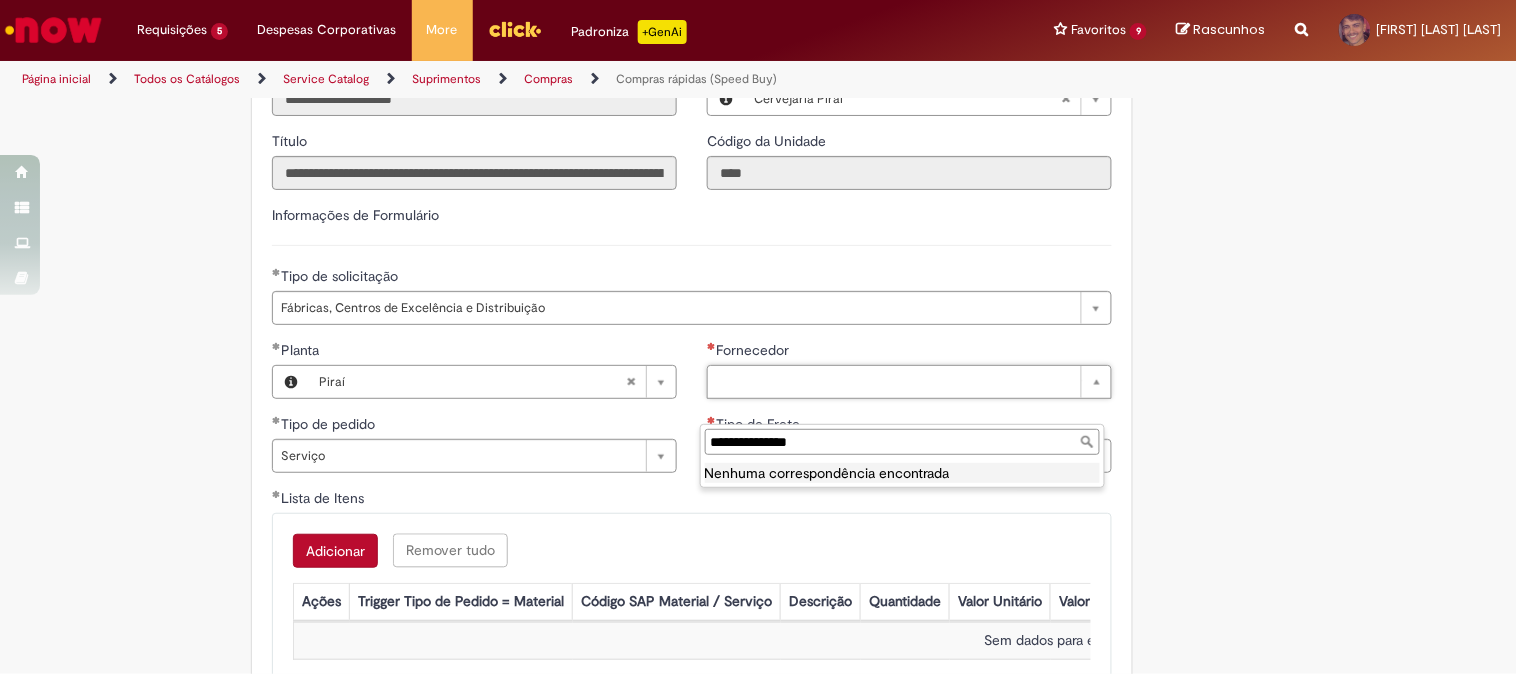 type on "**********" 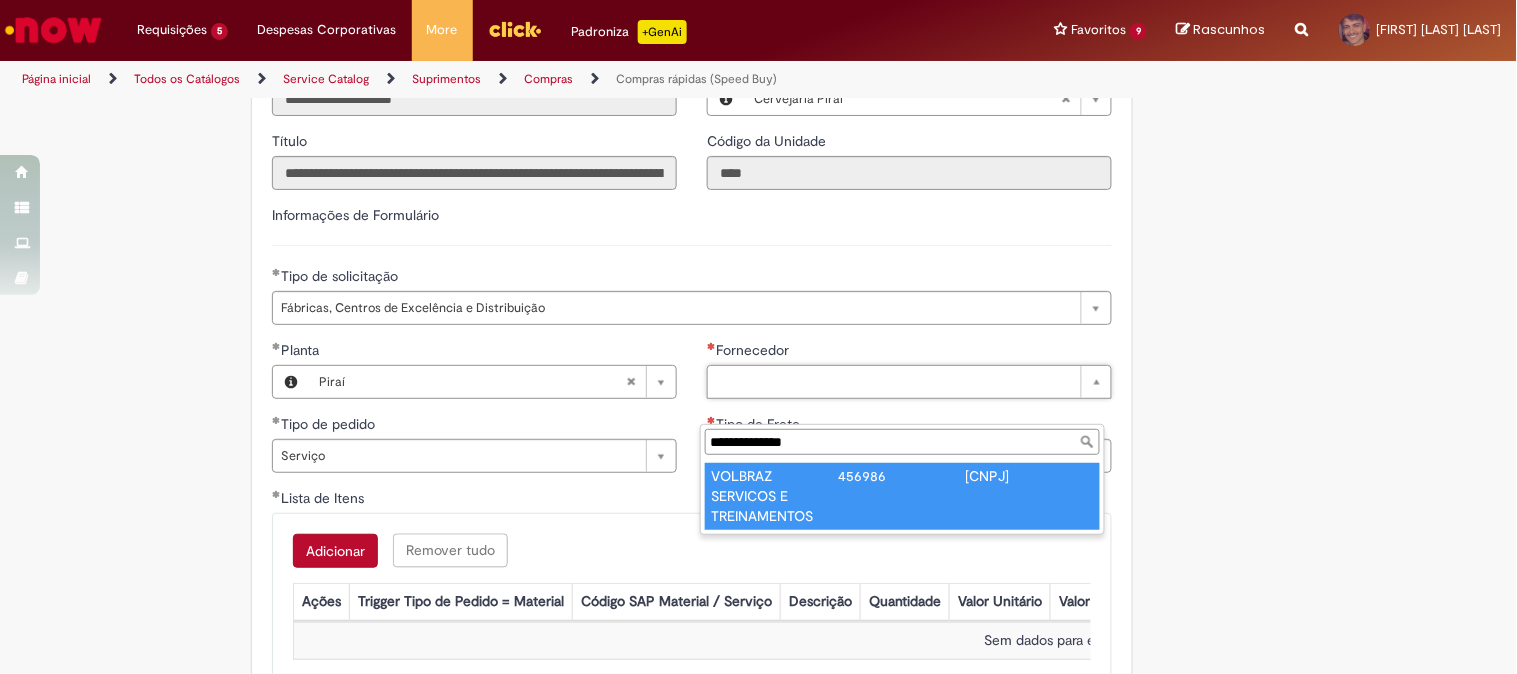 type on "**********" 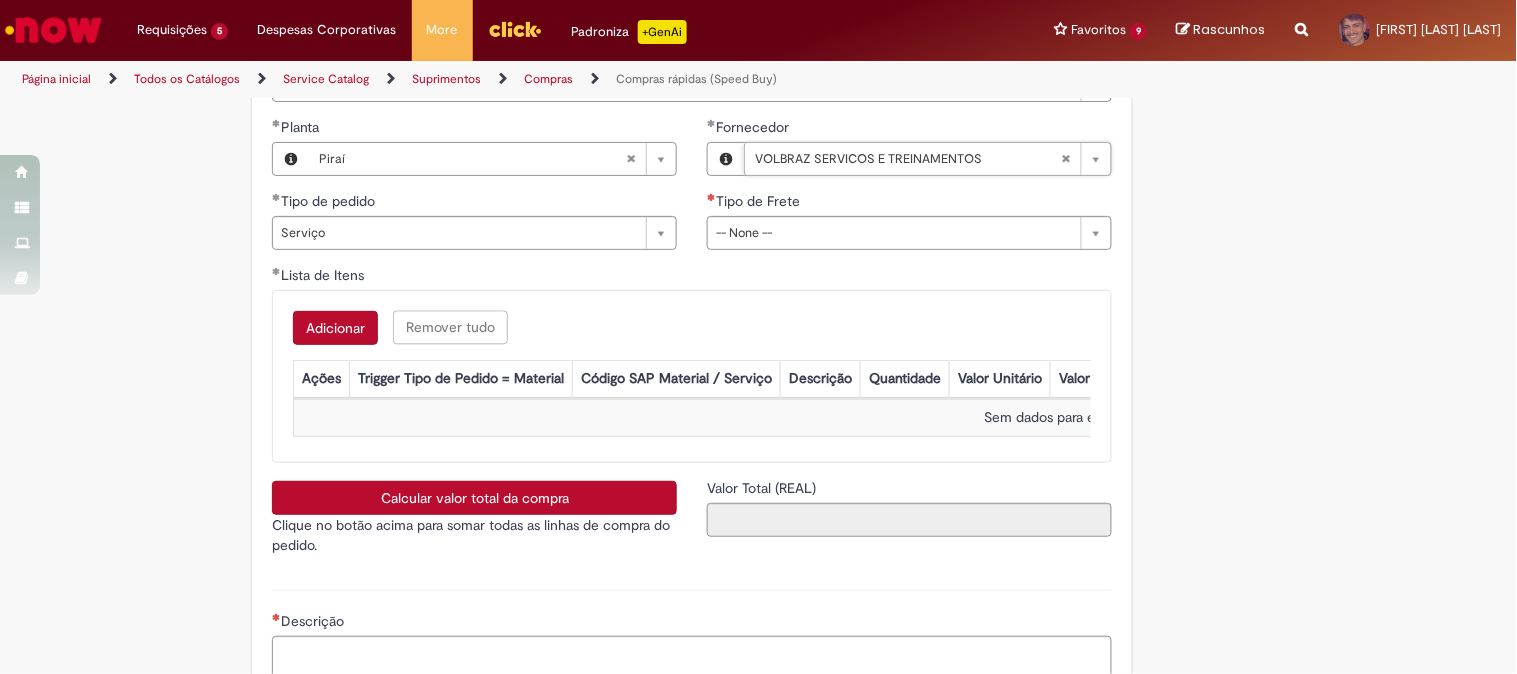 scroll, scrollTop: 3111, scrollLeft: 0, axis: vertical 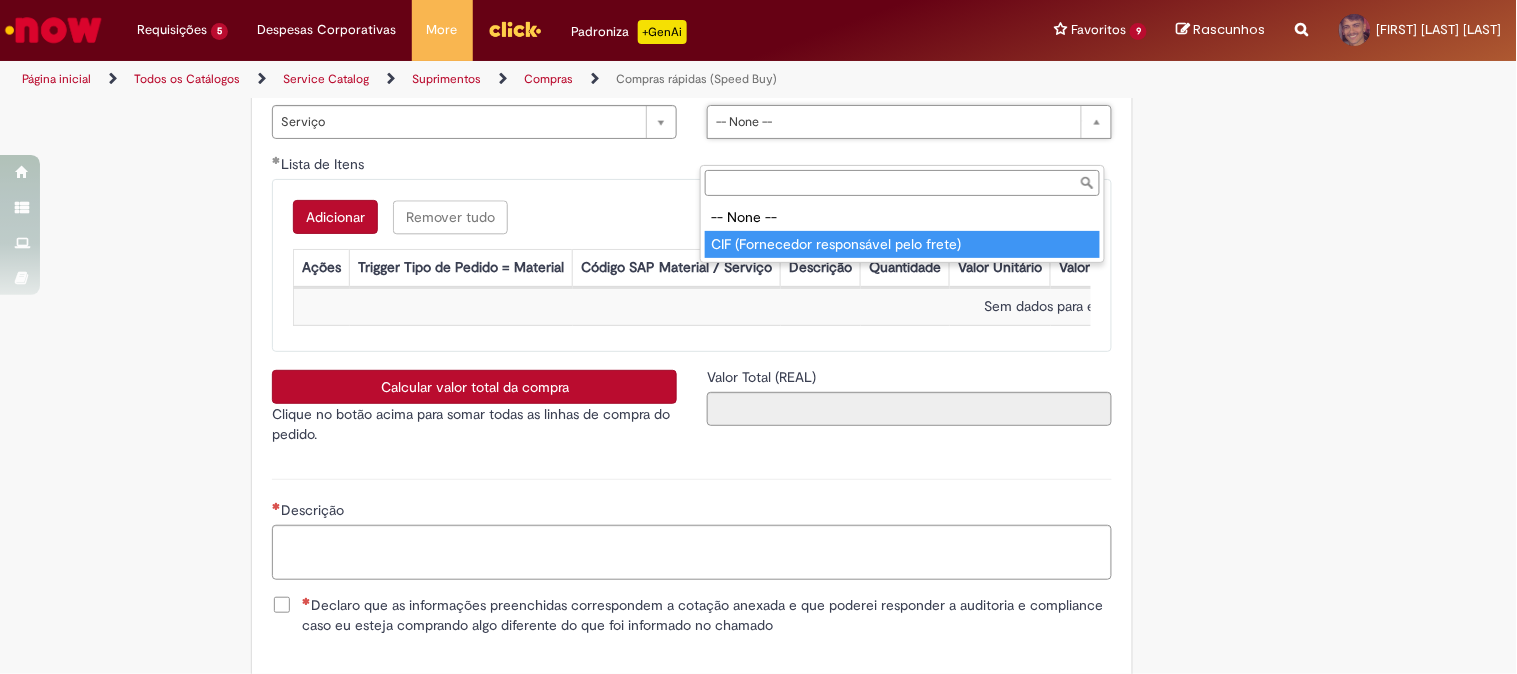 type on "**********" 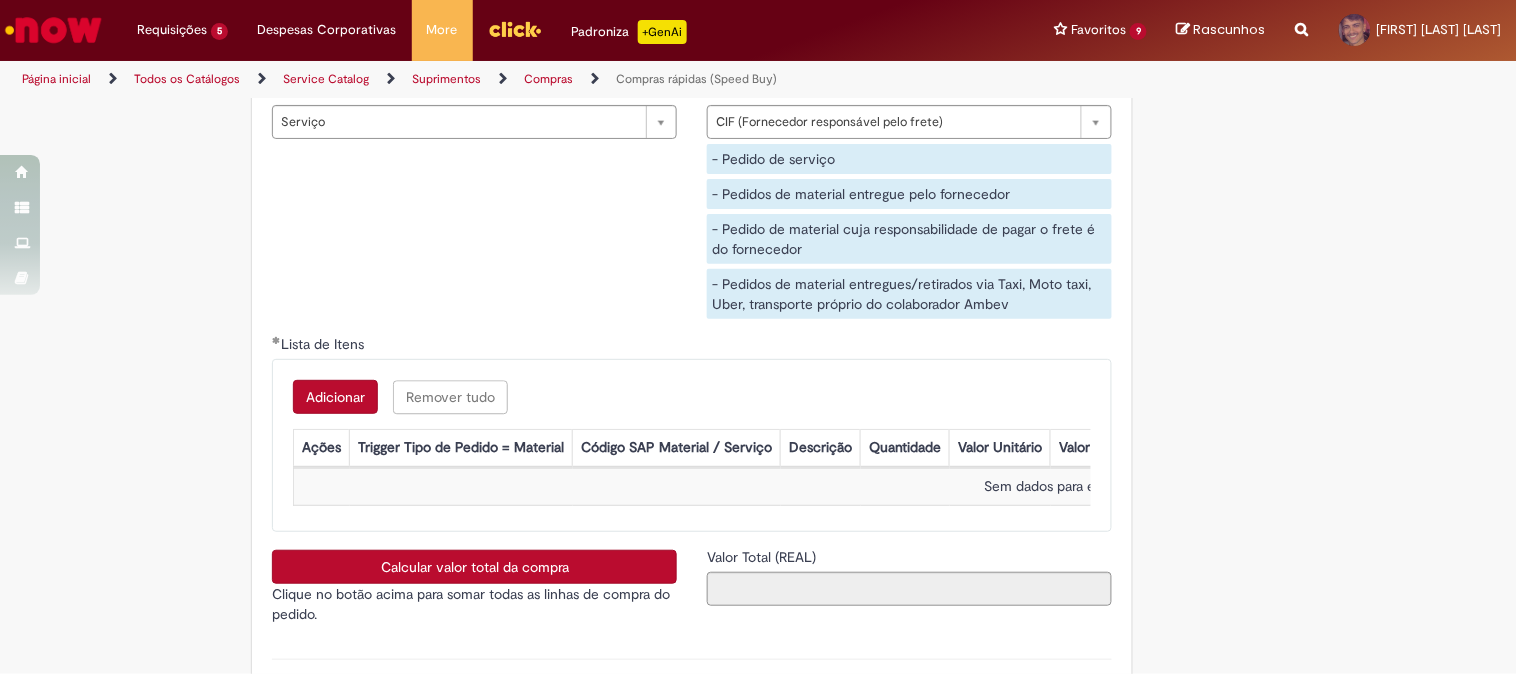click on "Adicionar" at bounding box center [335, 397] 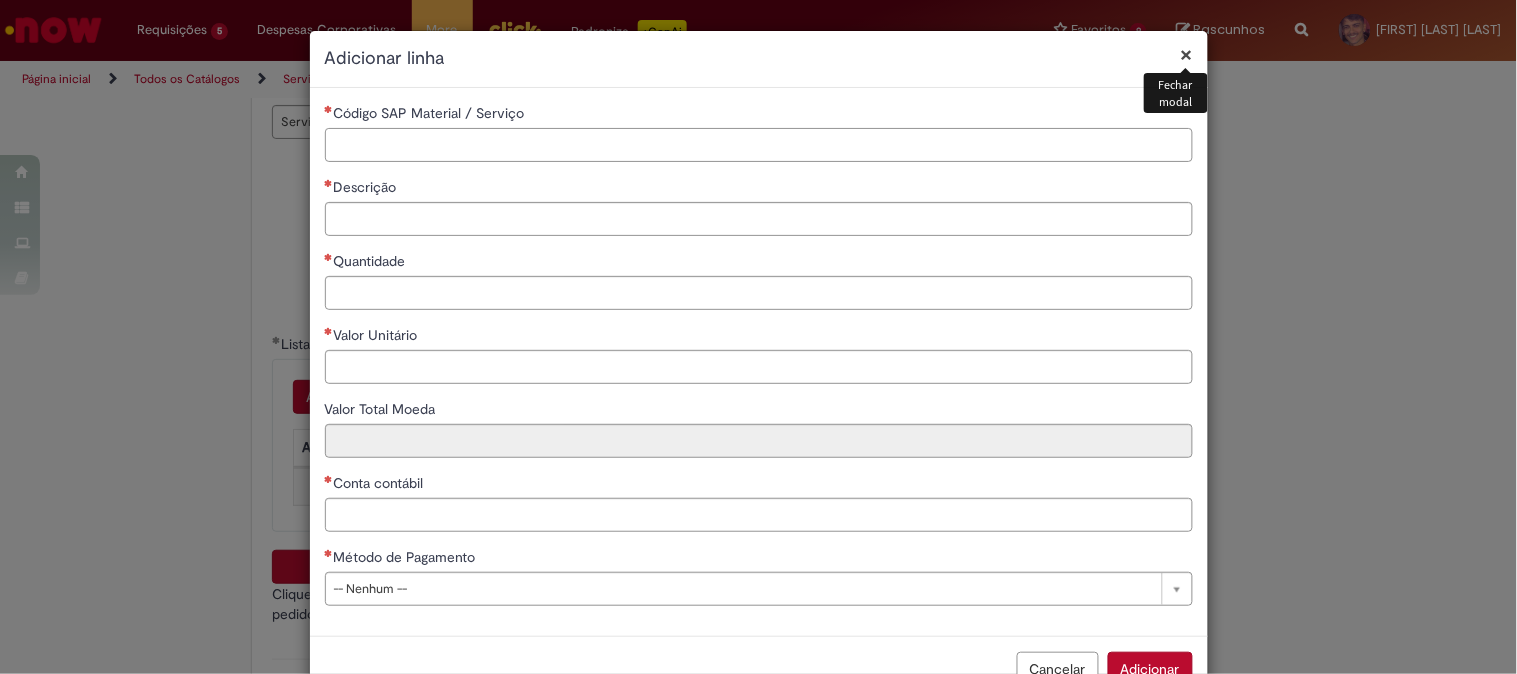 click on "Código SAP Material / Serviço" at bounding box center [759, 145] 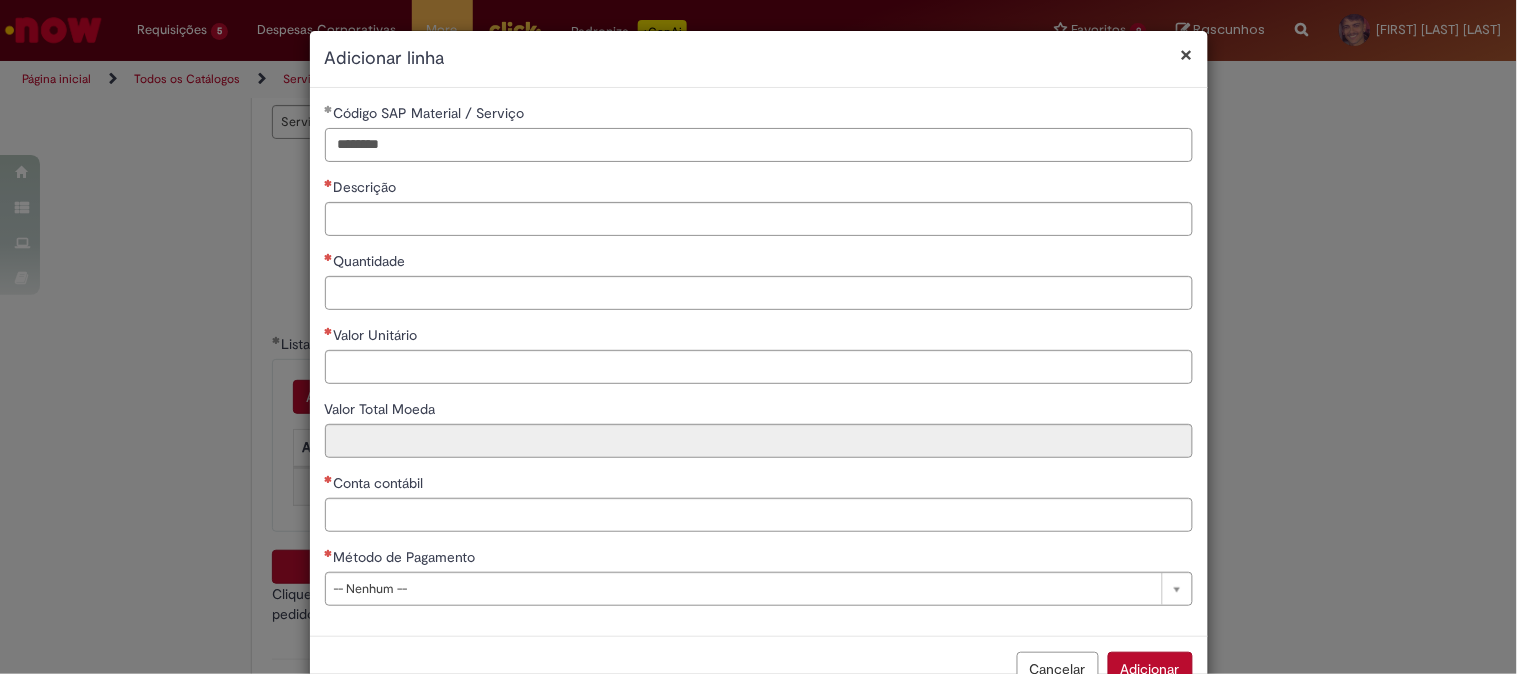 type on "********" 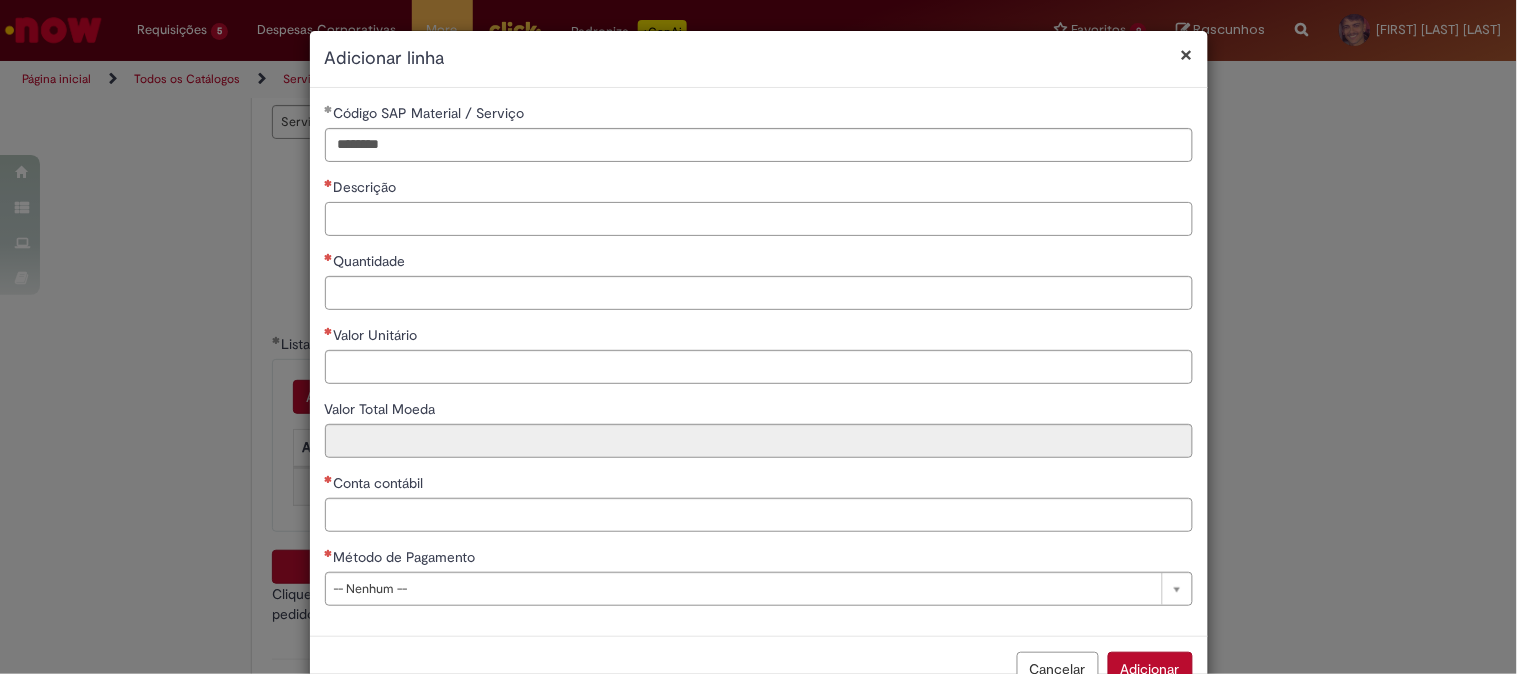 click on "Descrição" at bounding box center [759, 219] 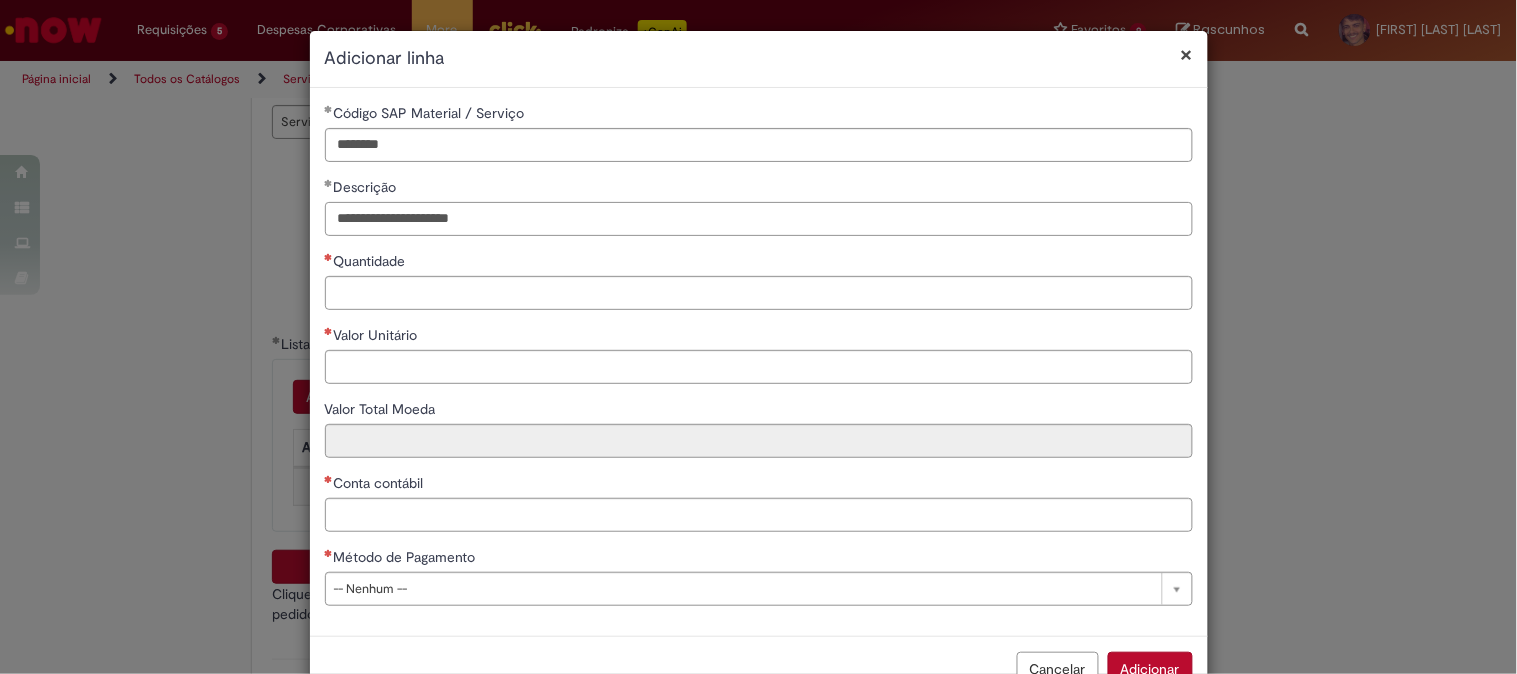 type on "**********" 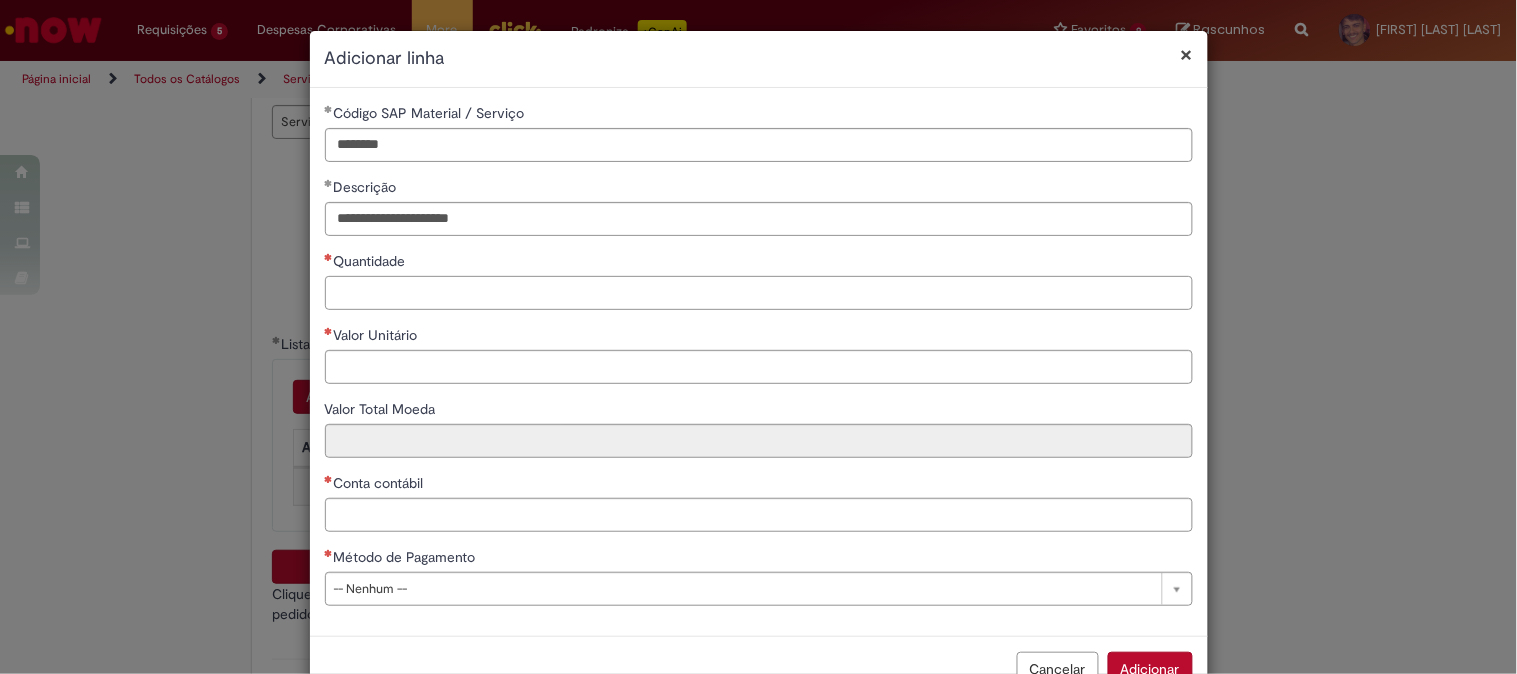 click on "Quantidade" at bounding box center (759, 293) 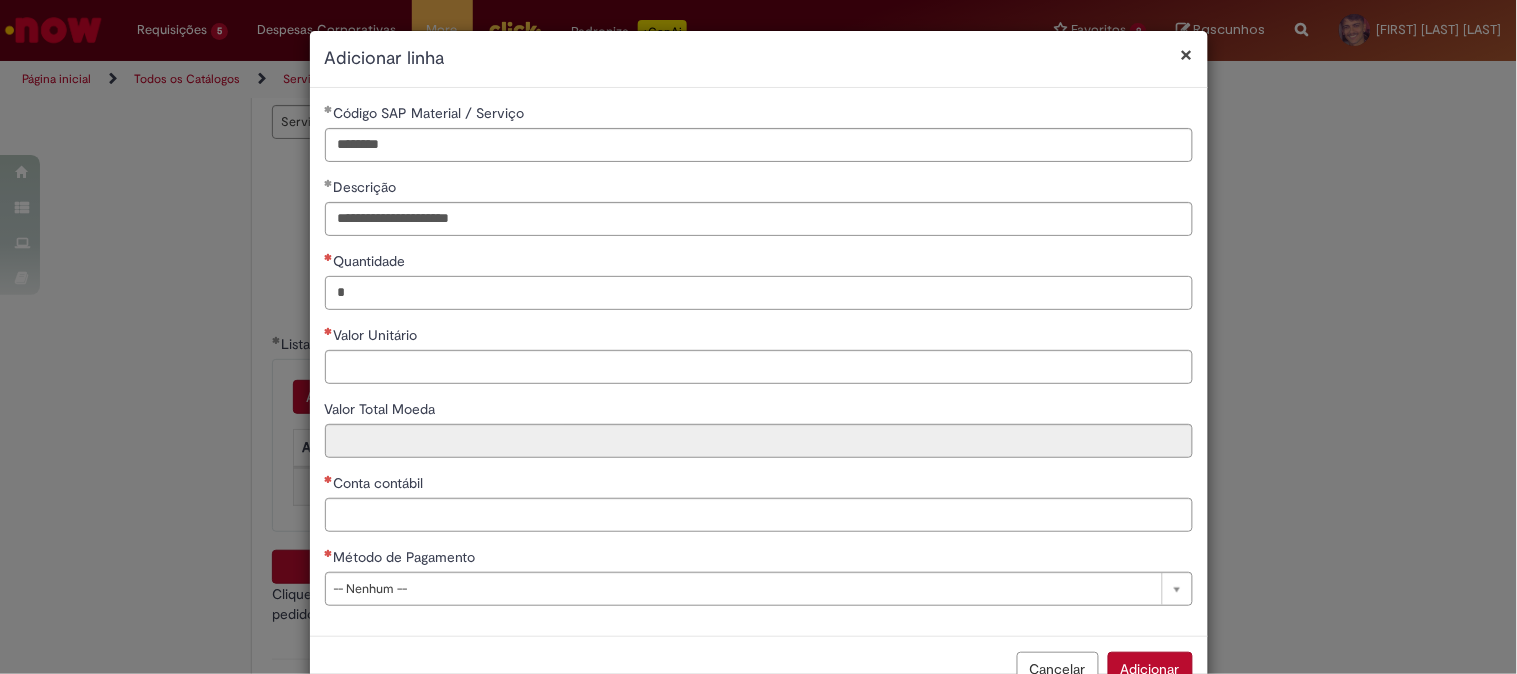 type on "*" 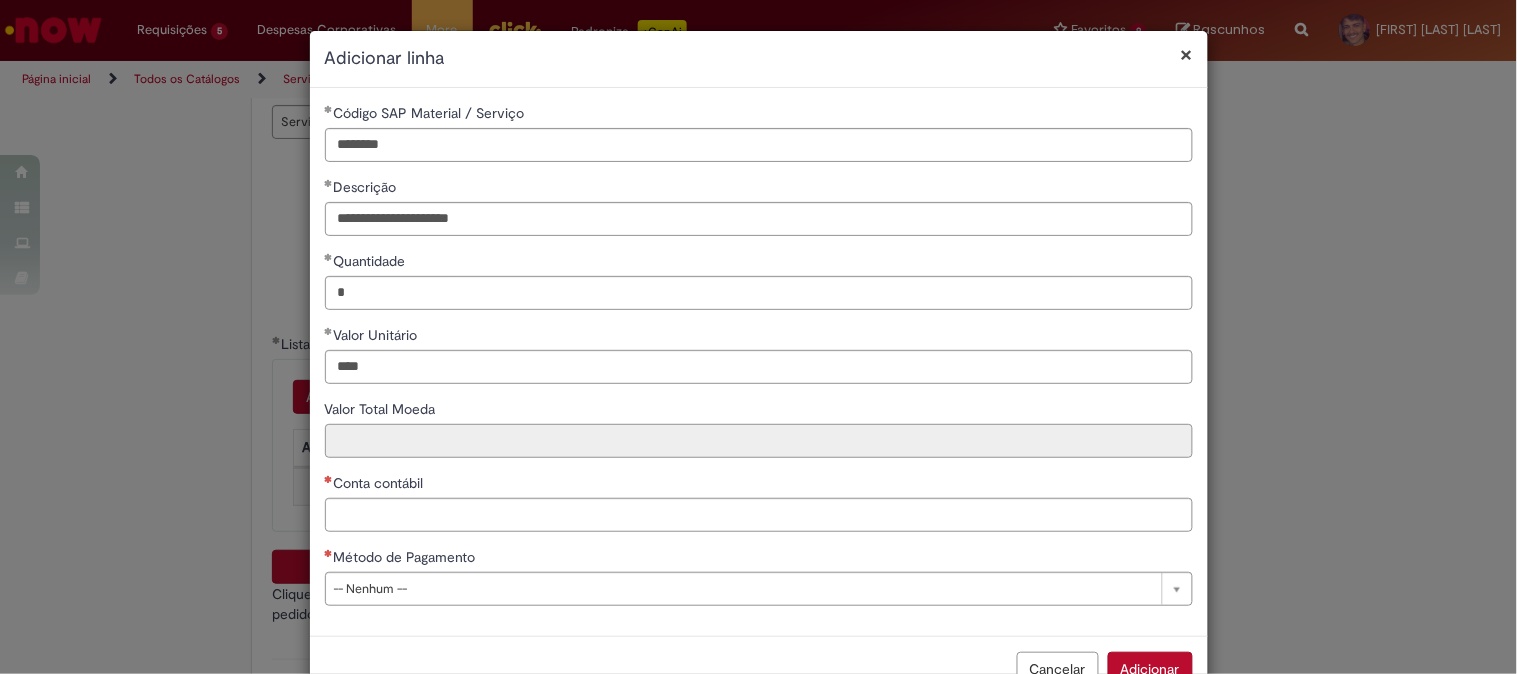 type on "********" 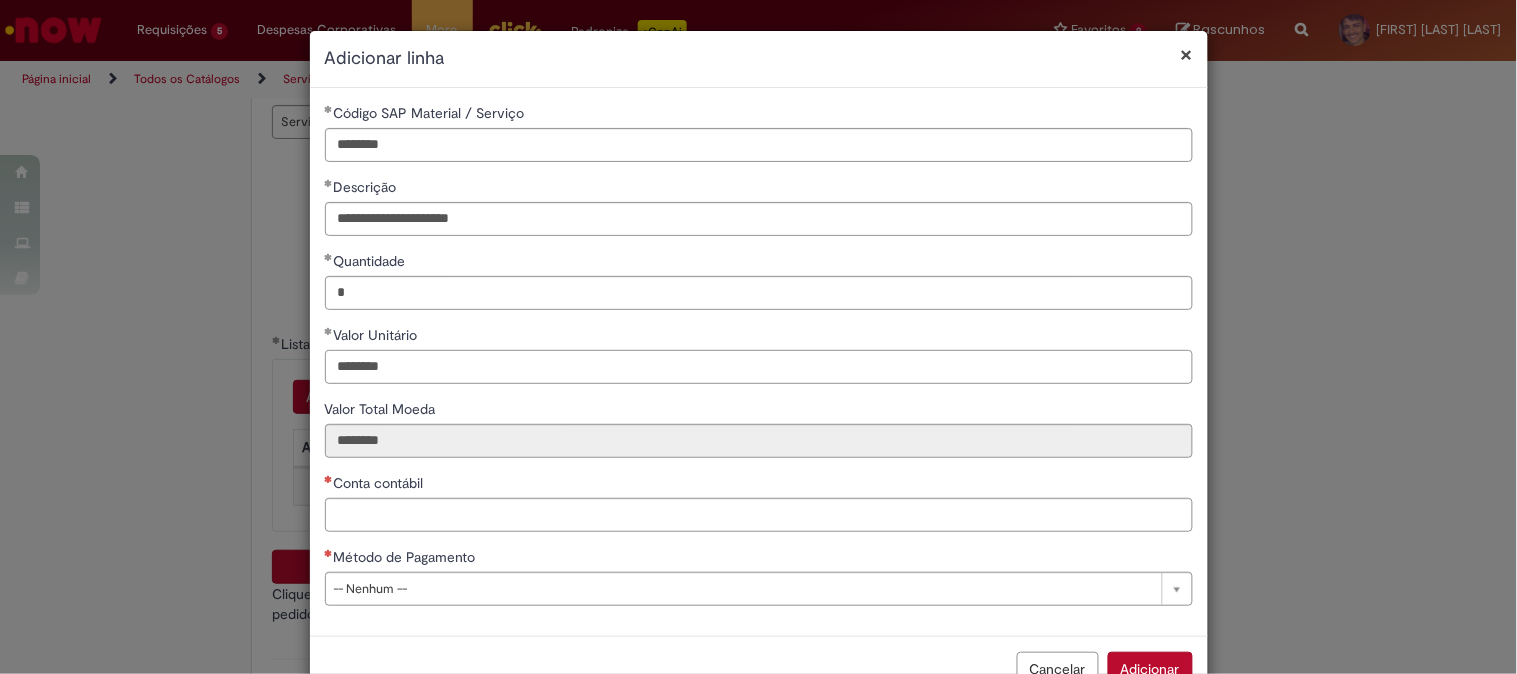 click on "********" at bounding box center [759, 367] 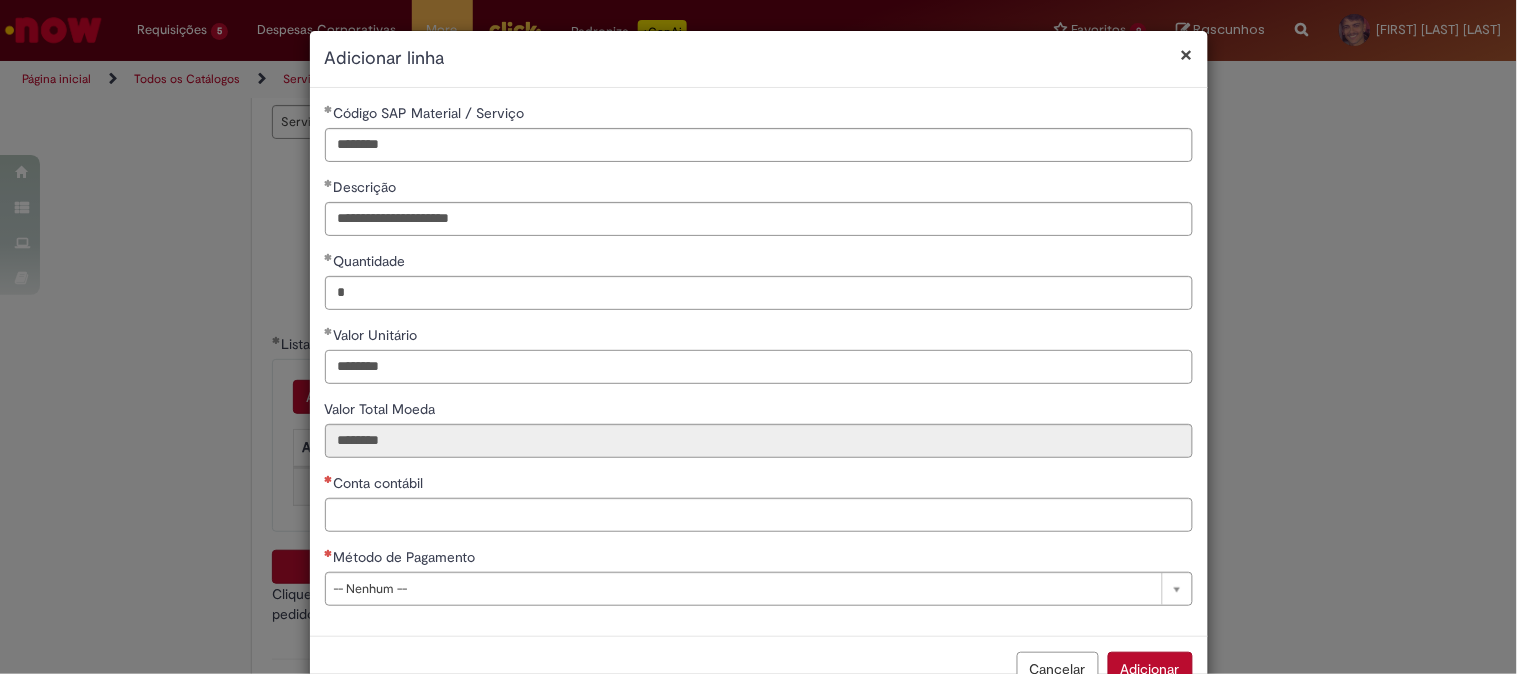 type on "********" 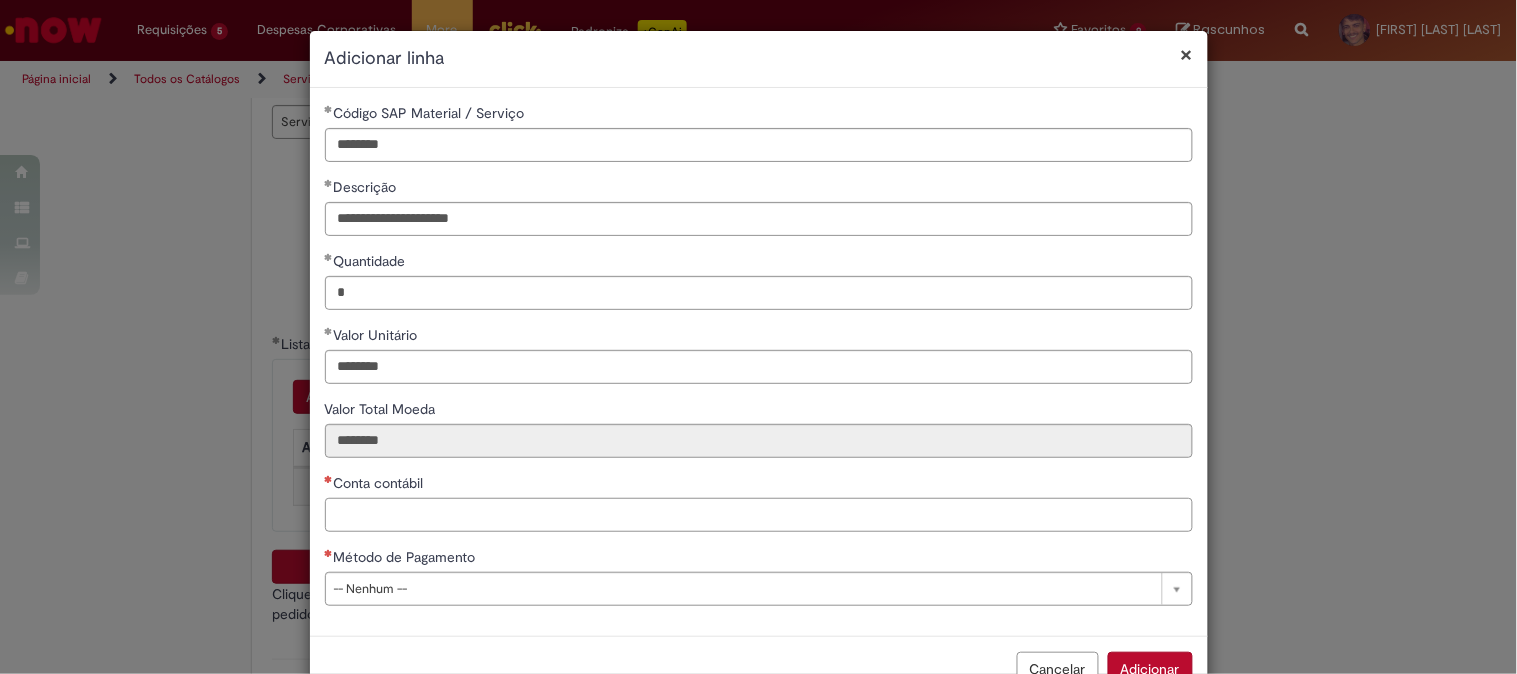 type on "********" 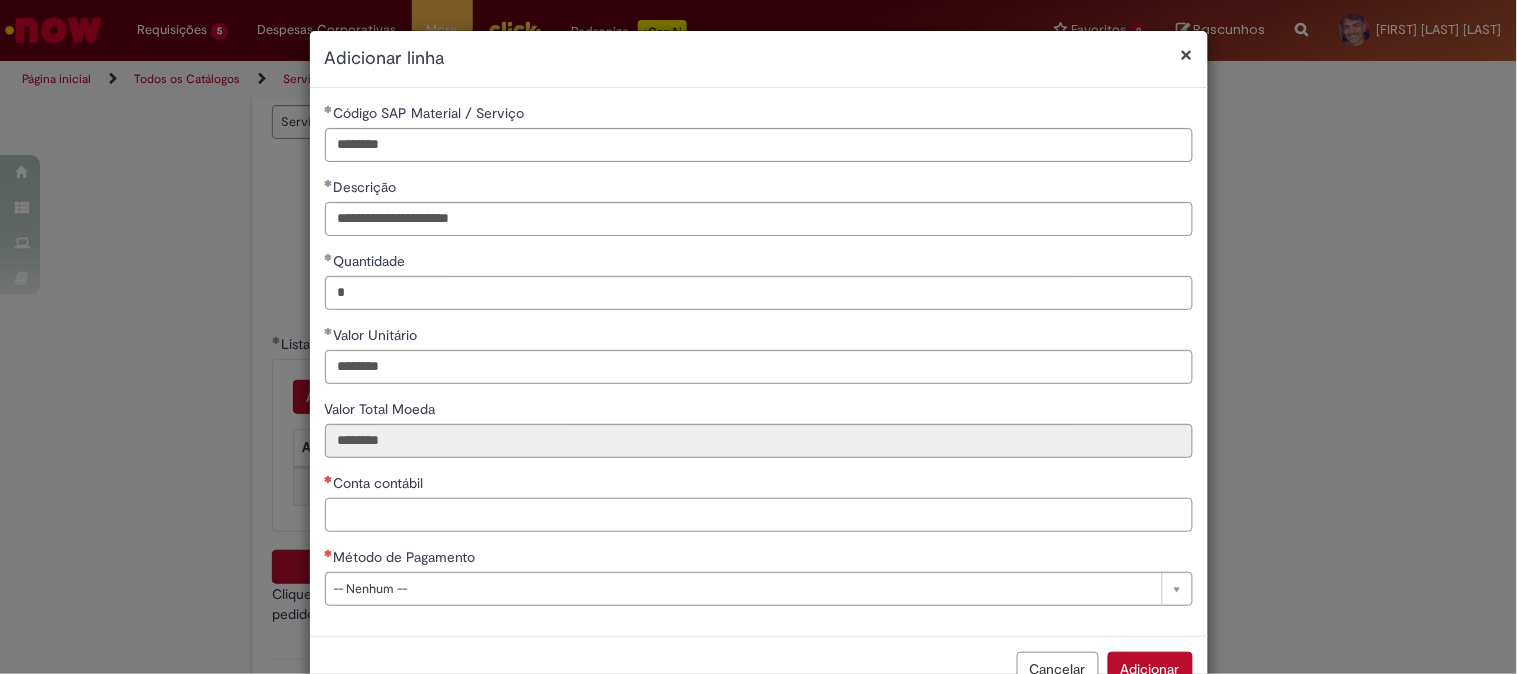 click on "Conta contábil" at bounding box center [759, 515] 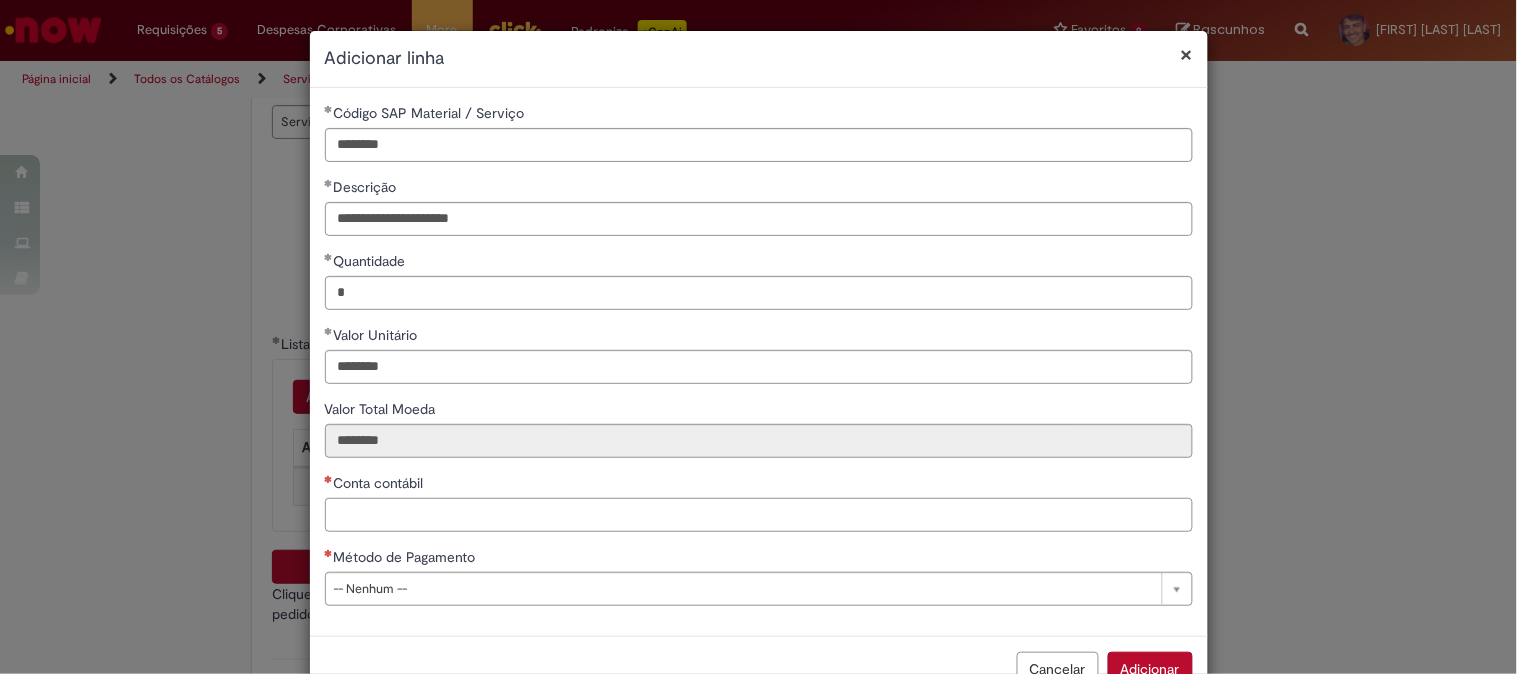 paste on "********" 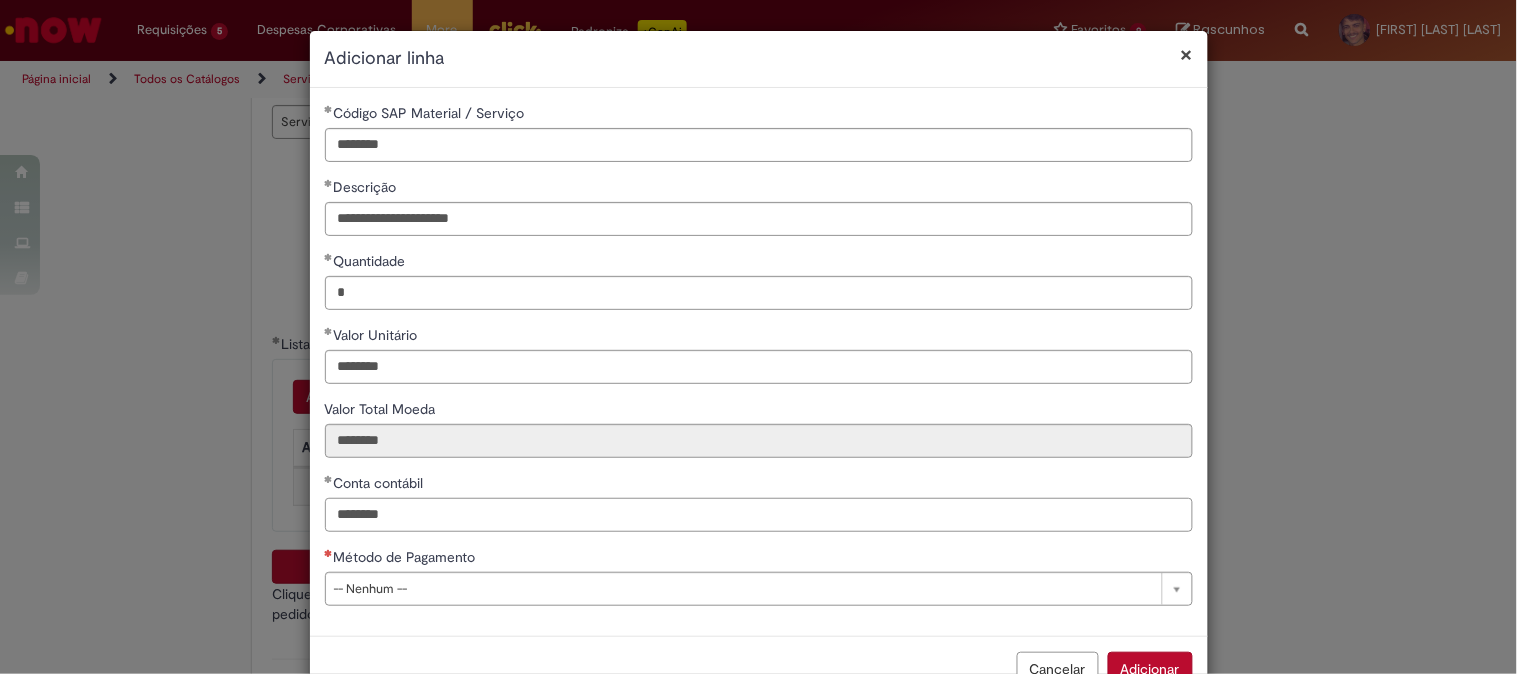 type on "********" 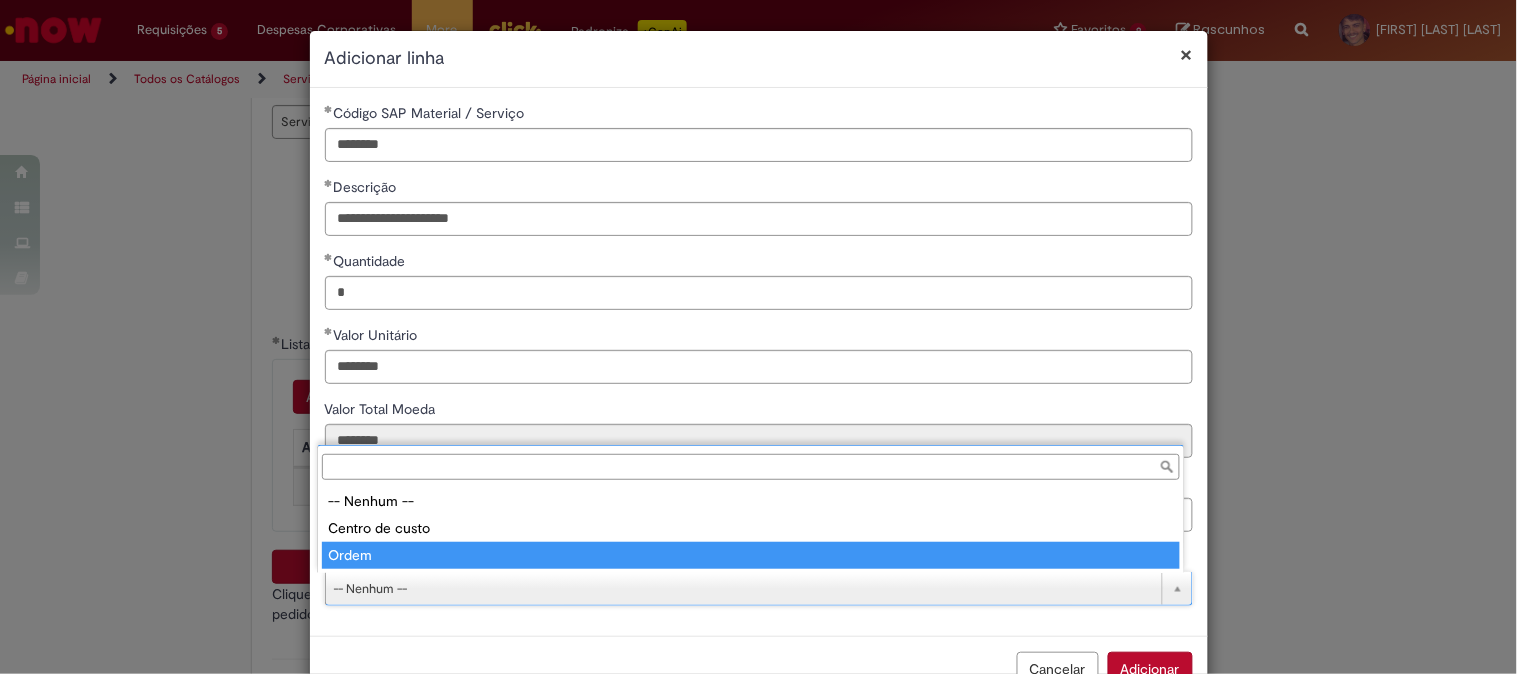 type on "*****" 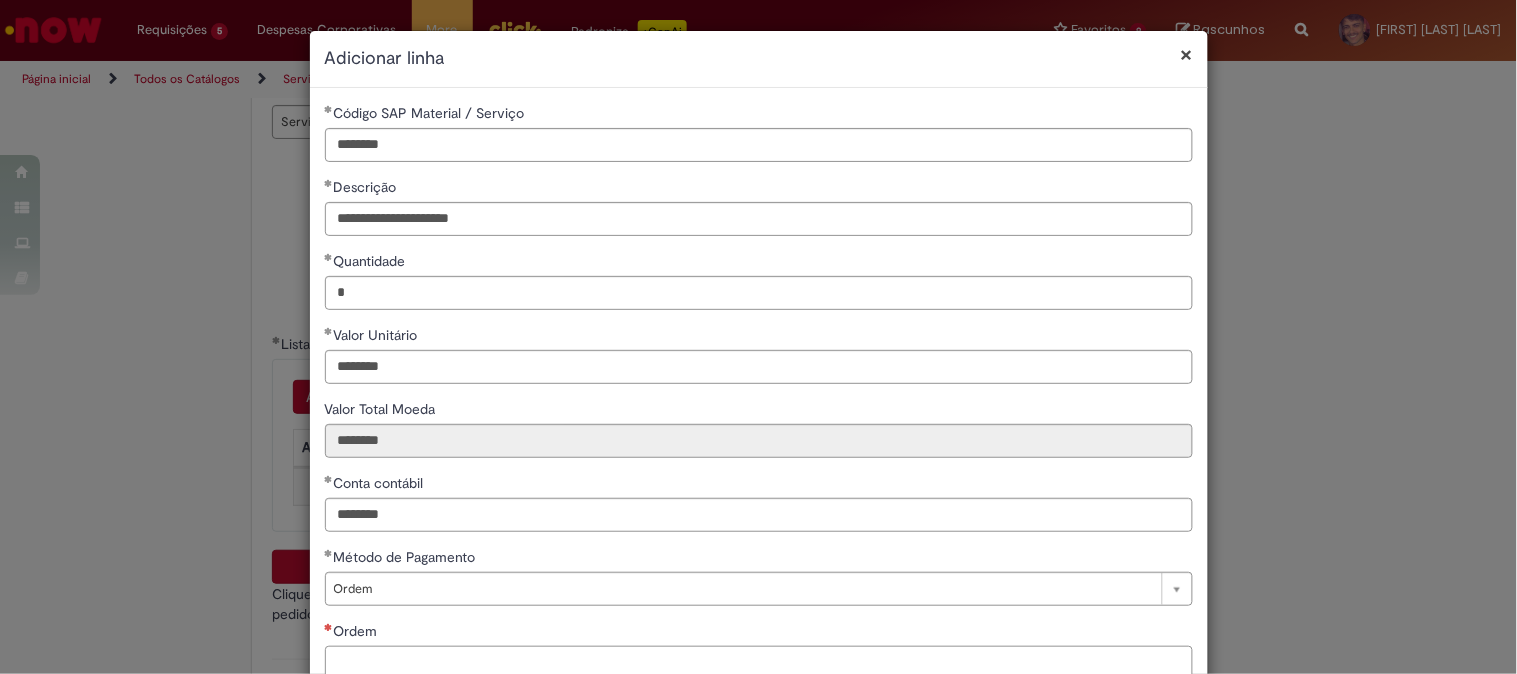 click on "Ordem" at bounding box center (759, 663) 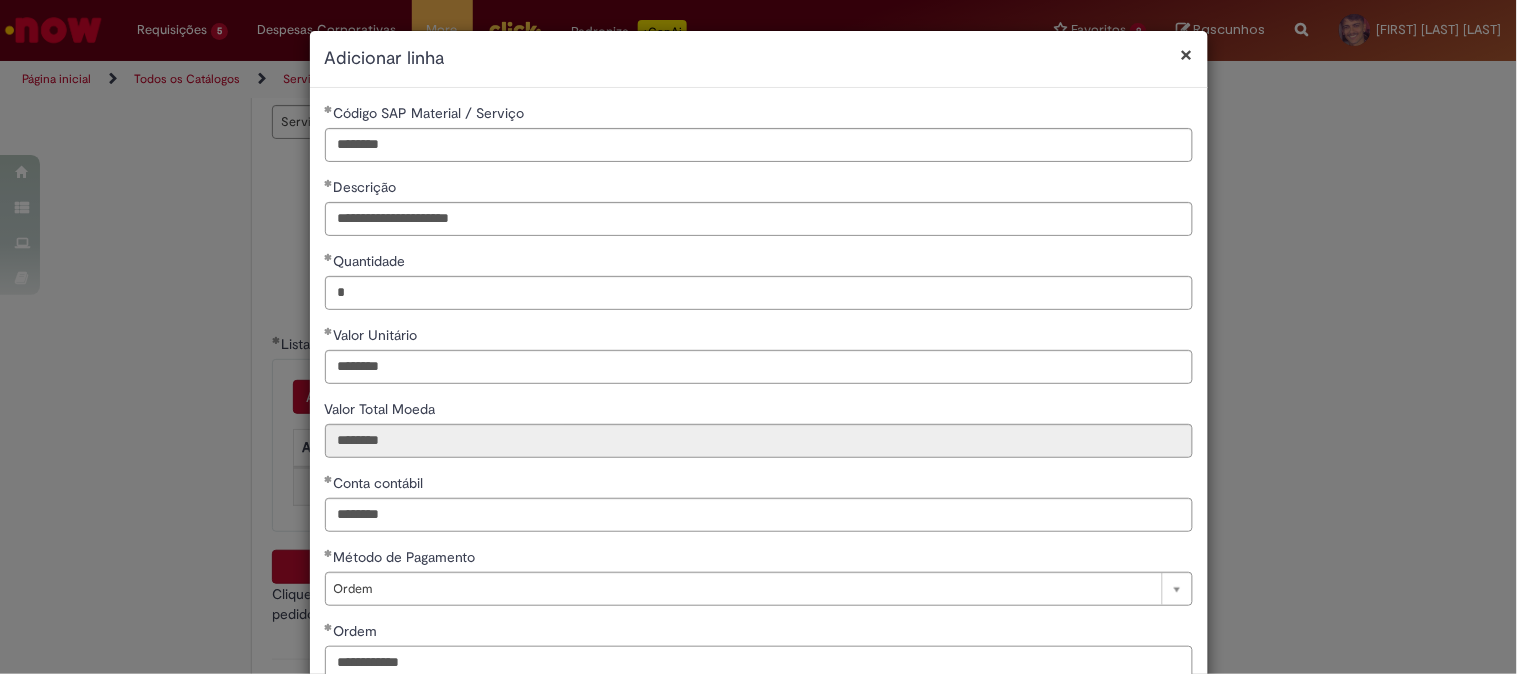 scroll, scrollTop: 111, scrollLeft: 0, axis: vertical 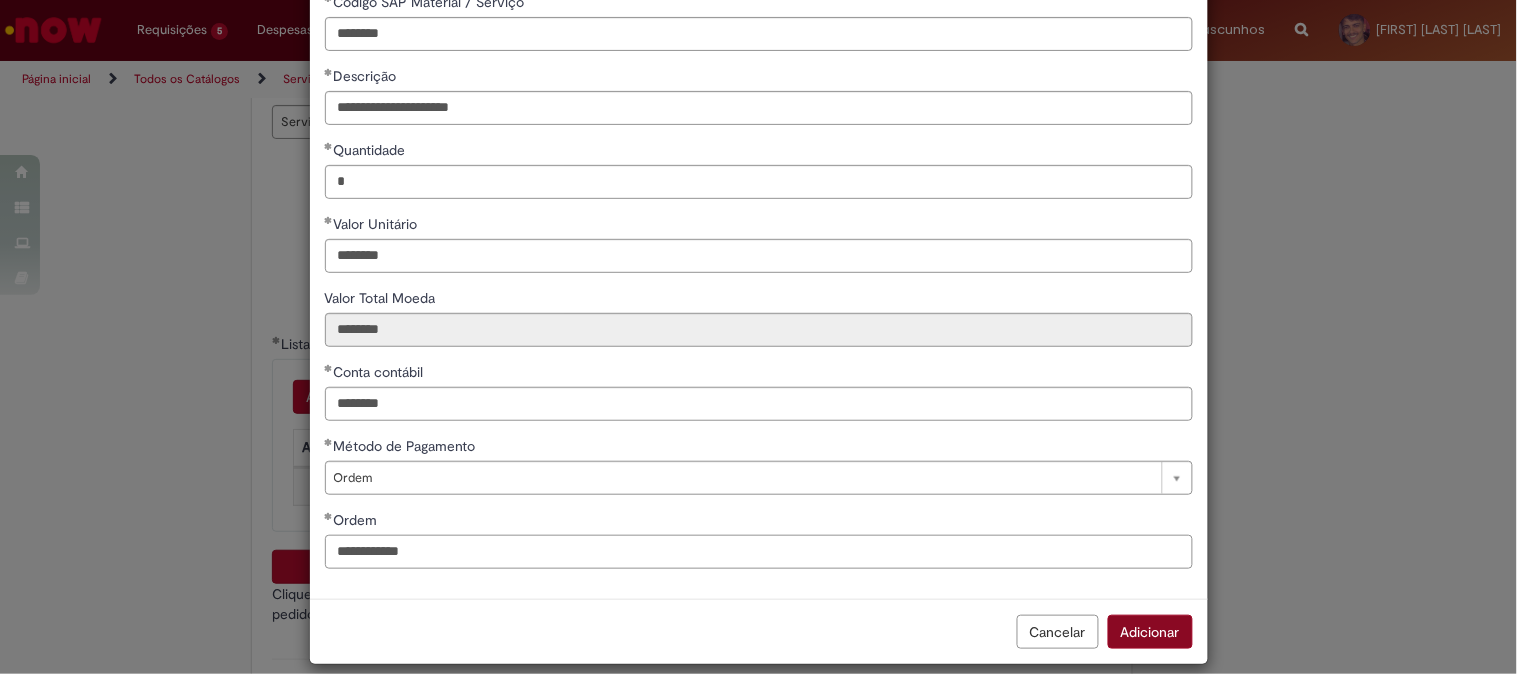 type on "**********" 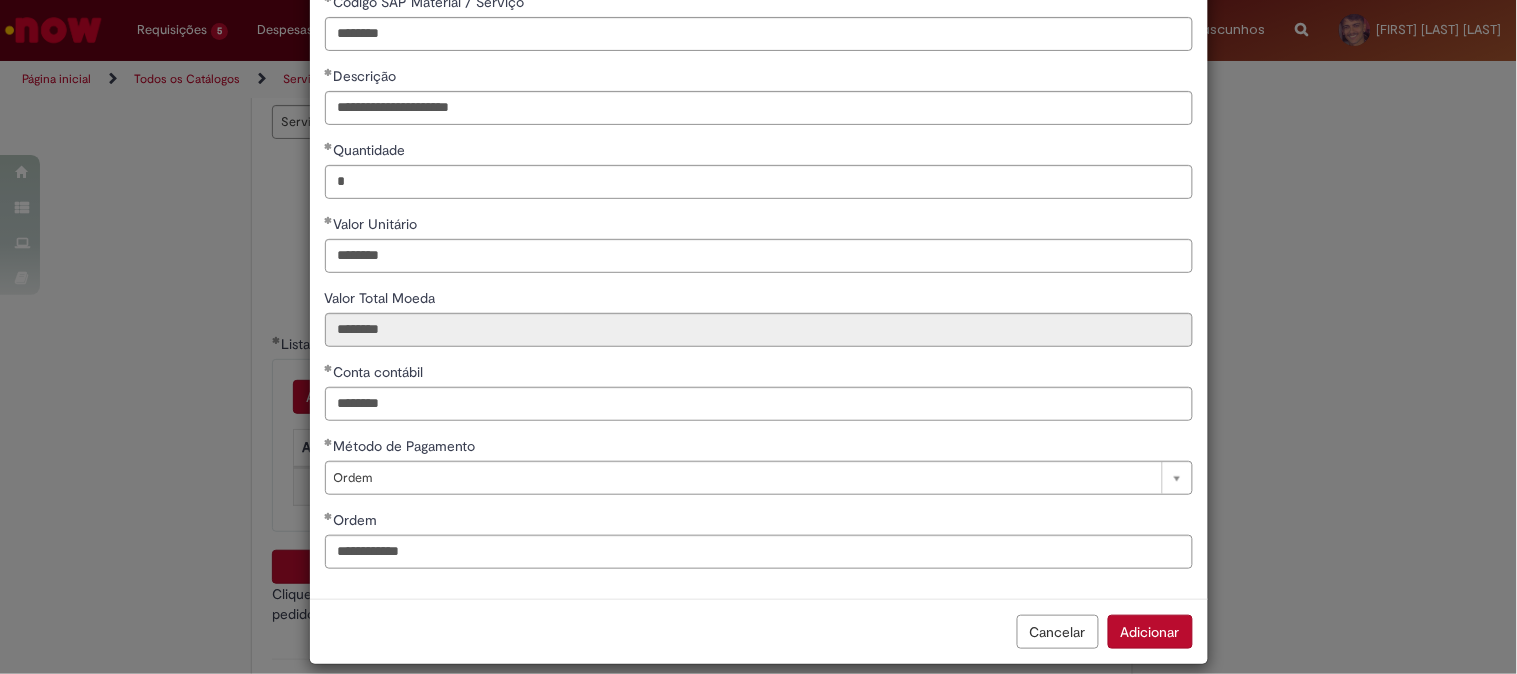 click on "Adicionar" at bounding box center [1150, 632] 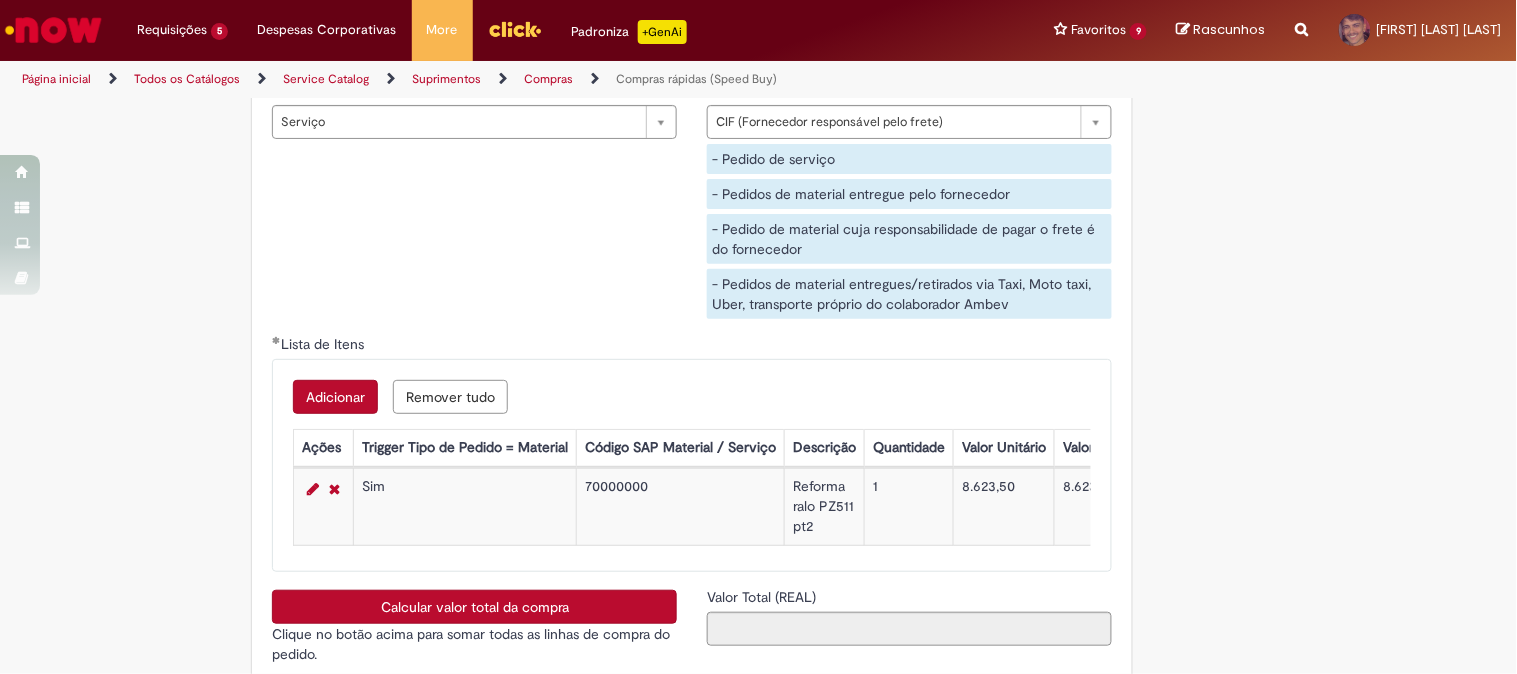 scroll, scrollTop: 3222, scrollLeft: 0, axis: vertical 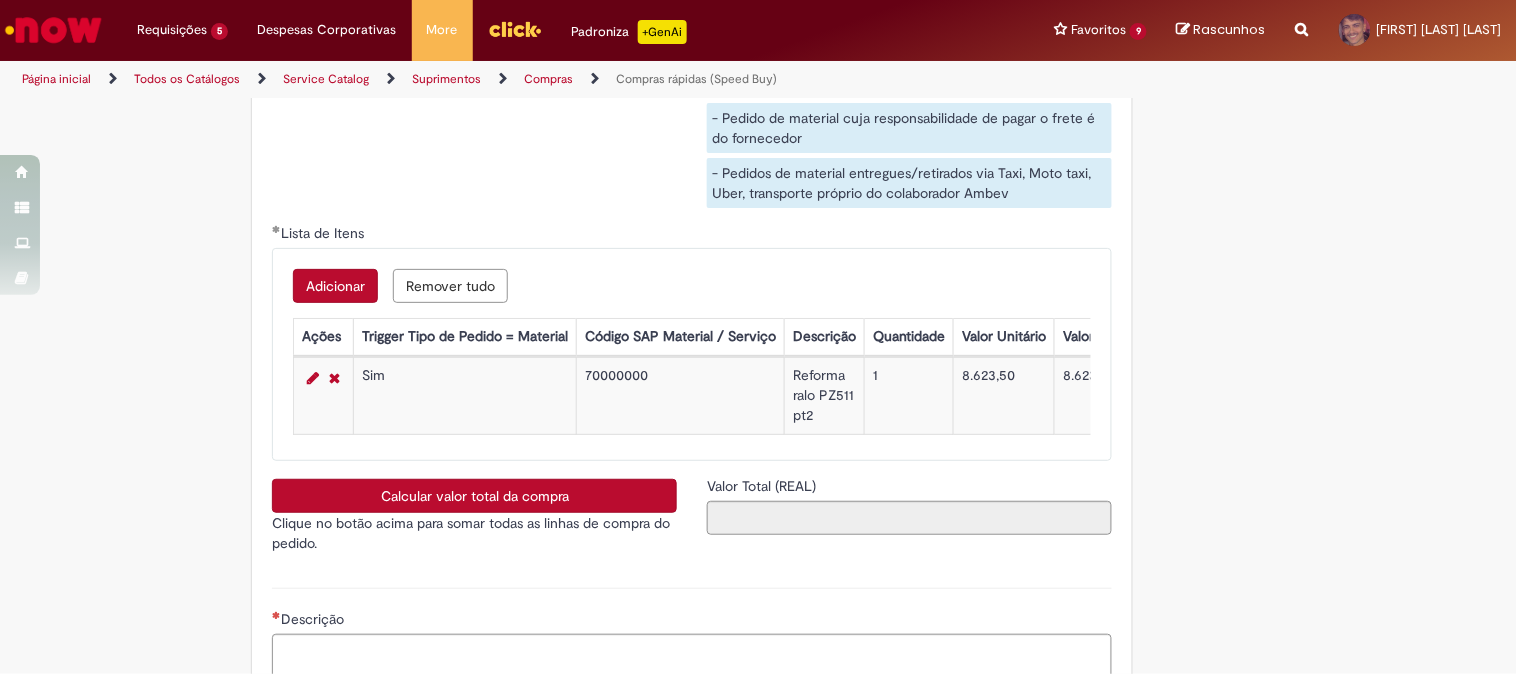 click on "Calcular valor total da compra" at bounding box center (474, 496) 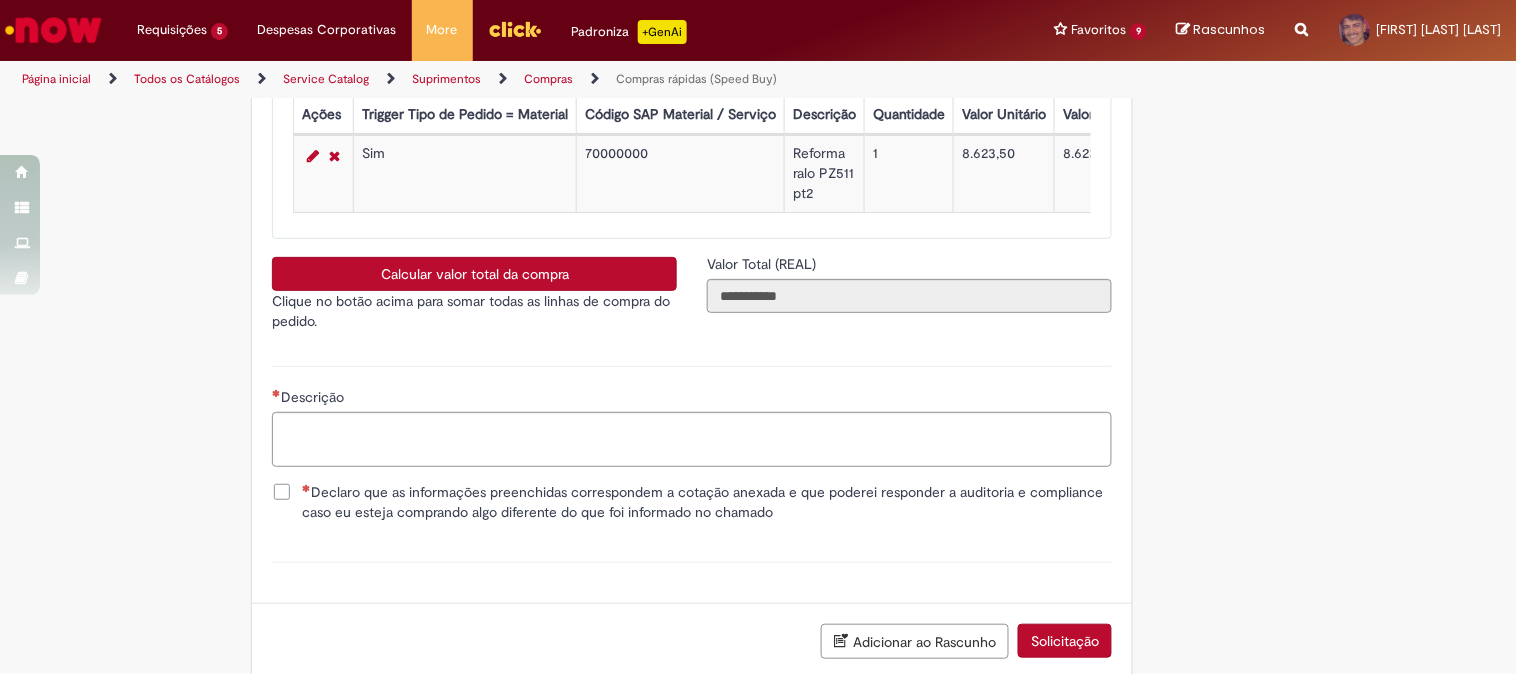 scroll, scrollTop: 3555, scrollLeft: 0, axis: vertical 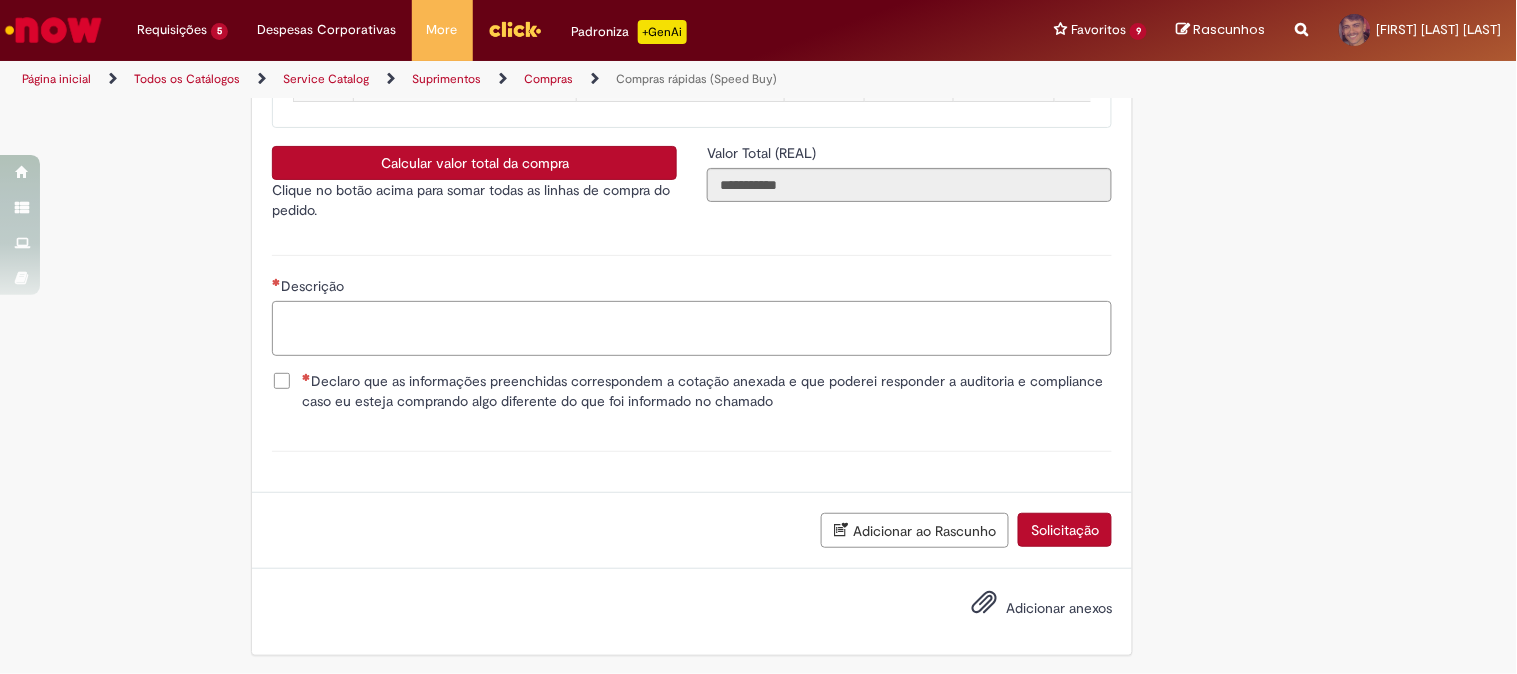 click on "Descrição" at bounding box center [692, 328] 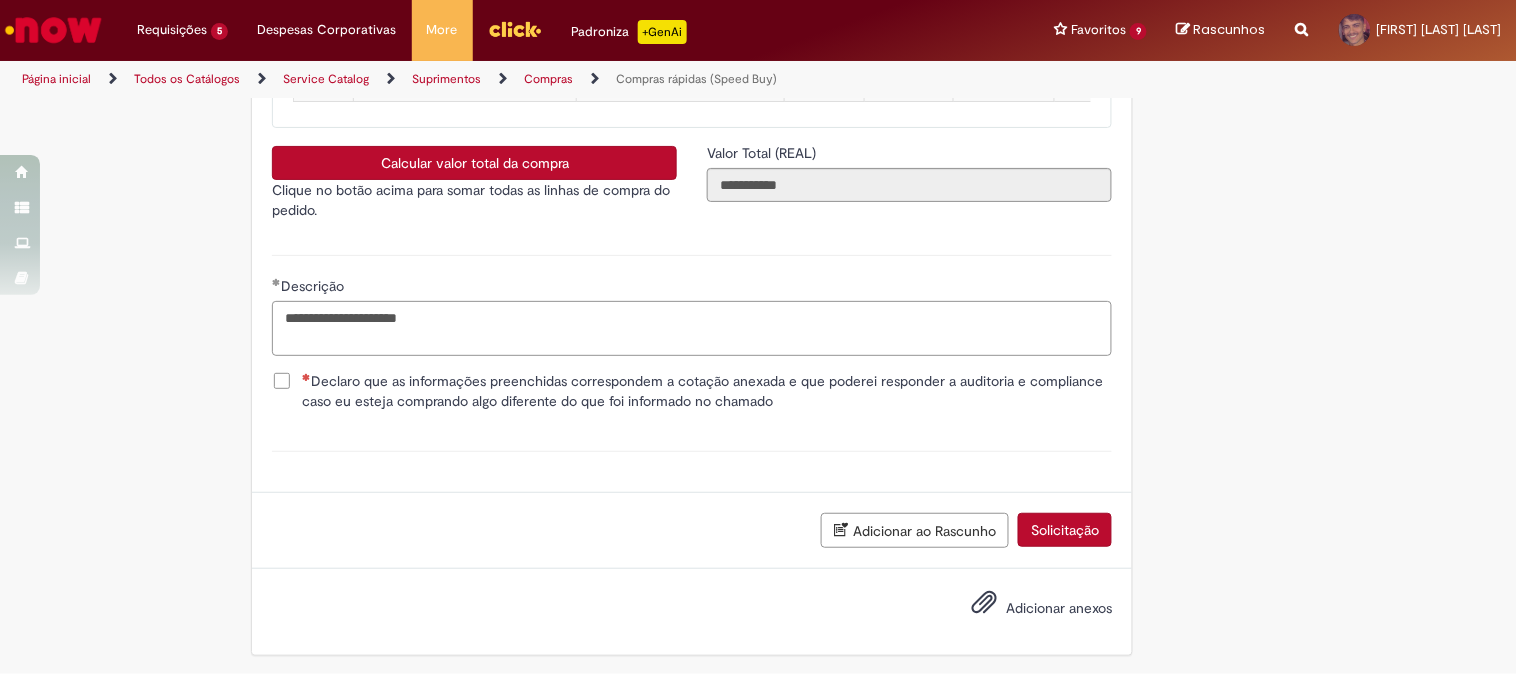 type on "**********" 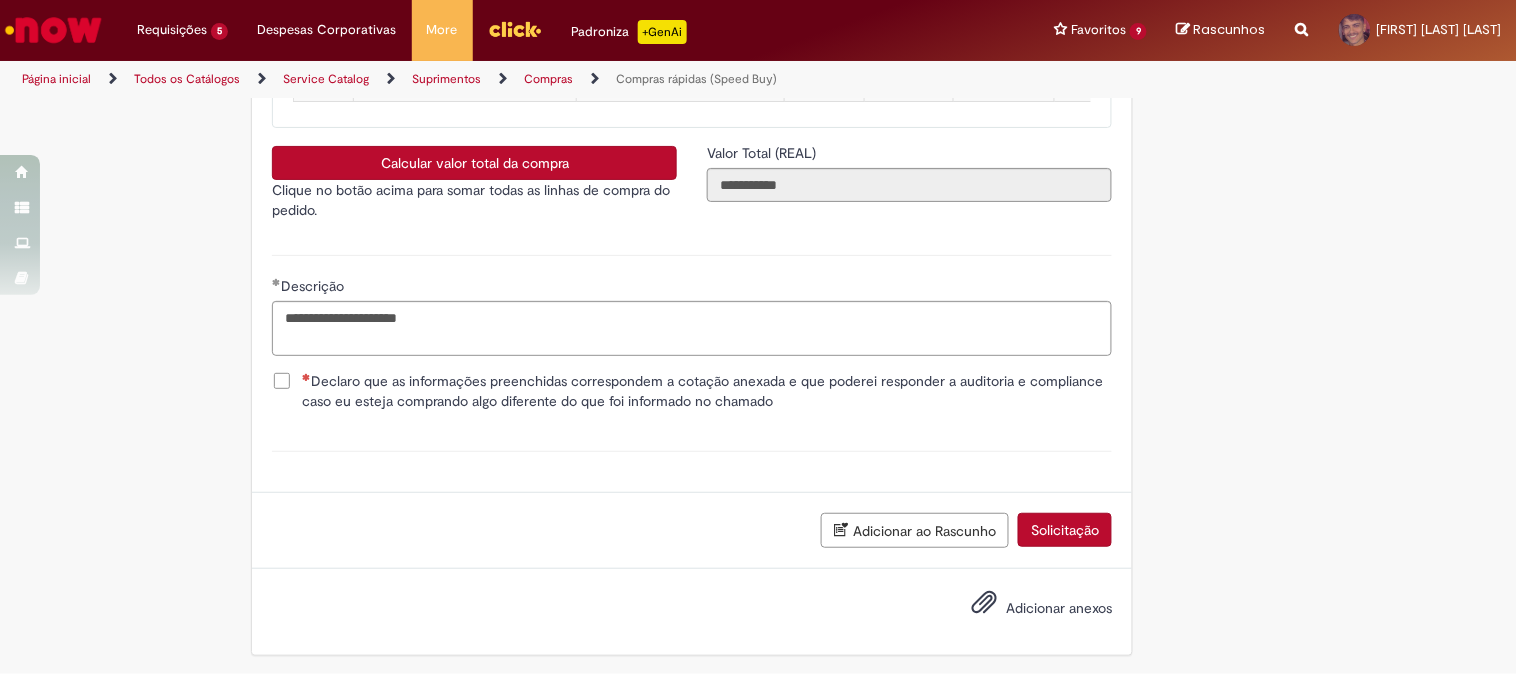 click on "Declaro que as informações preenchidas correspondem a cotação anexada e que poderei responder a auditoria e compliance caso eu esteja comprando algo diferente do que foi informado no chamado" at bounding box center (707, 391) 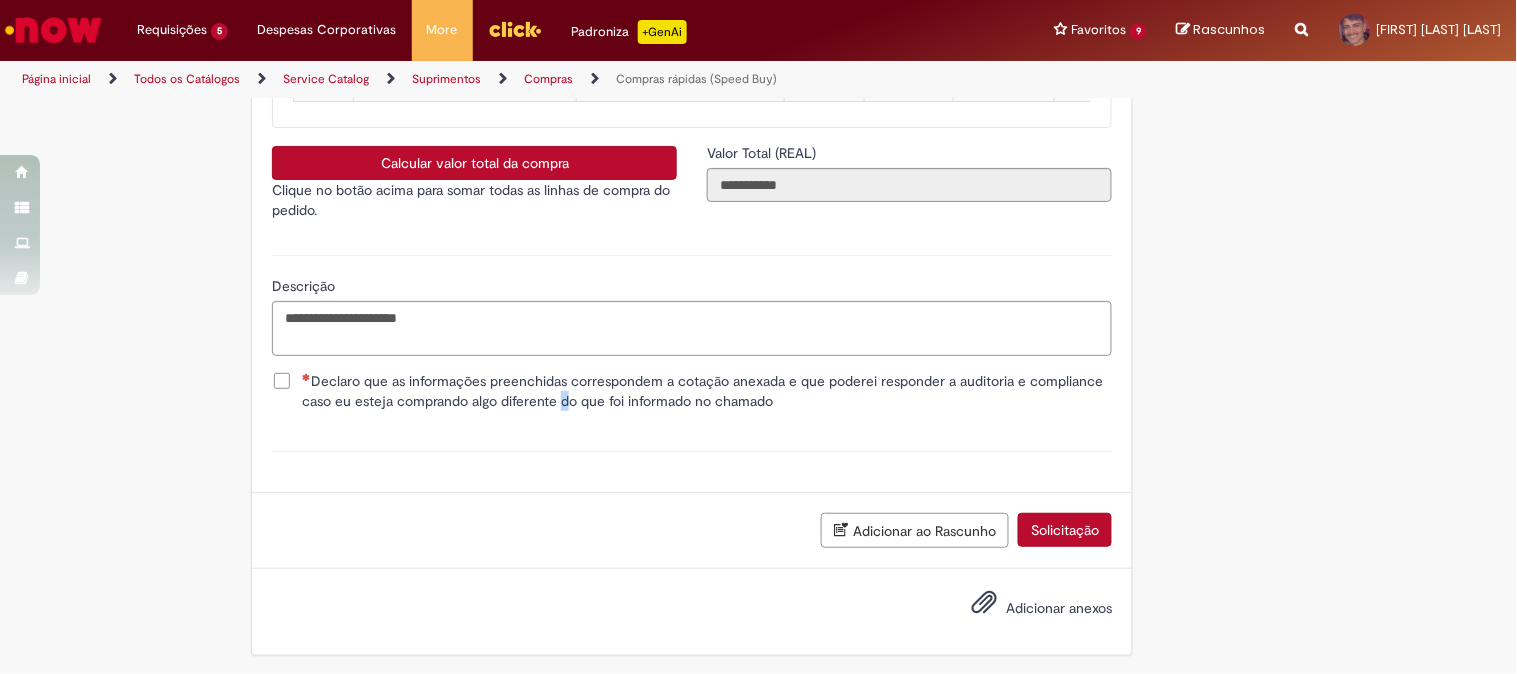 scroll, scrollTop: 3606, scrollLeft: 0, axis: vertical 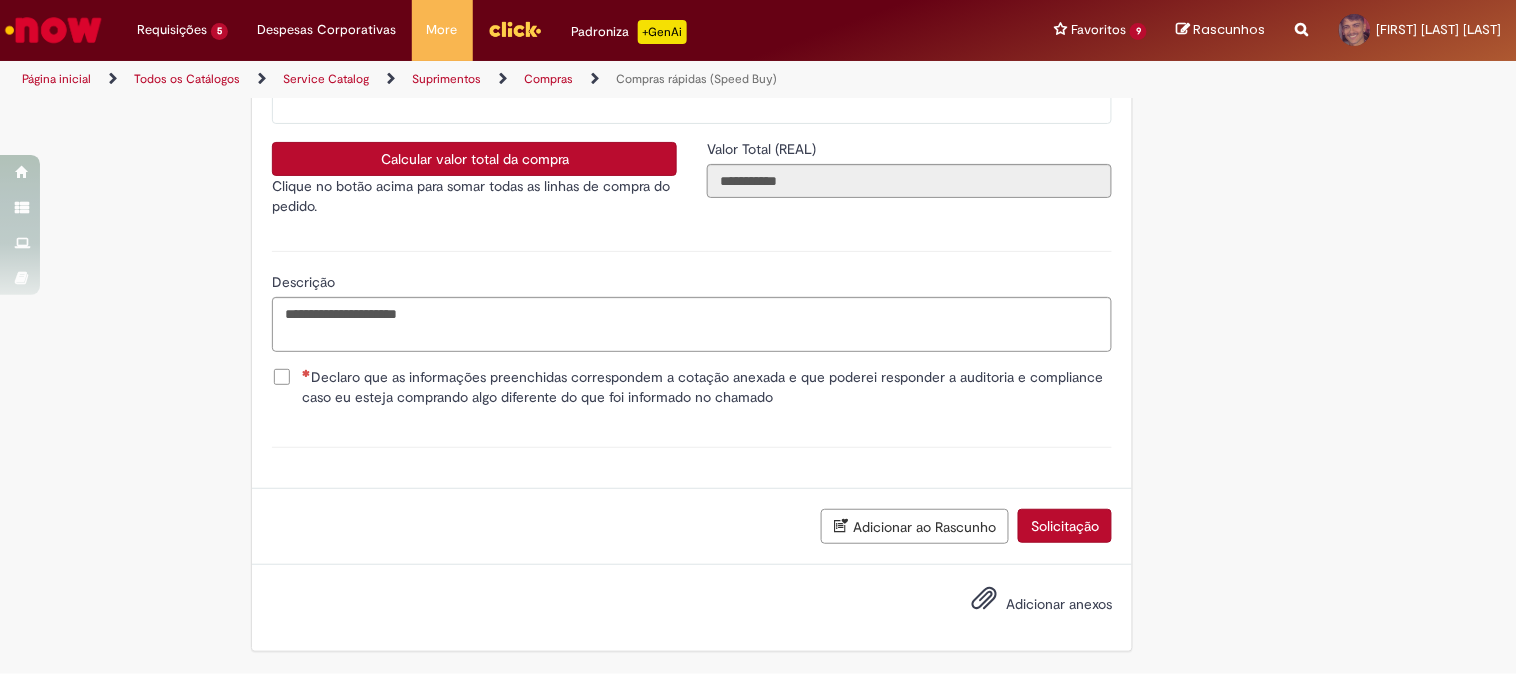 click on "Declaro que as informações preenchidas correspondem a cotação anexada e que poderei responder a auditoria e compliance caso eu esteja comprando algo diferente do que foi informado no chamado" at bounding box center (707, 387) 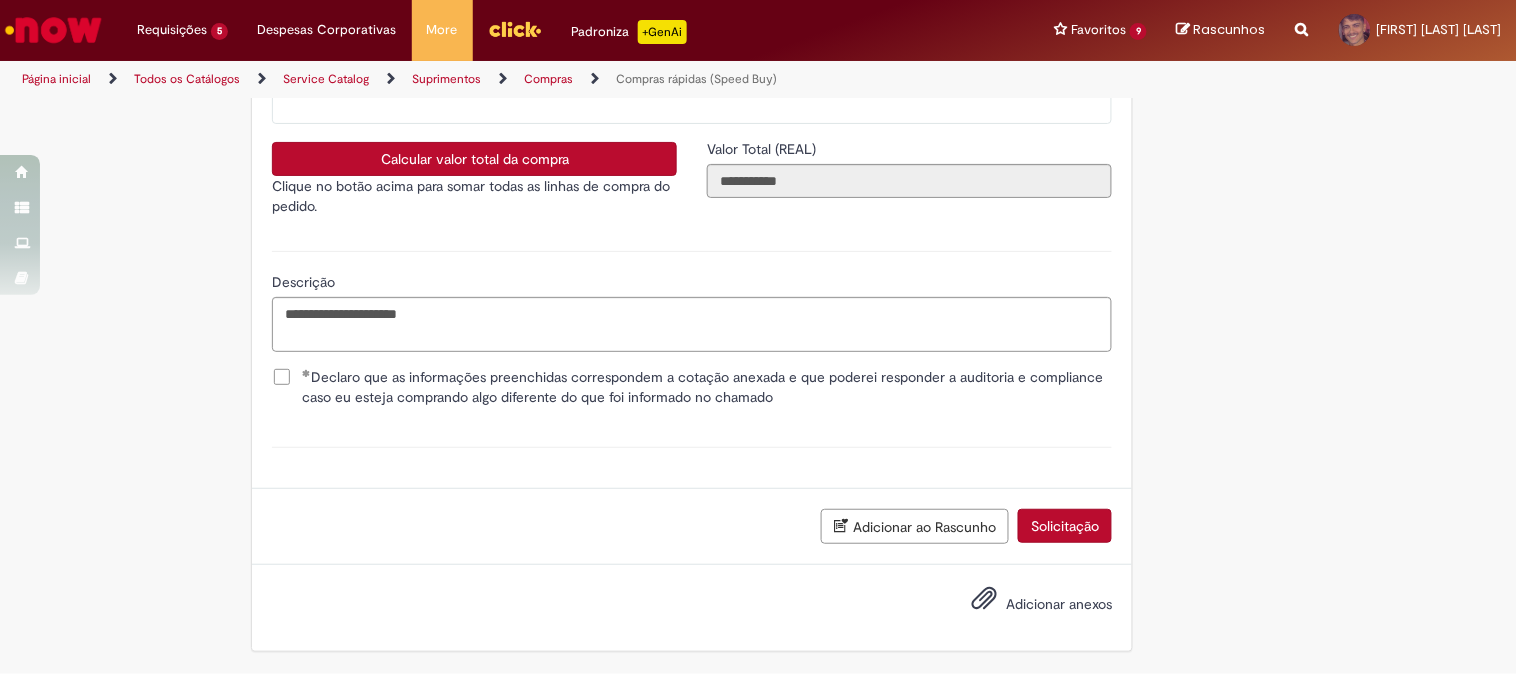 click on "Adicionar anexos" at bounding box center (1027, 605) 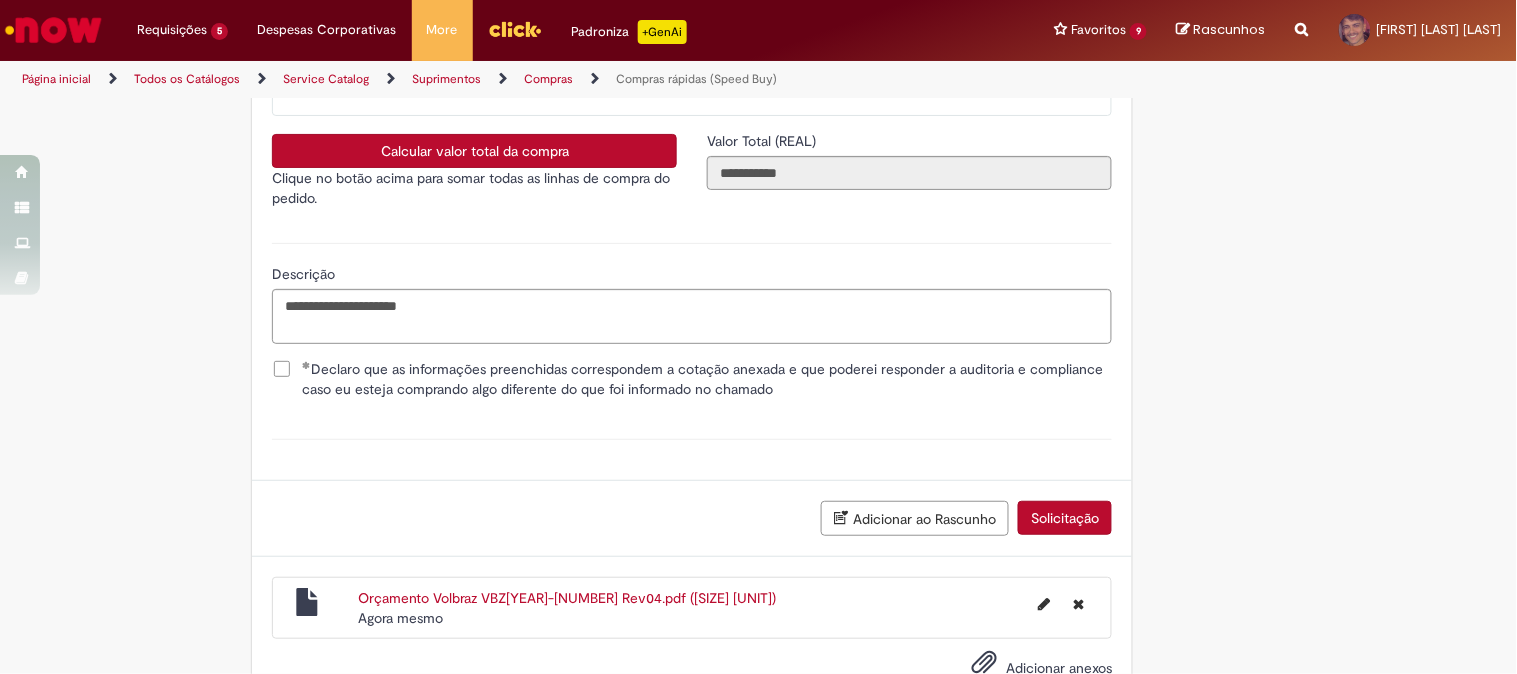 scroll, scrollTop: 3678, scrollLeft: 0, axis: vertical 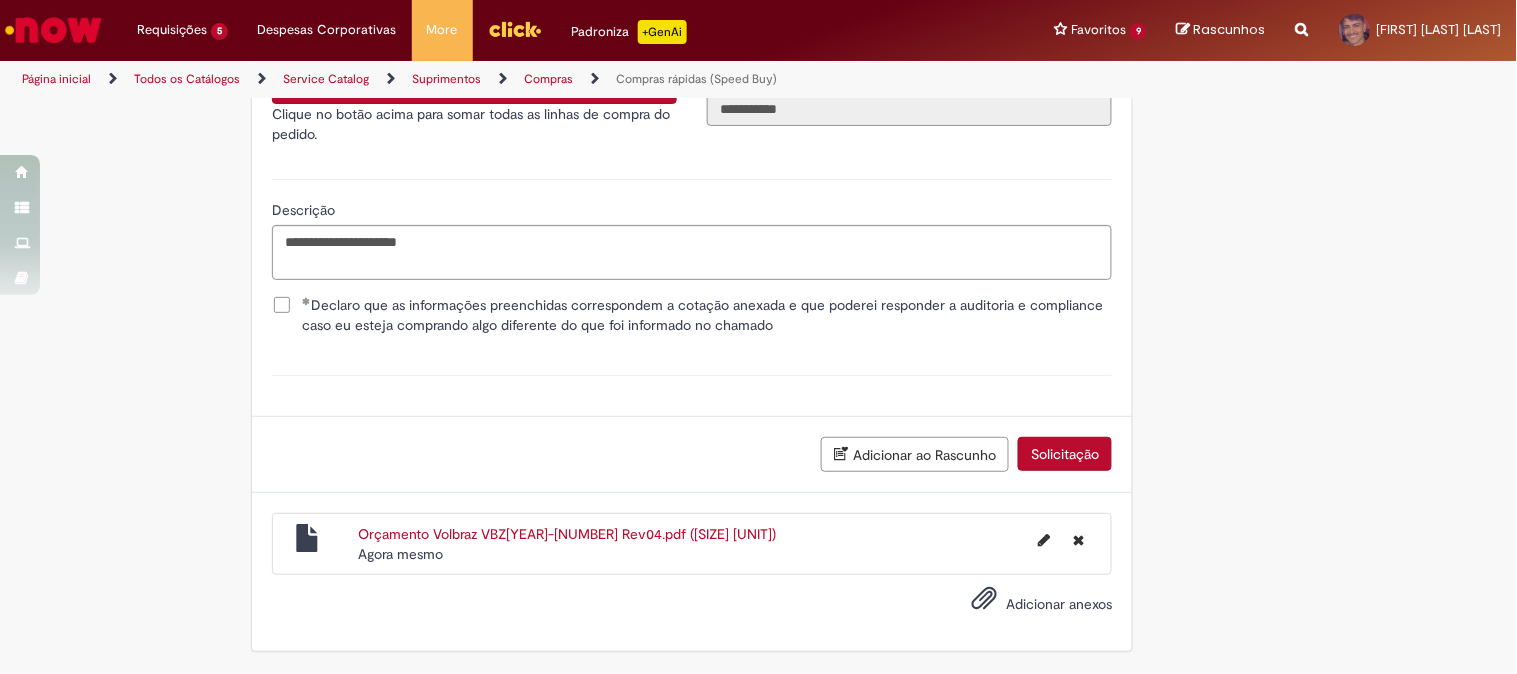 click on "Solicitação" at bounding box center (1065, 454) 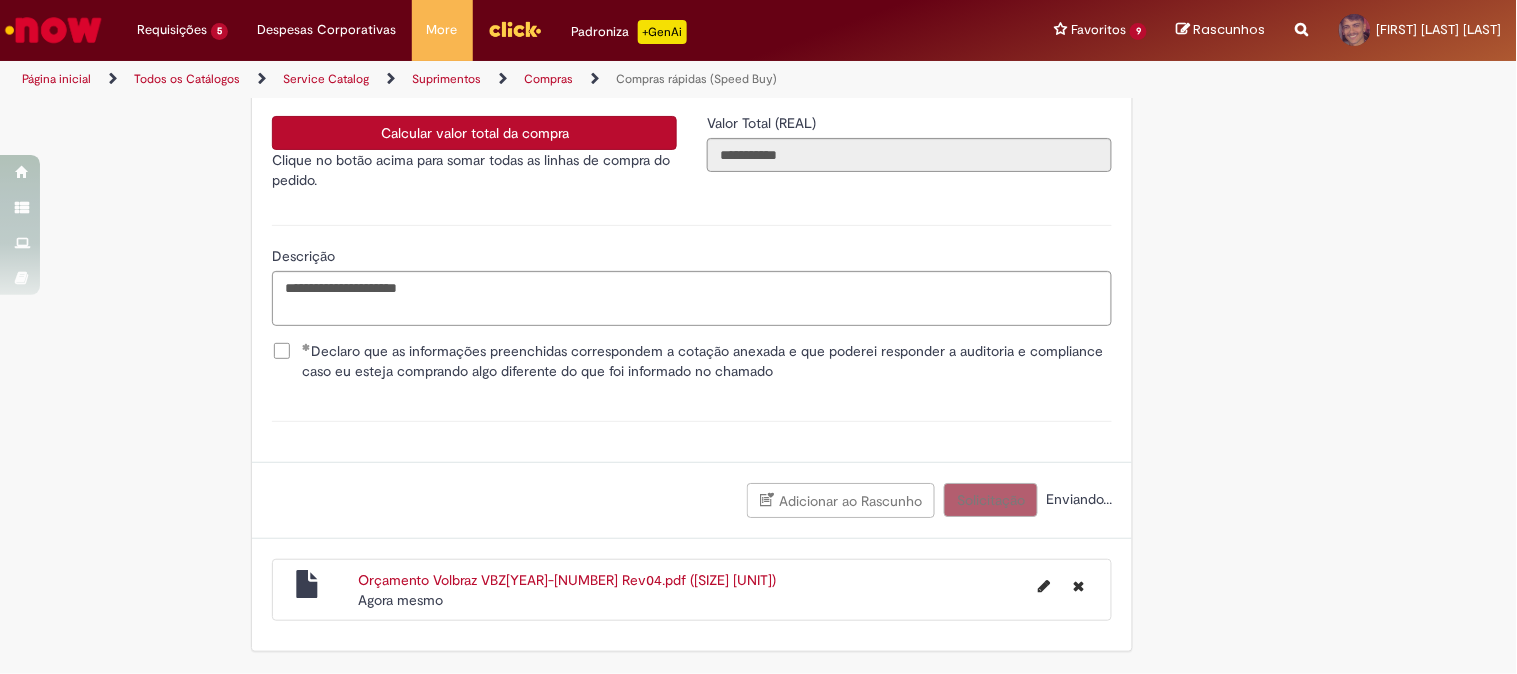 scroll, scrollTop: 3632, scrollLeft: 0, axis: vertical 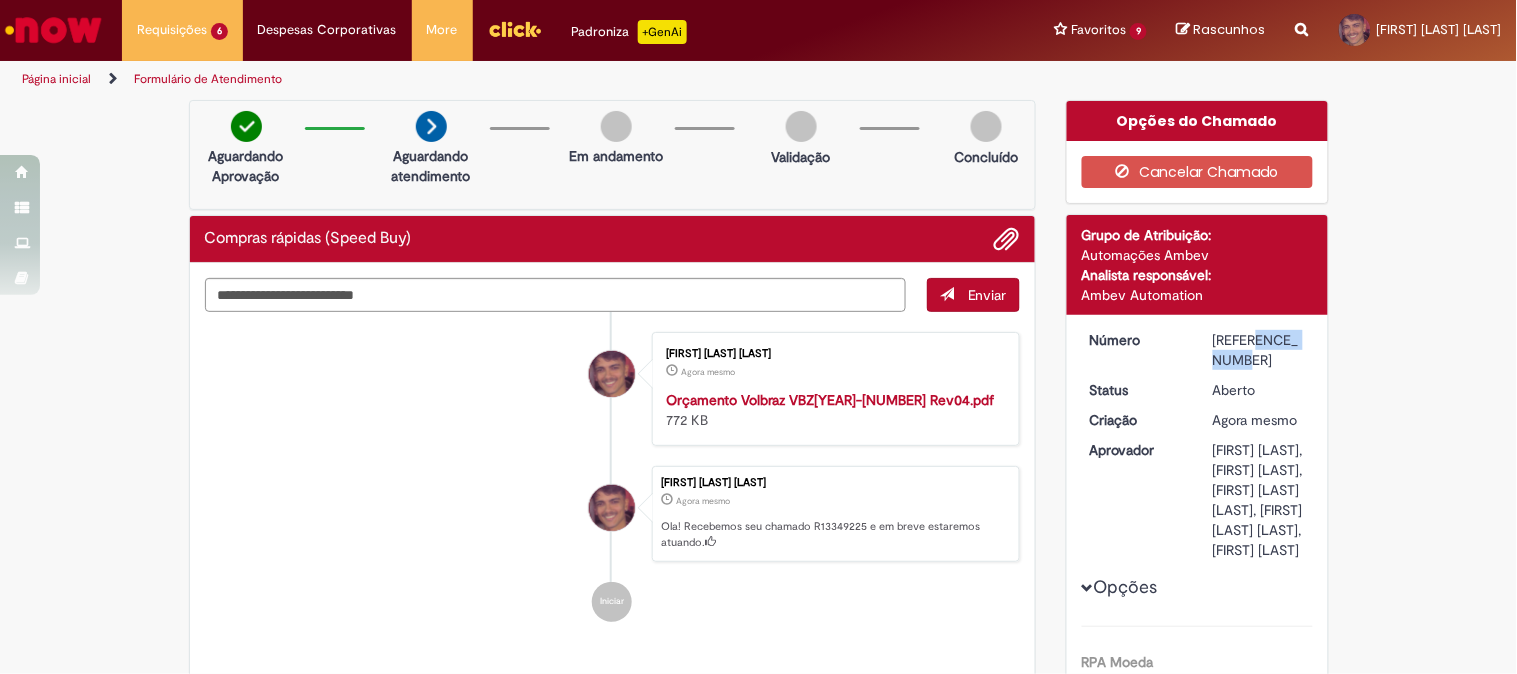 drag, startPoint x: 1274, startPoint y: 336, endPoint x: 1194, endPoint y: 337, distance: 80.00625 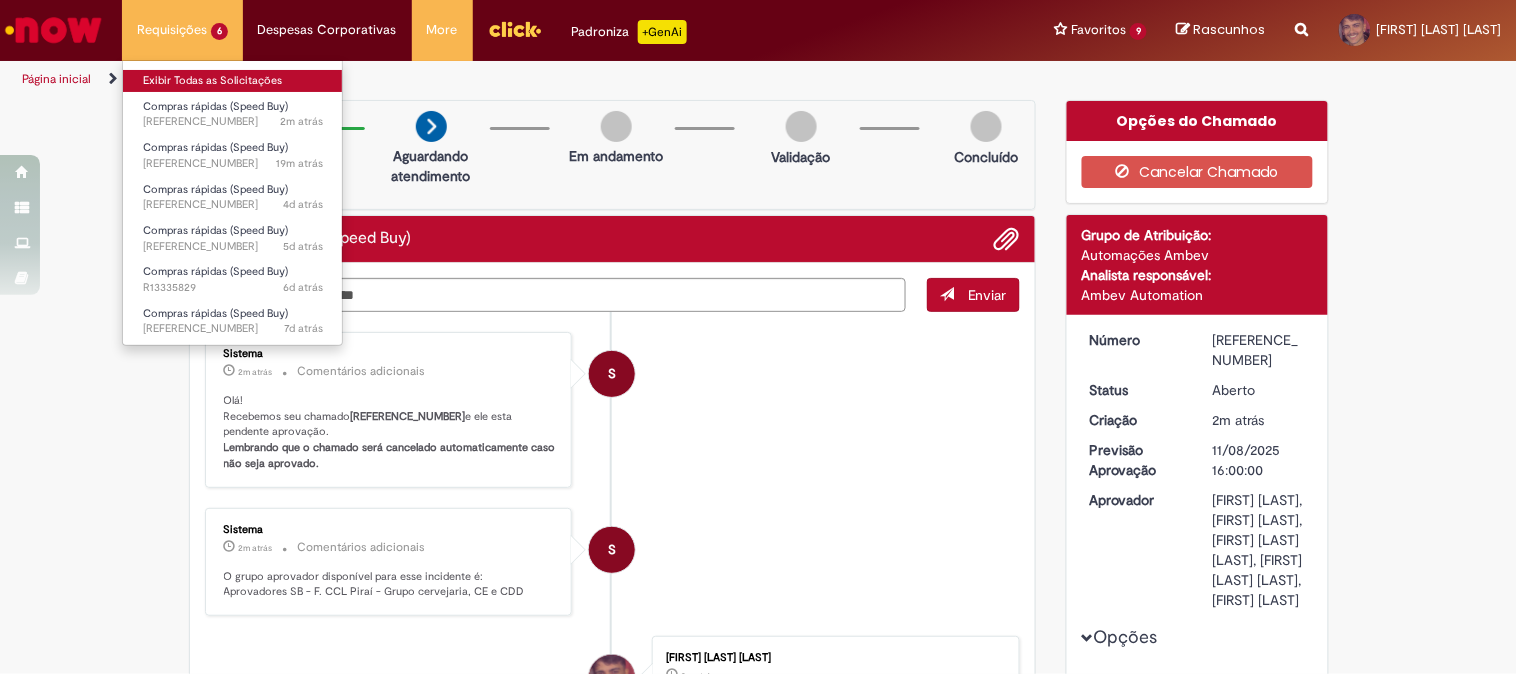 click on "Exibir Todas as Solicitações" at bounding box center (233, 81) 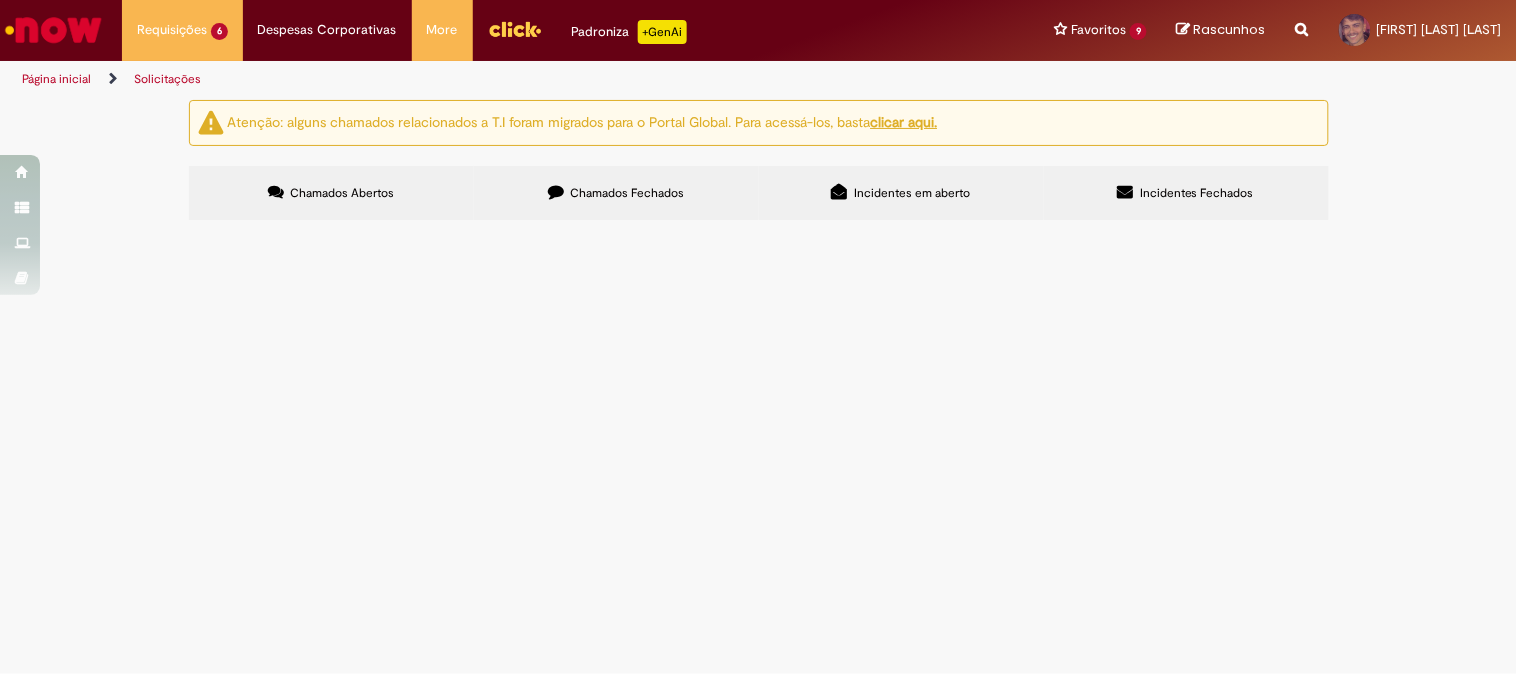 click on "Material para pinturas AIB xaroparia" at bounding box center (0, 0) 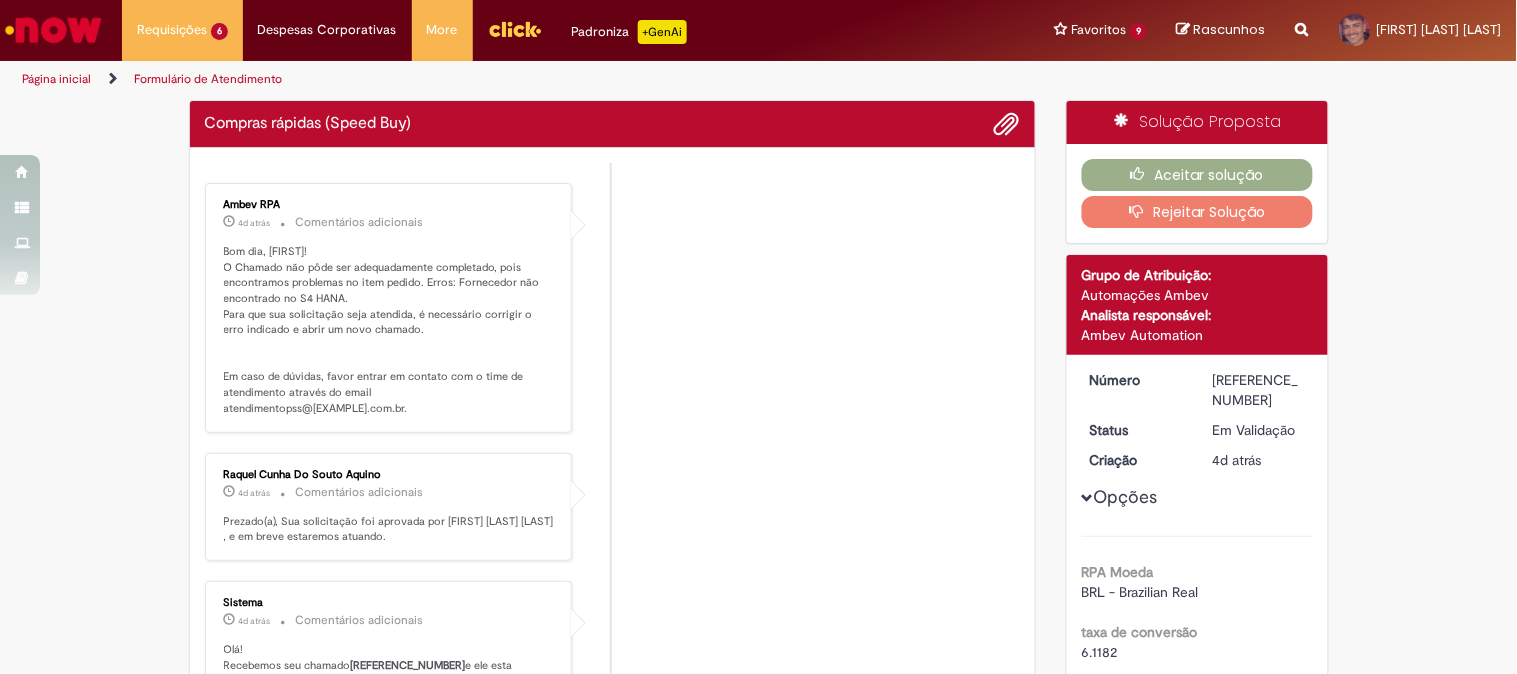 click on "Ambev RPA
[TIME] atrás [TIME]     Comentários adicionais
Bom dia, [FIRST]!
O Chamado não pôde ser adequadamente completado, pois encontramos problemas no item pedido. Erros: Fornecedor não encontrado no S4 HANA.
Para que sua solicitação seja atendida, é necessário corrigir o erro indicado e abrir um novo chamado.
Em caso de dúvidas, favor entrar em contato com o time de atendimento através do email atendimentopss@ambev.com.br.
[FIRST] [LAST] [LAST]
[TIME] atrás [TIME]     Comentários adicionais
Prezado(a), Sua solicitação foi aprovada por [FIRST] [LAST] [LAST] , e em breve estaremos atuando." at bounding box center (613, 679) 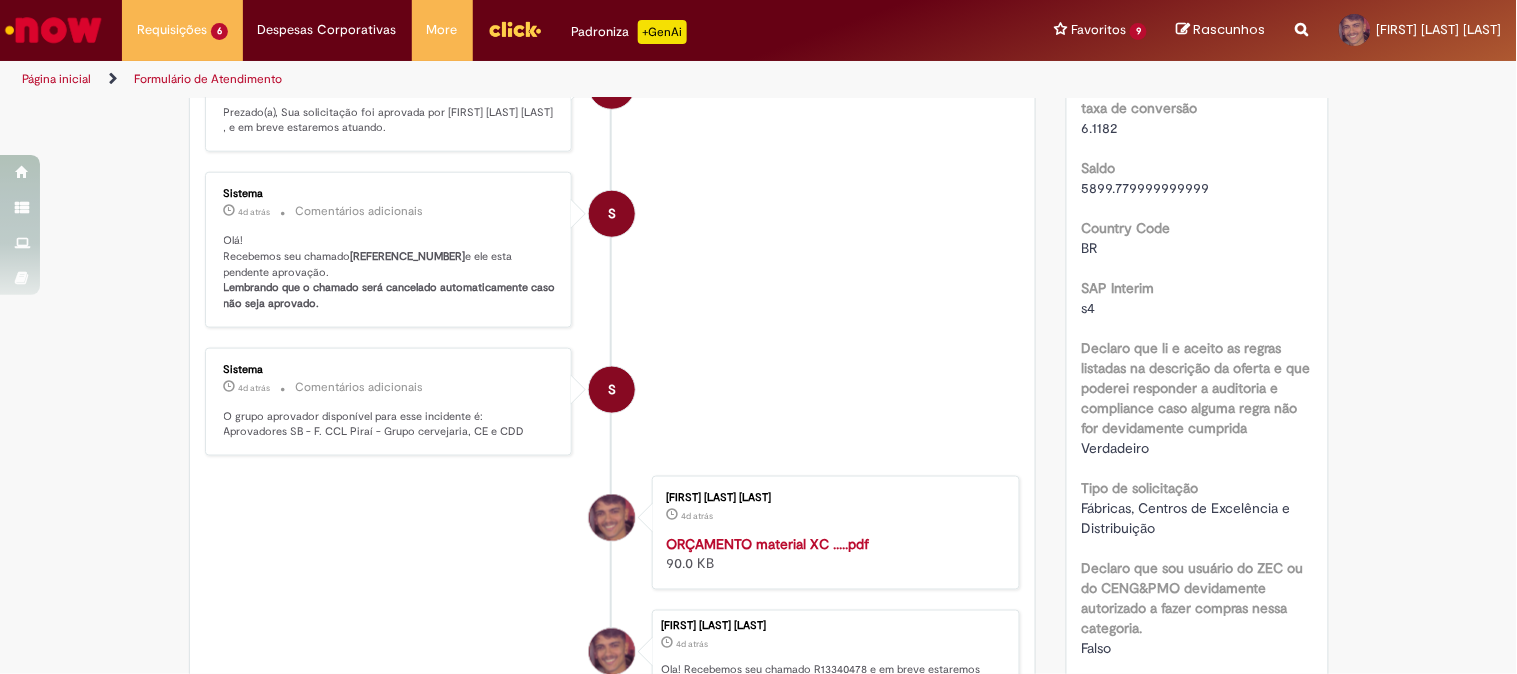 scroll, scrollTop: 80, scrollLeft: 0, axis: vertical 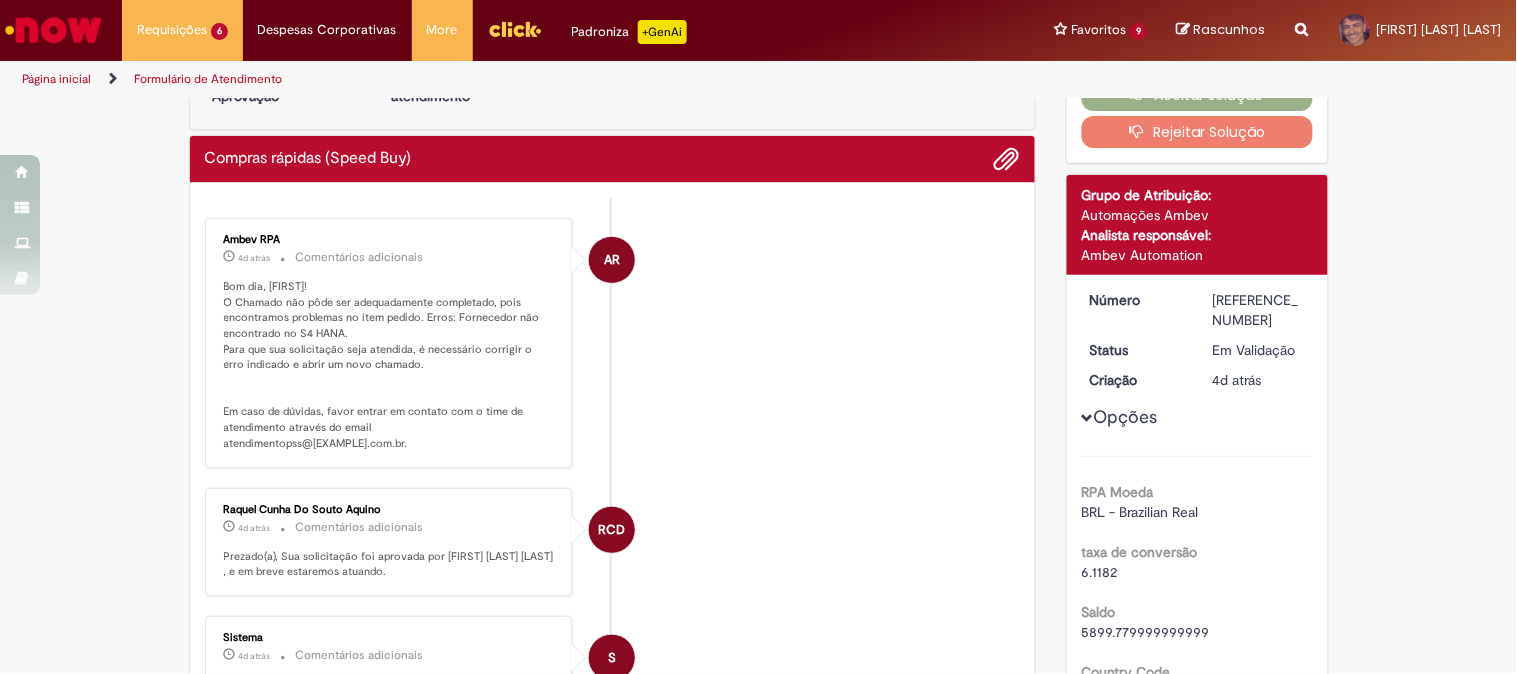 click on "Rejeitar Solução" at bounding box center (1197, 132) 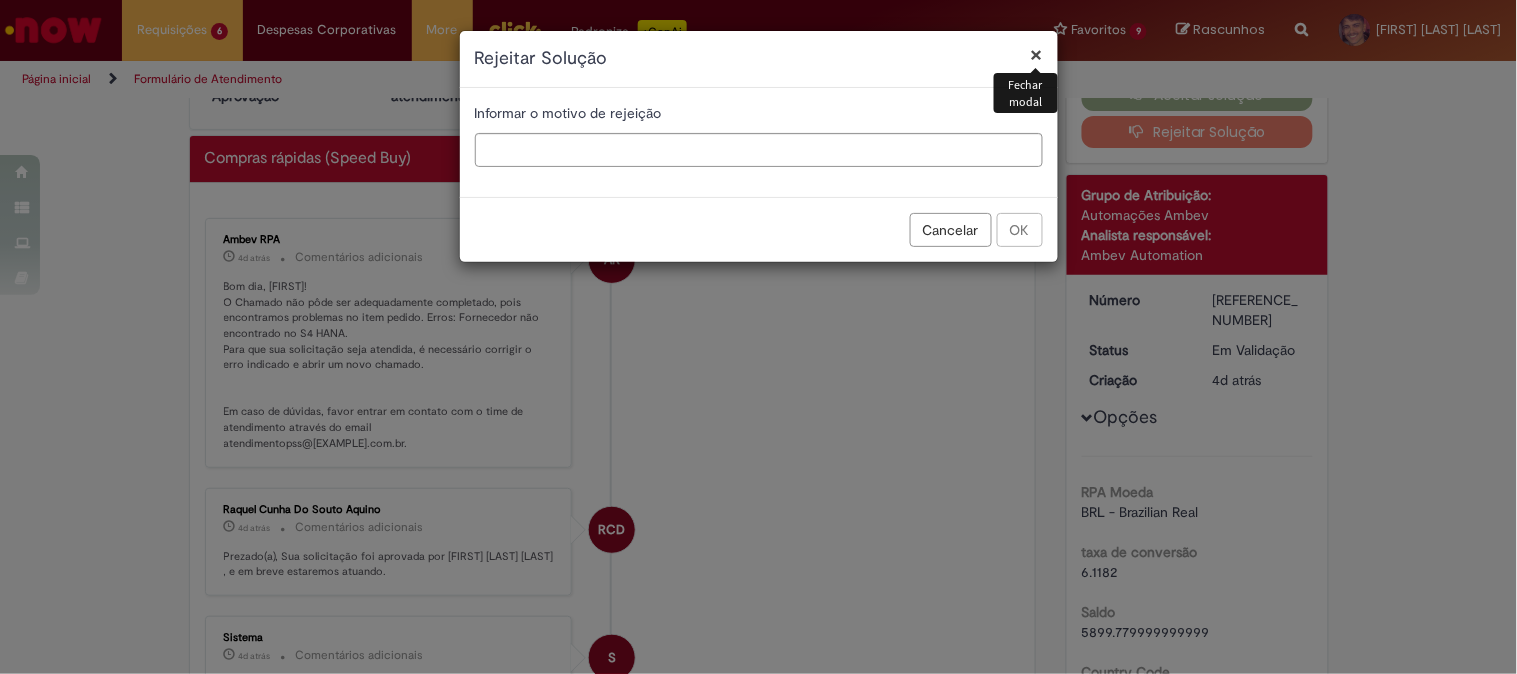 click on "×" at bounding box center [1037, 54] 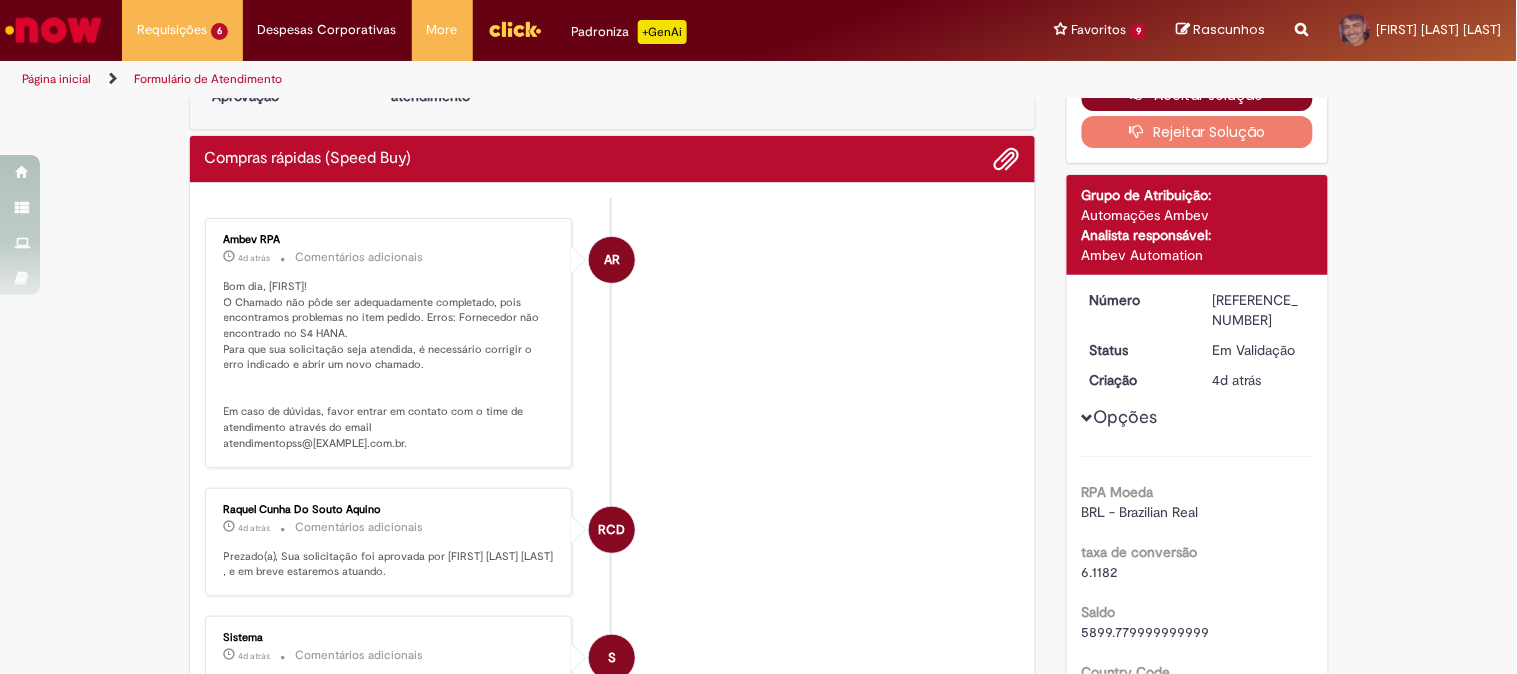 scroll, scrollTop: 0, scrollLeft: 0, axis: both 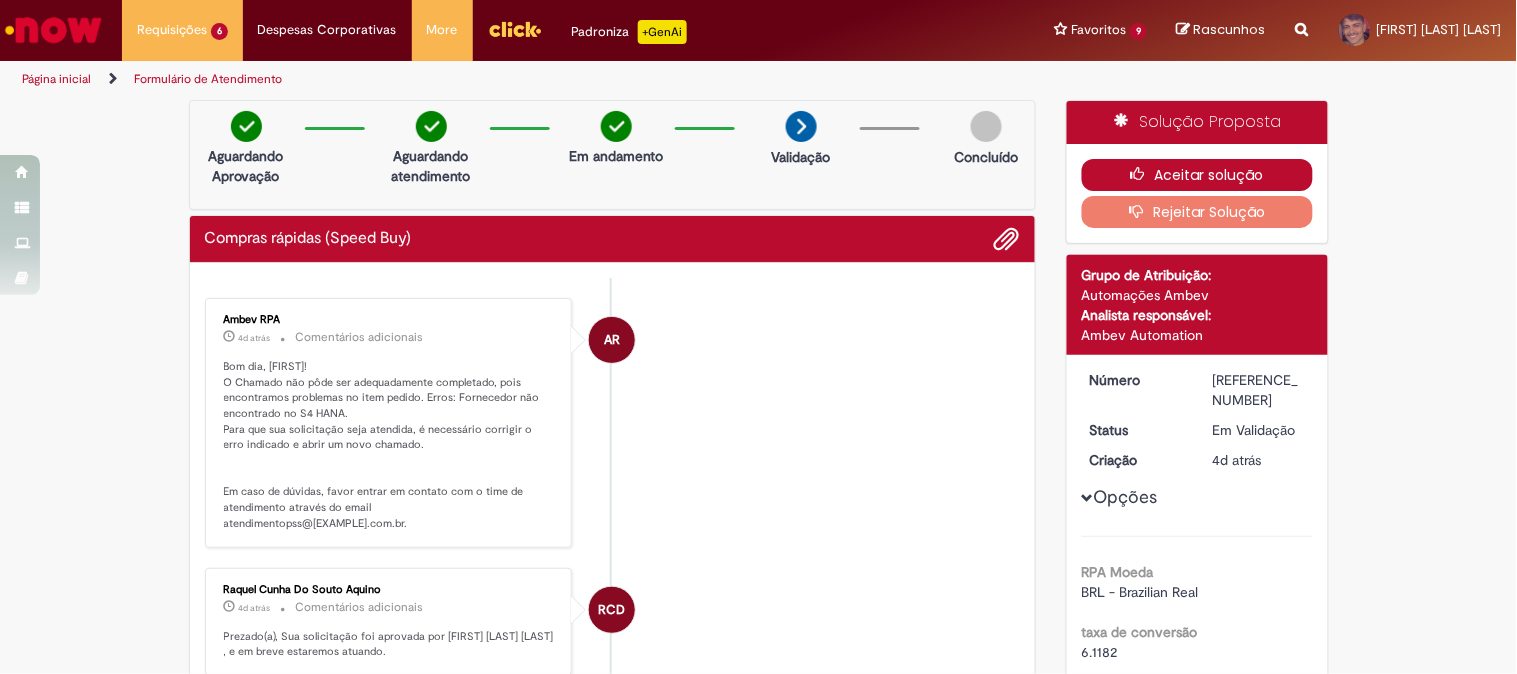click on "Aceitar solução" at bounding box center [1197, 175] 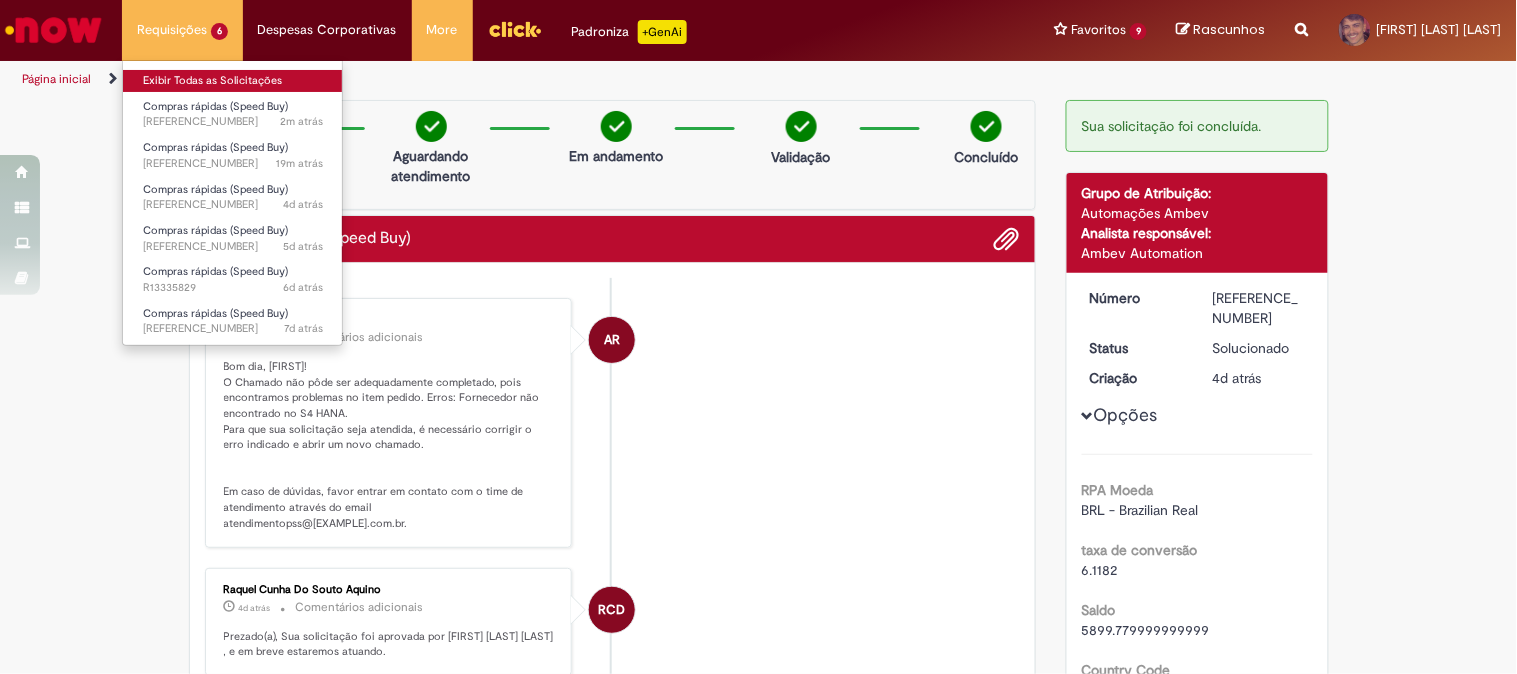 click on "Exibir Todas as Solicitações" at bounding box center [233, 81] 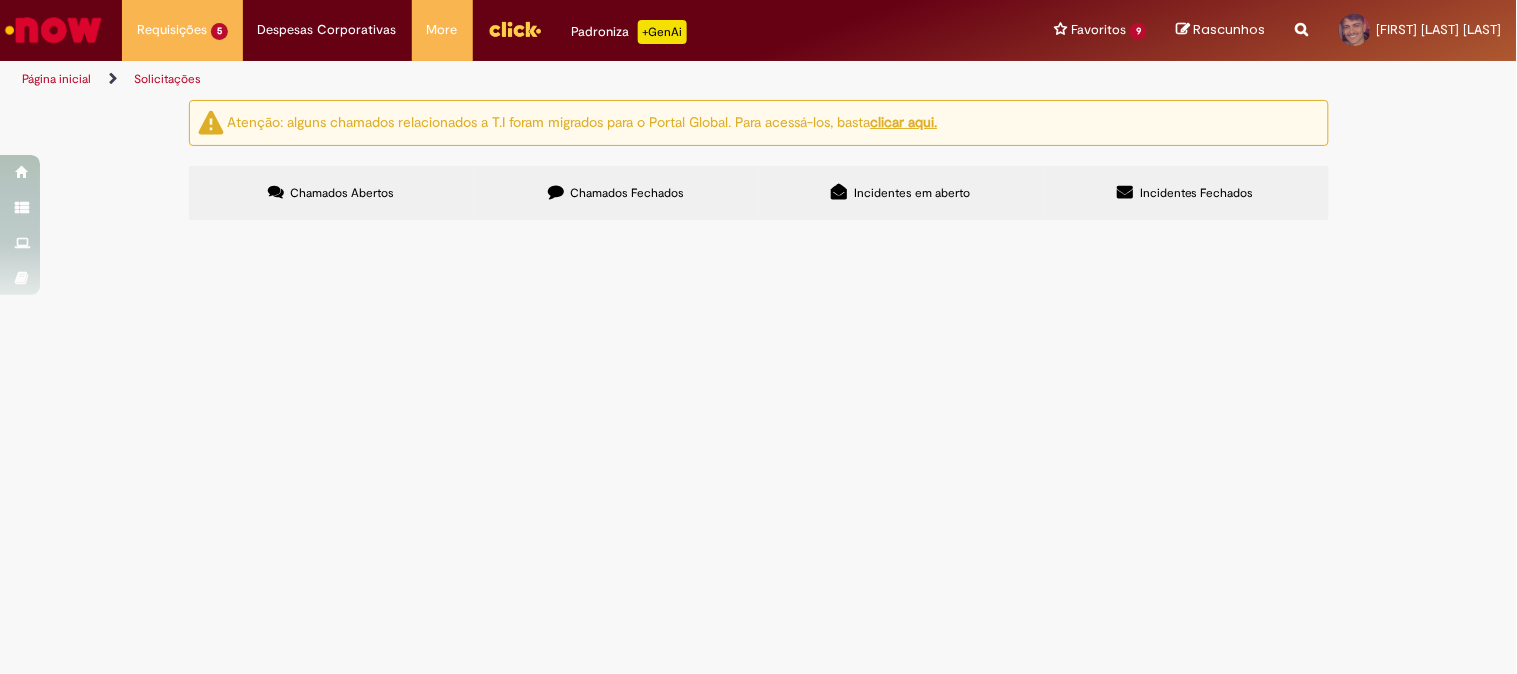 click on "Confecção e adesivação de quadro de vidro 2,6x1,5m" at bounding box center [0, 0] 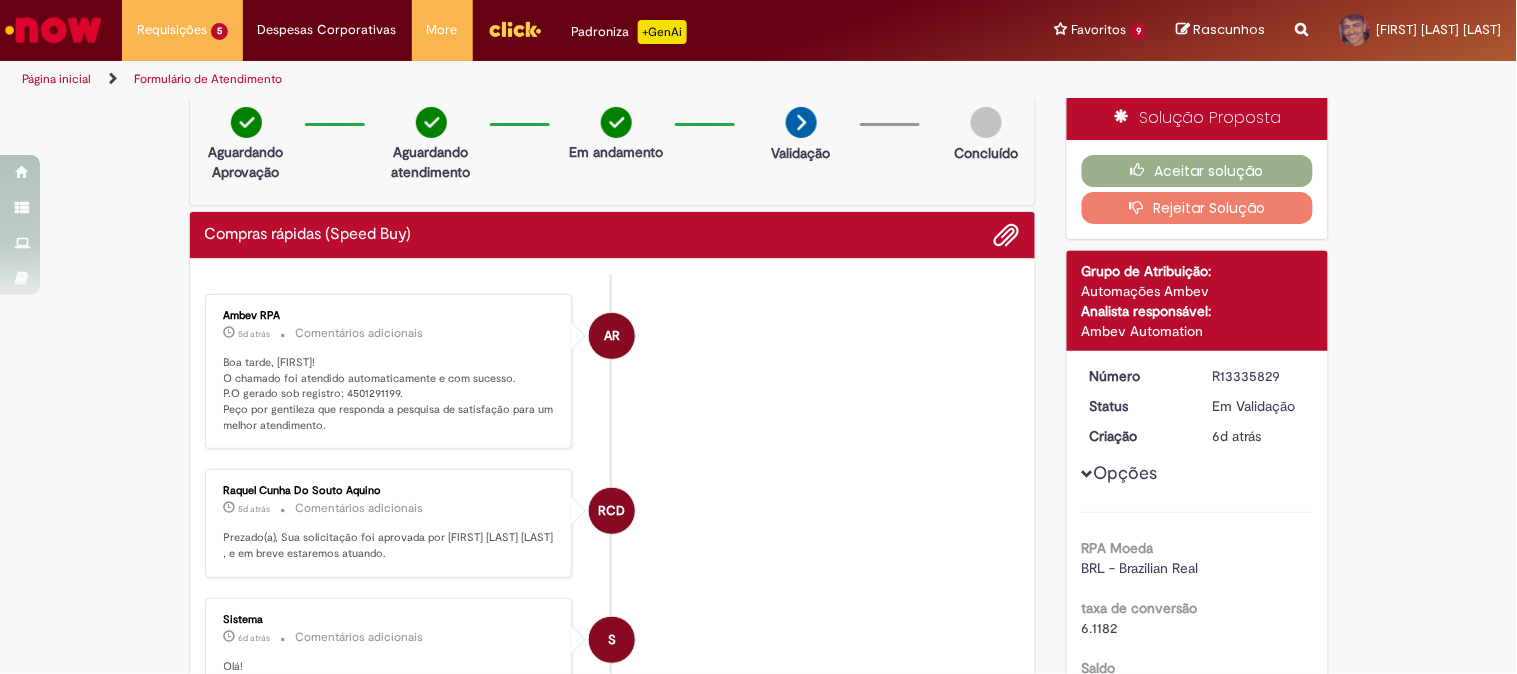 scroll, scrollTop: 0, scrollLeft: 0, axis: both 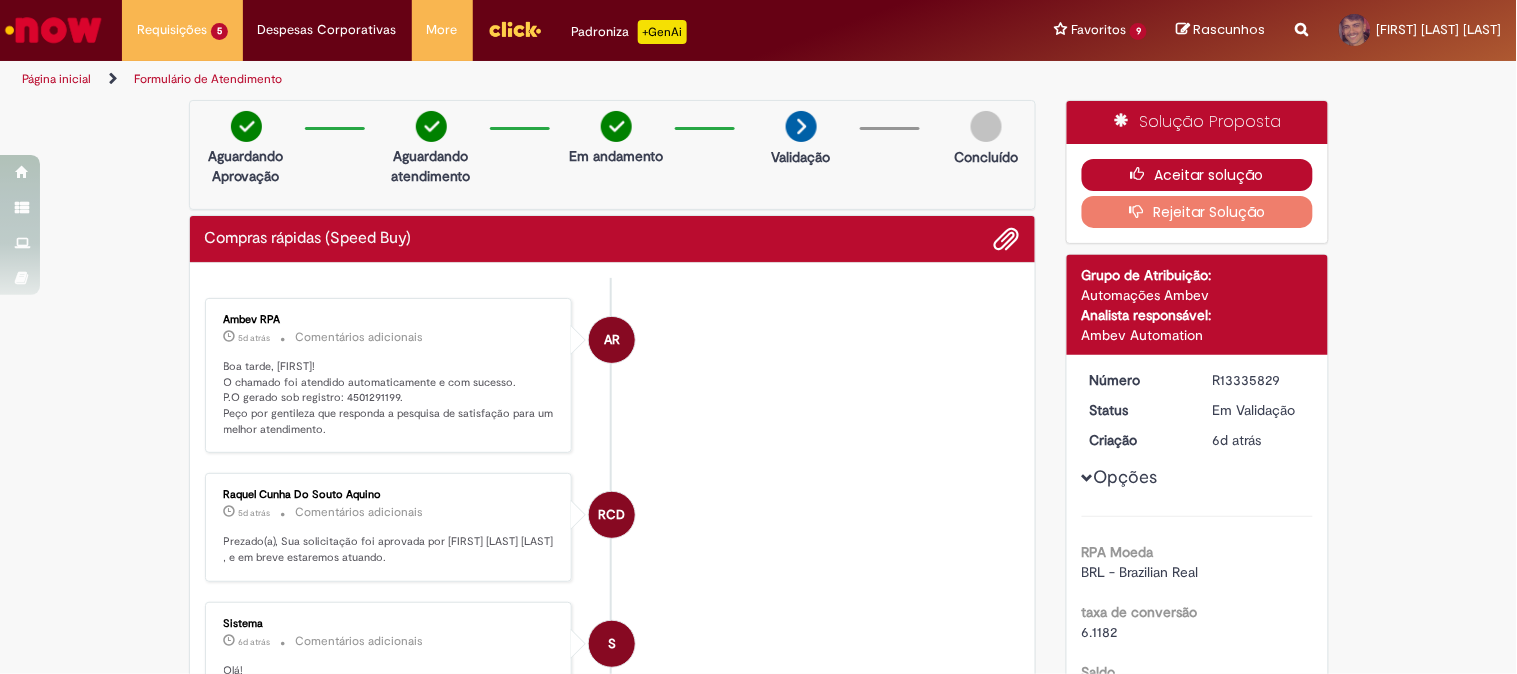 click on "Aceitar solução" at bounding box center (1197, 175) 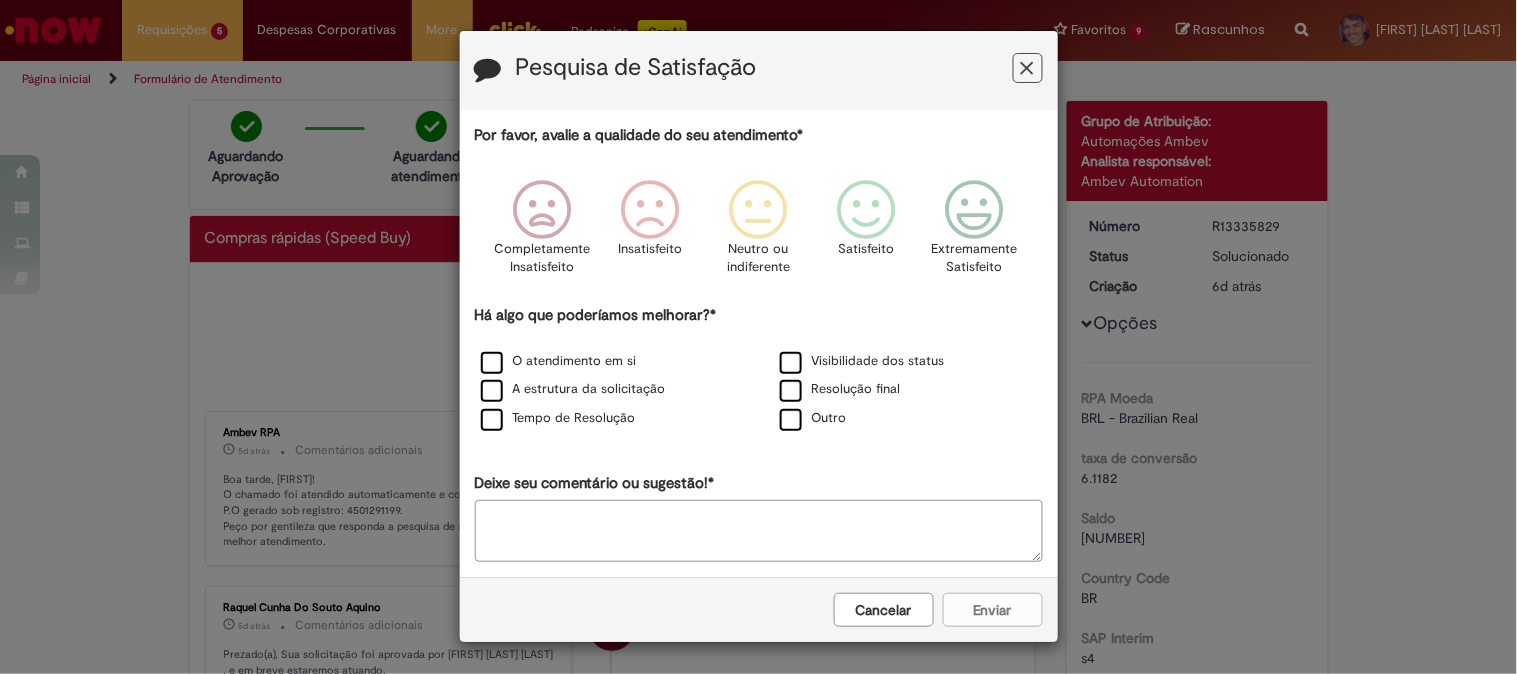 click at bounding box center (1028, 68) 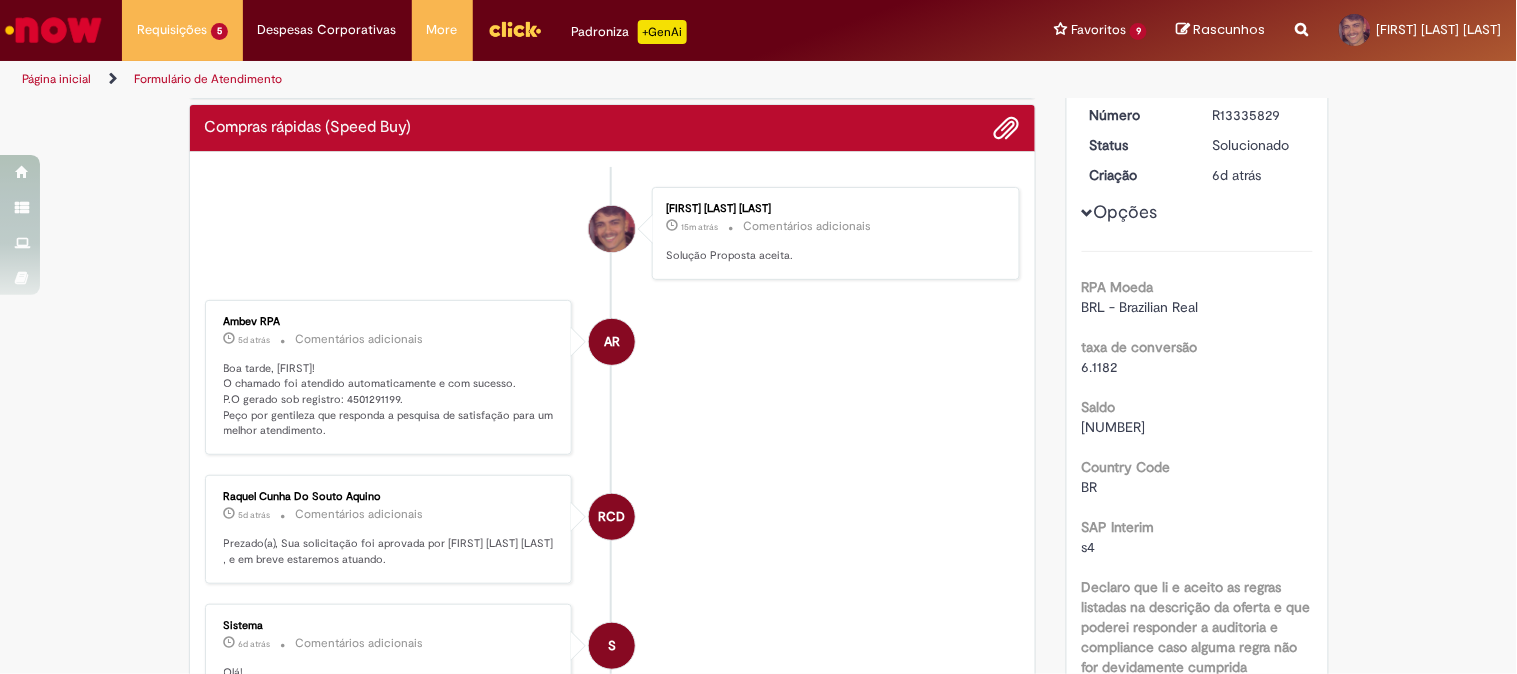 scroll, scrollTop: 0, scrollLeft: 0, axis: both 